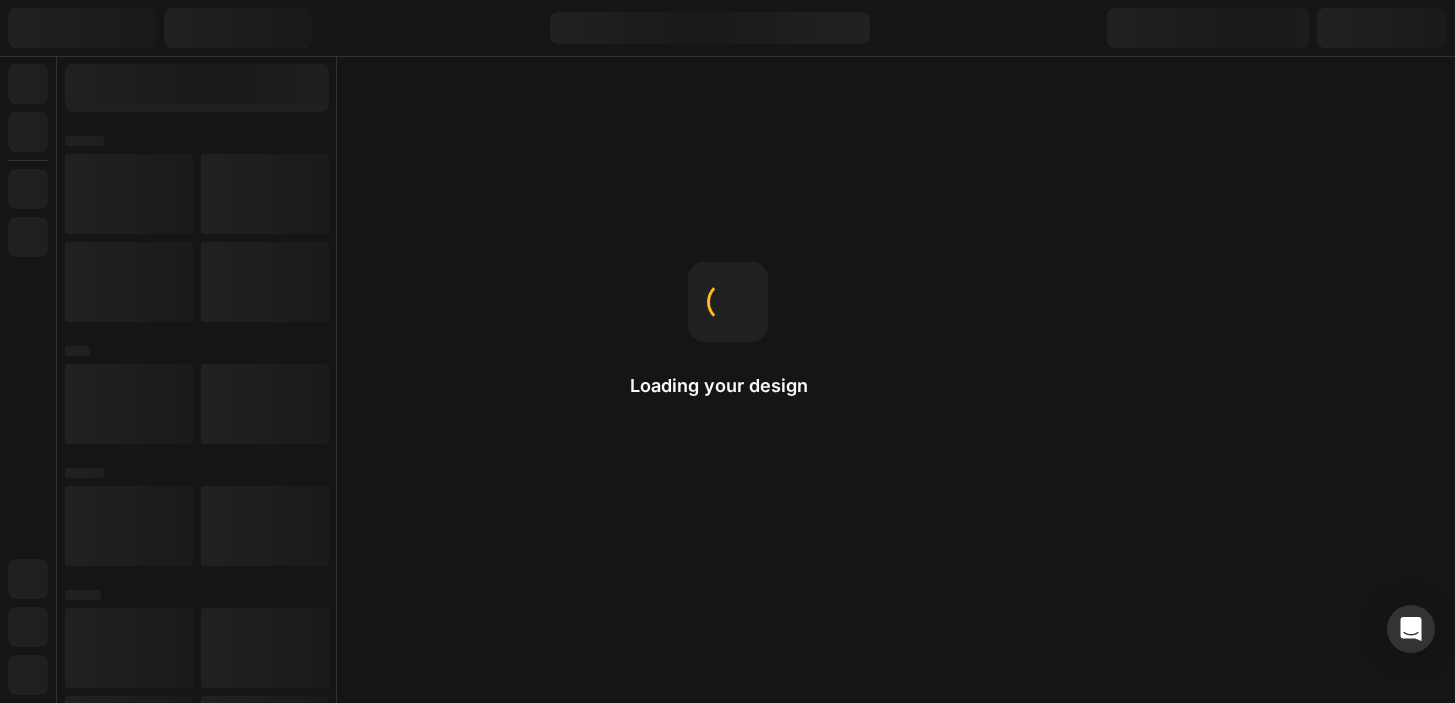 scroll, scrollTop: 0, scrollLeft: 0, axis: both 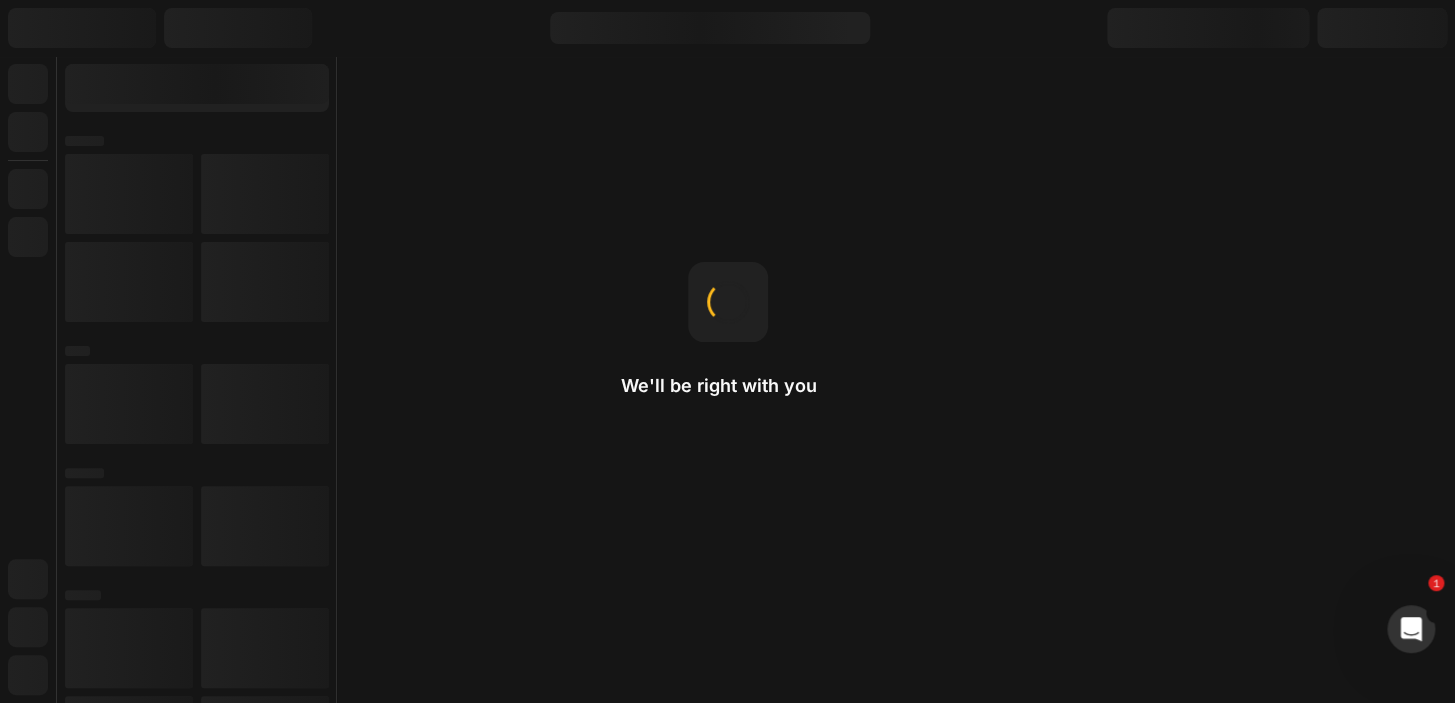 click on "We'll be right with you" at bounding box center (728, 386) 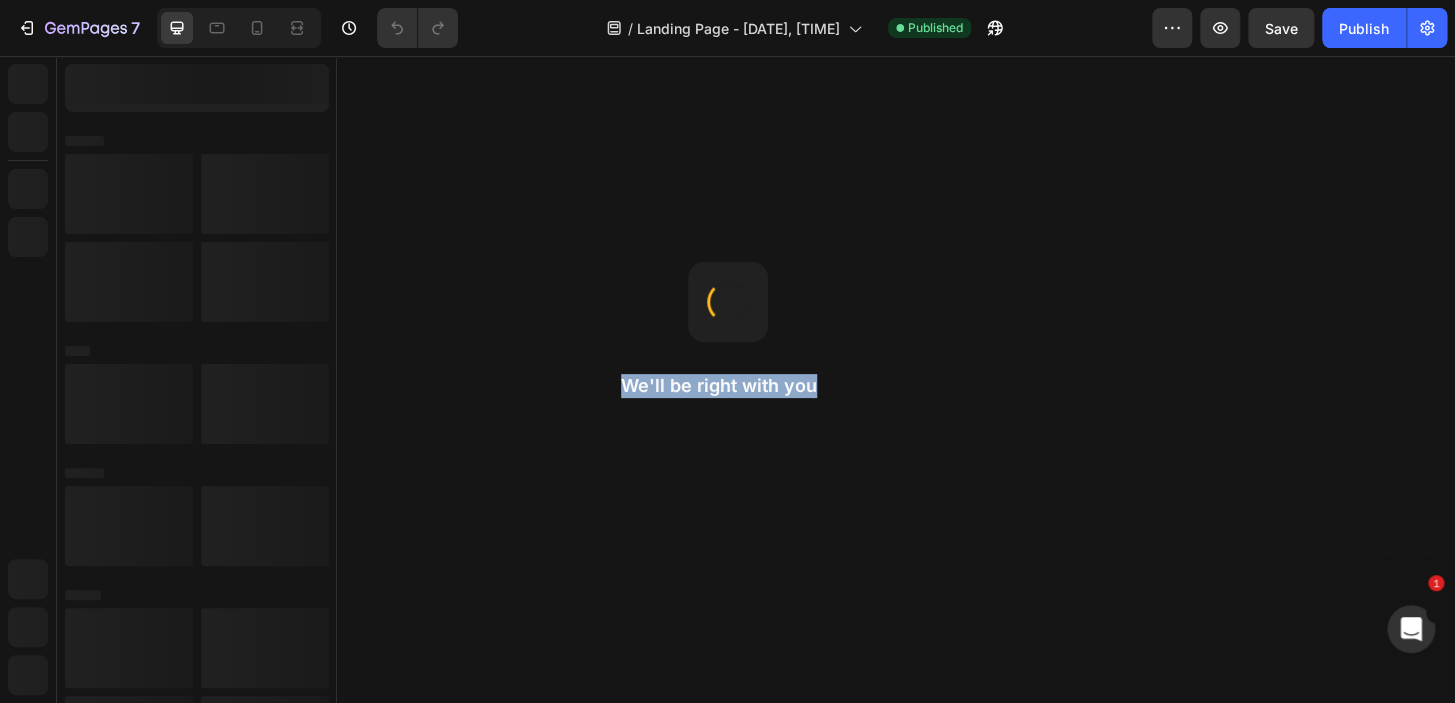 click on "7  Version history  /  Landing Page - Jul 7, 19:01:45 Published Preview  Save   Publish  We'll be right with you Heading Use the Heading element when you want to define the SEO Heading Tag on your page." at bounding box center [727, 351] 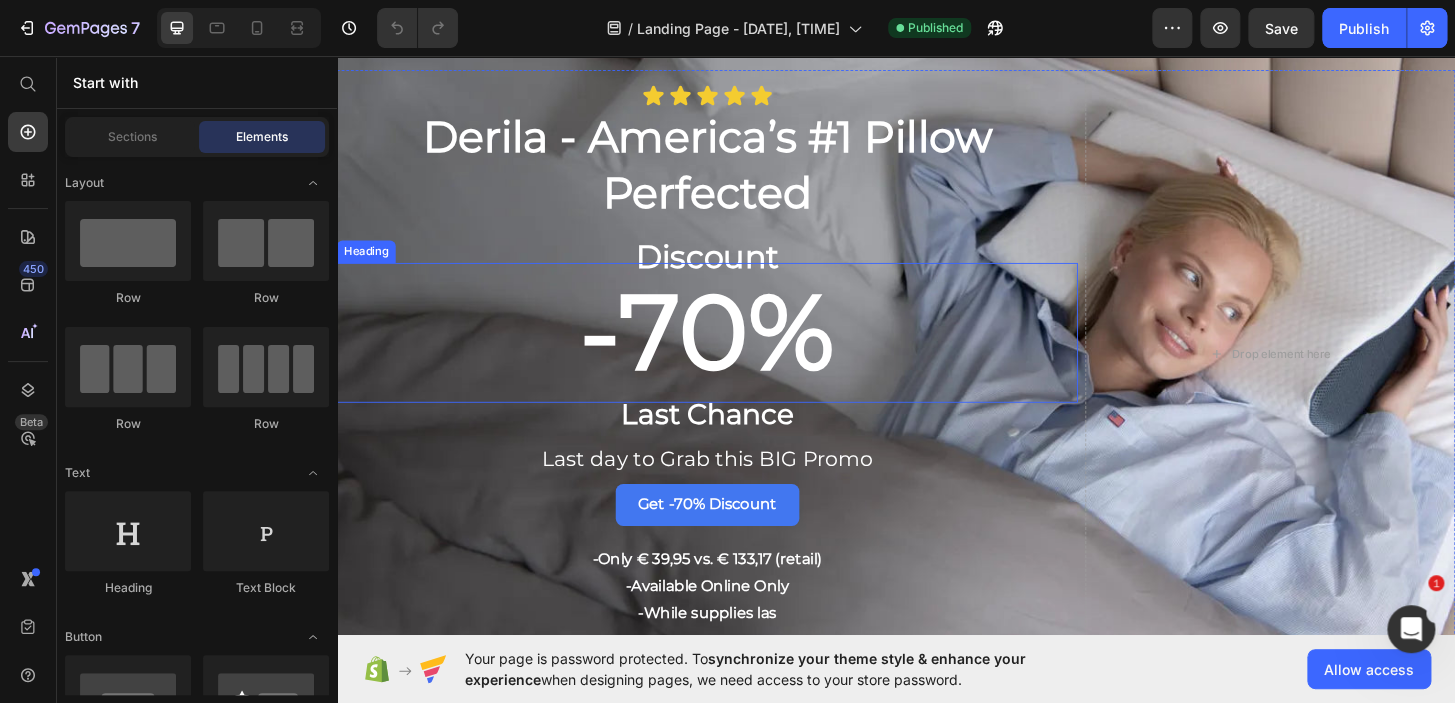 scroll, scrollTop: 0, scrollLeft: 0, axis: both 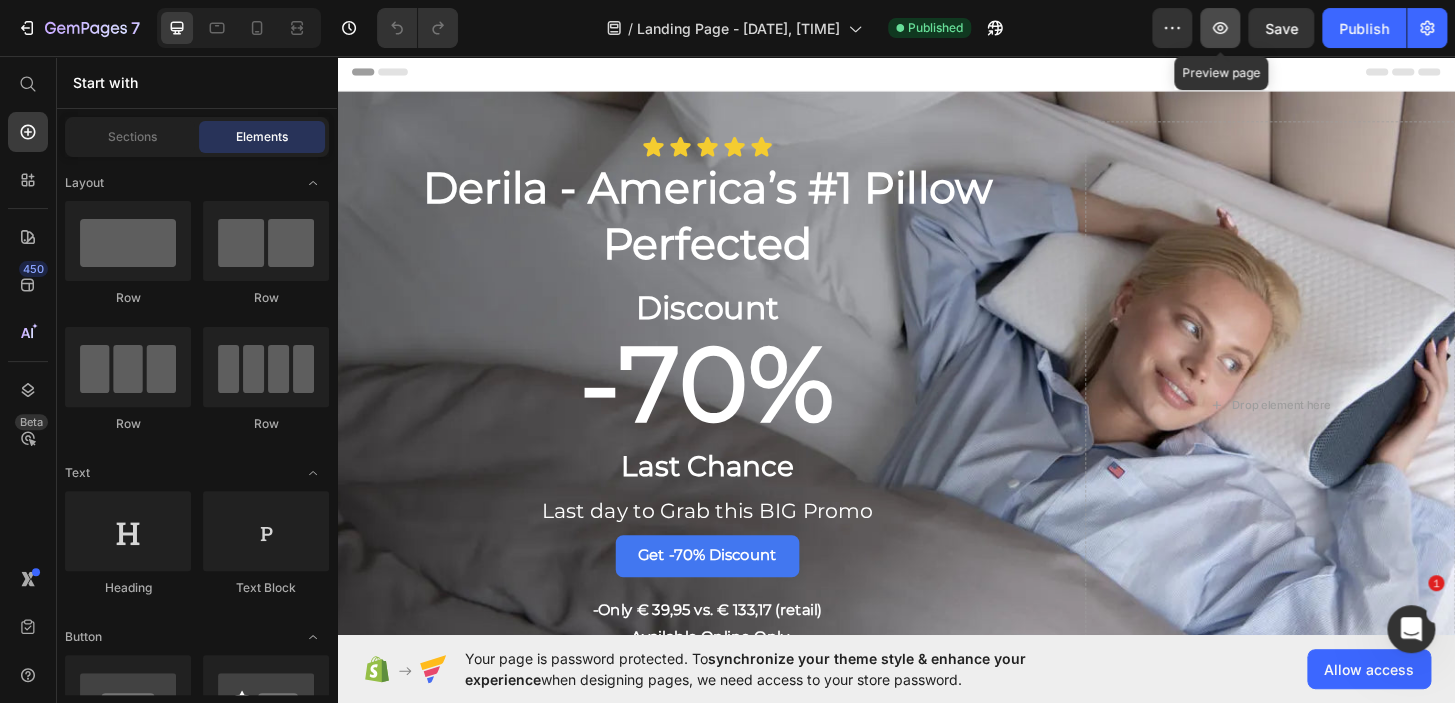 click 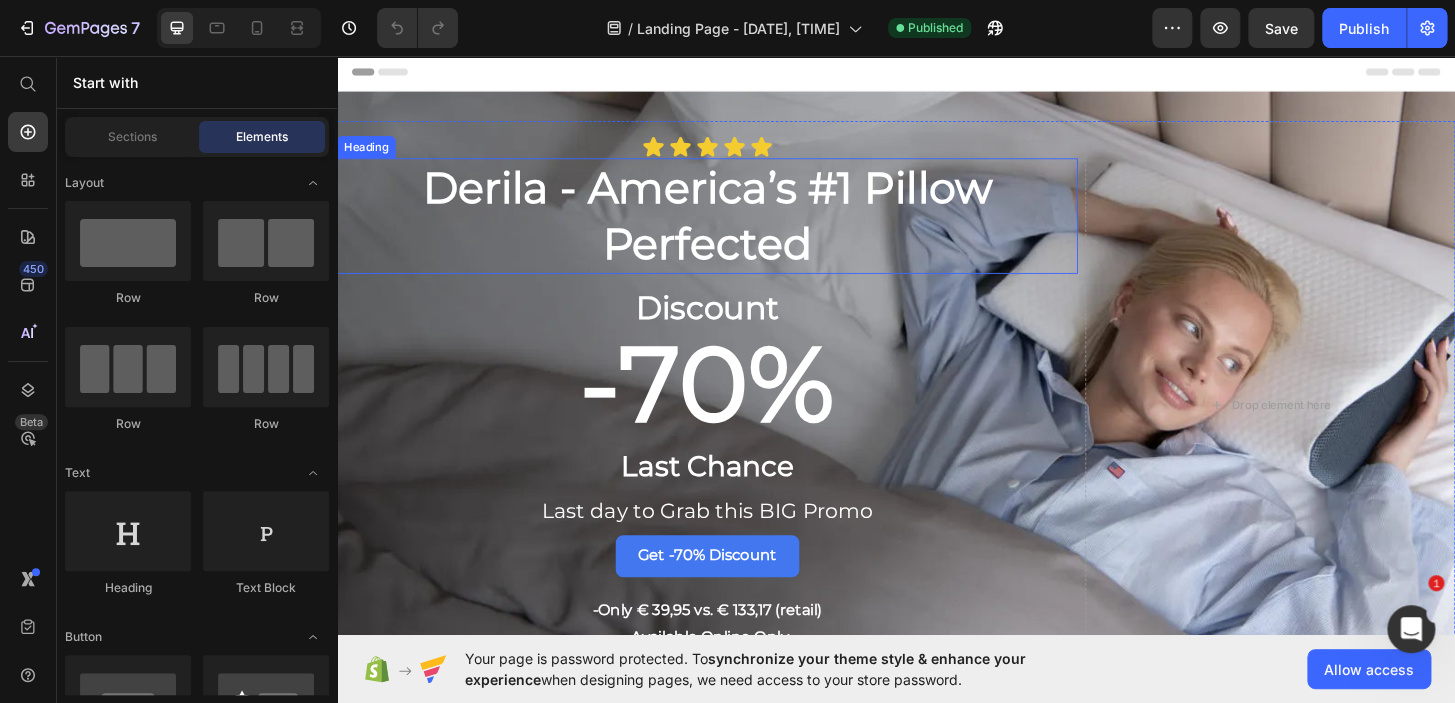 drag, startPoint x: 1089, startPoint y: 169, endPoint x: 668, endPoint y: 193, distance: 421.68353 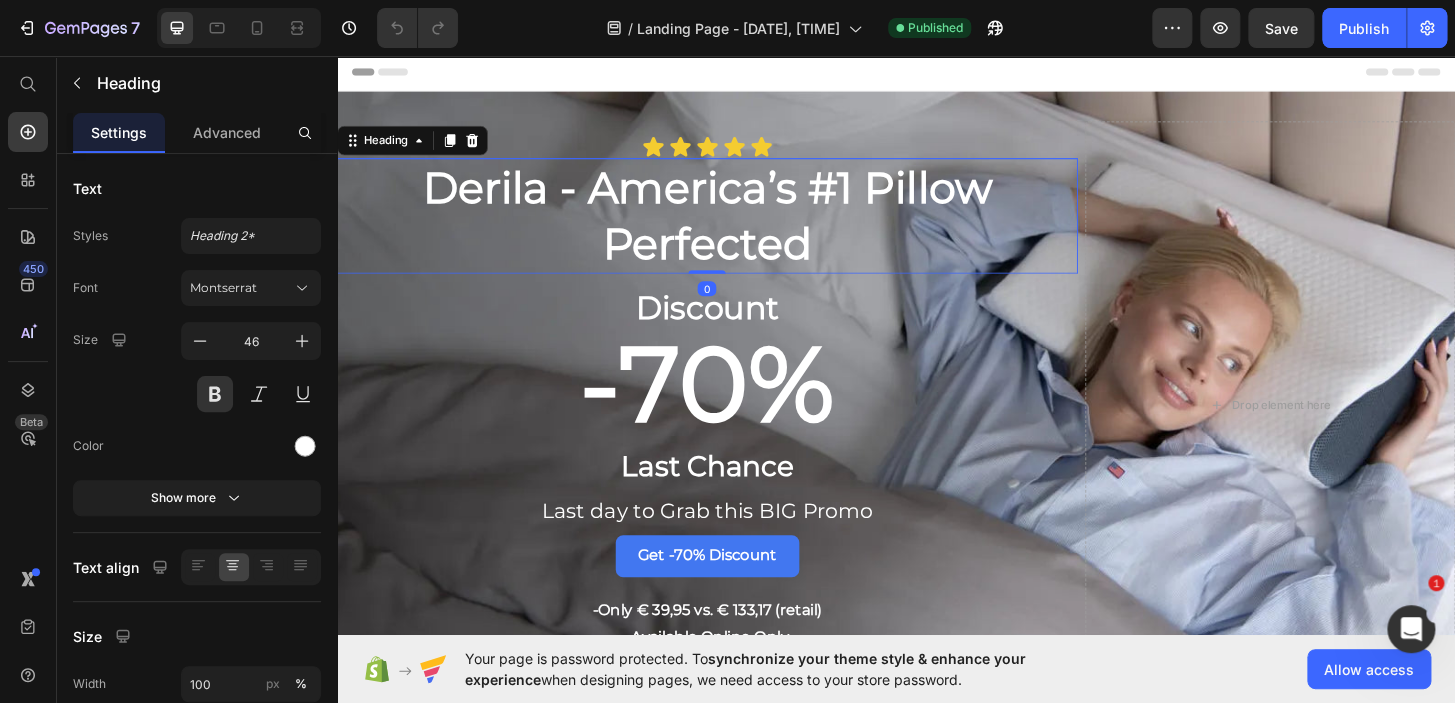 click on "Header" at bounding box center (937, 73) 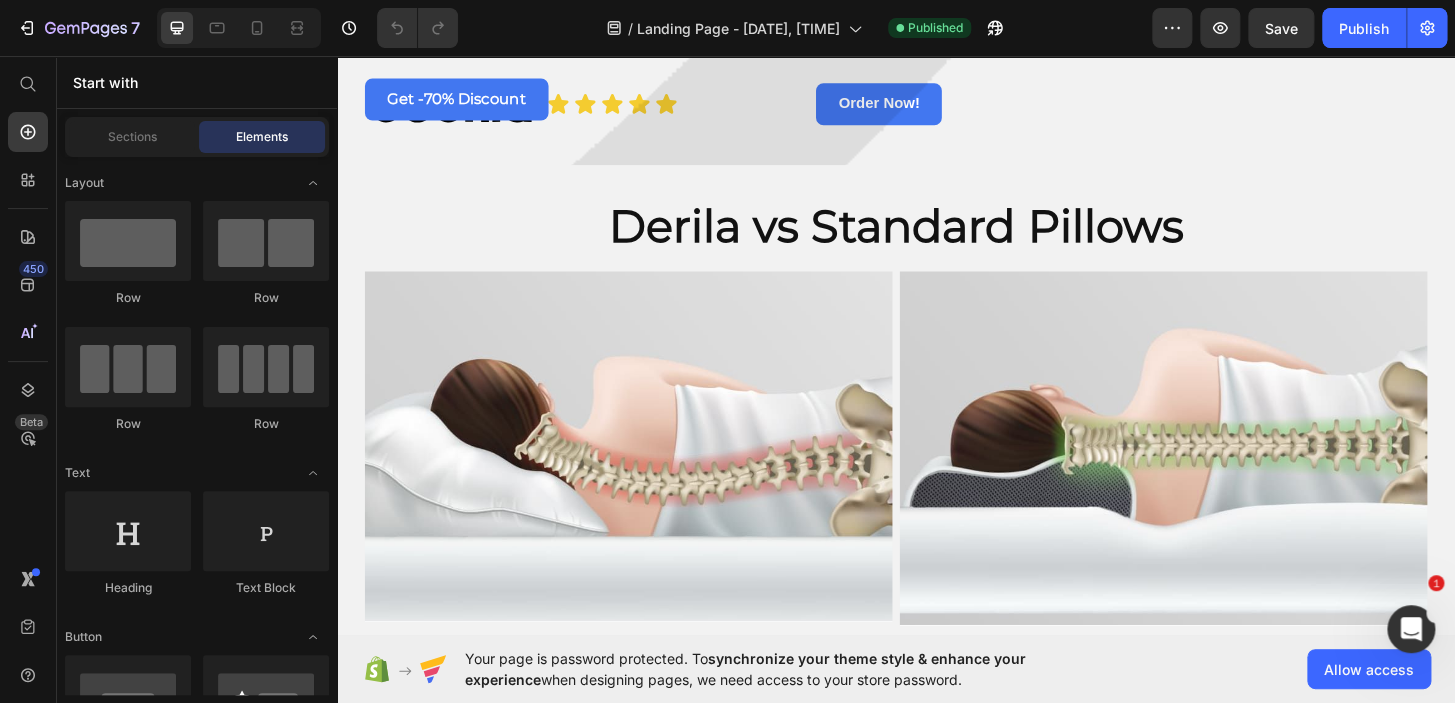 scroll, scrollTop: 3260, scrollLeft: 0, axis: vertical 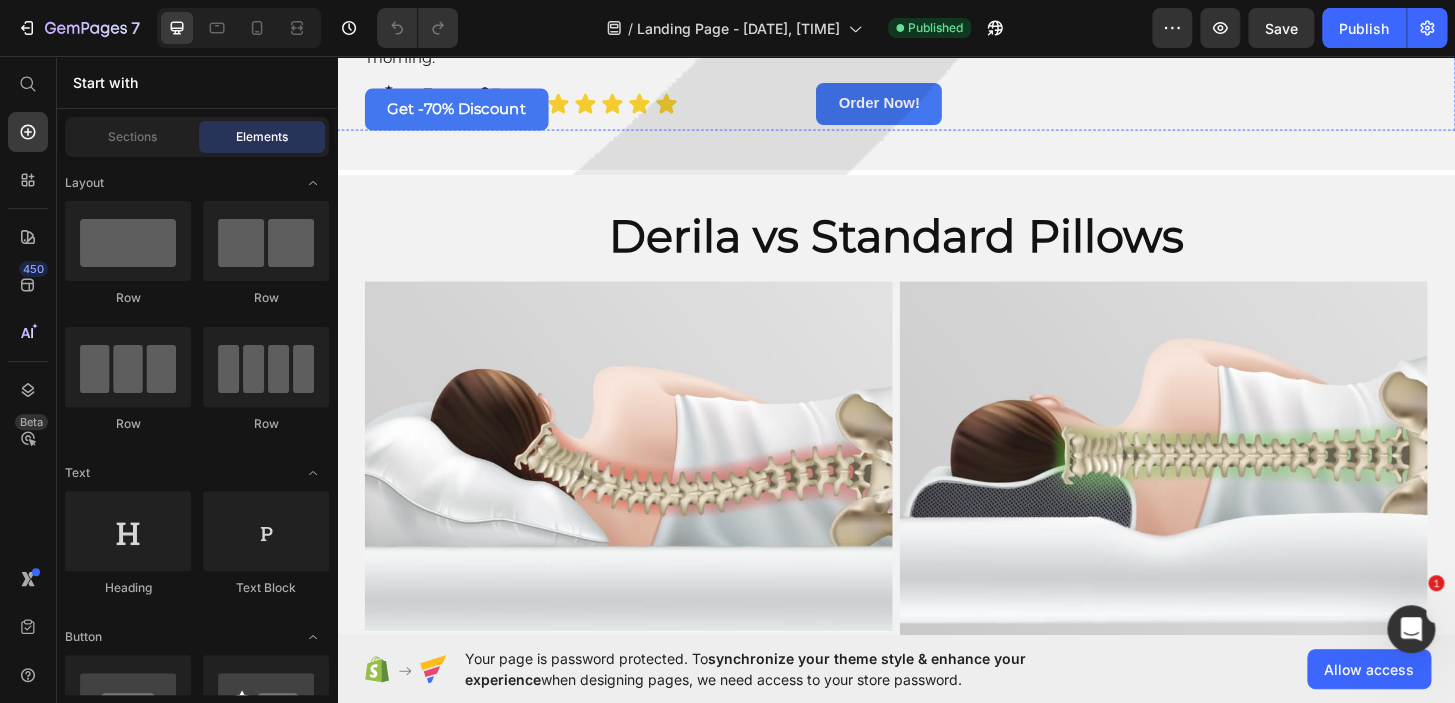 click at bounding box center [1224, -69] 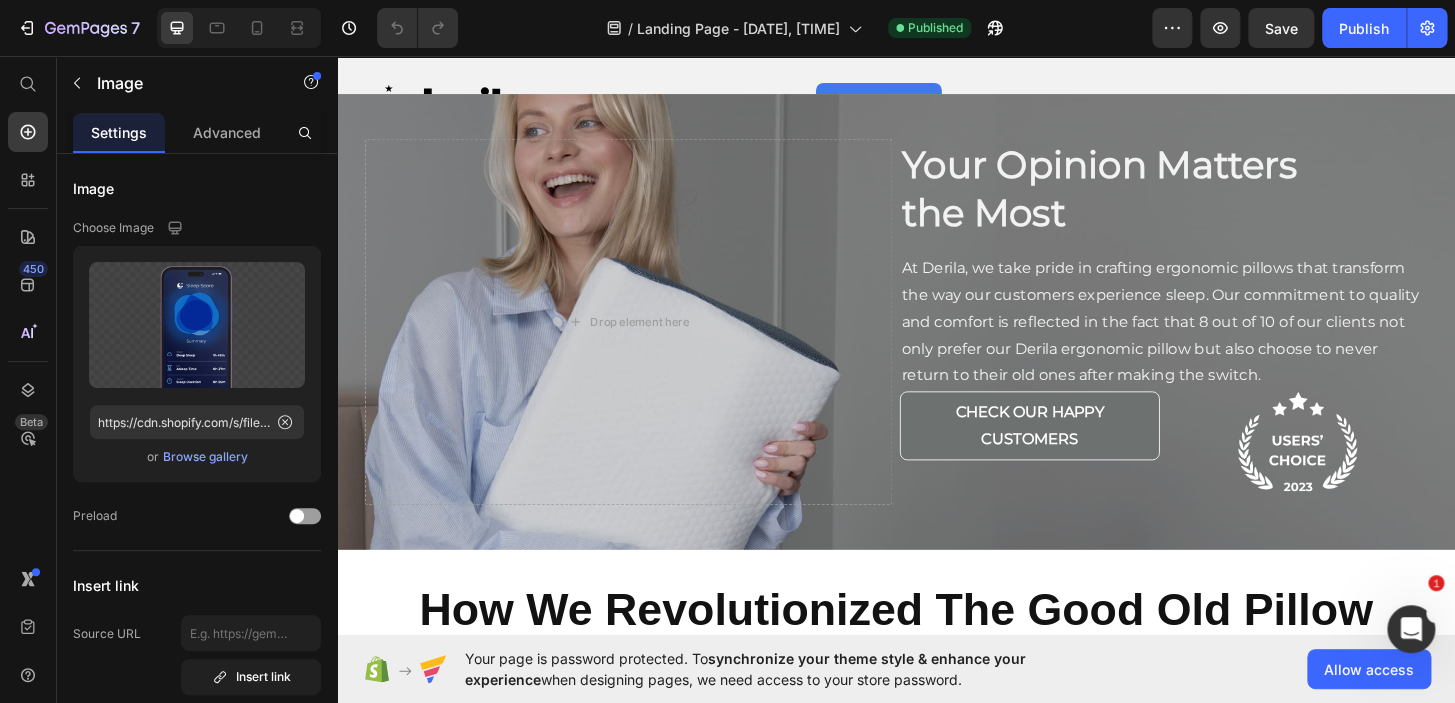 scroll, scrollTop: 1715, scrollLeft: 0, axis: vertical 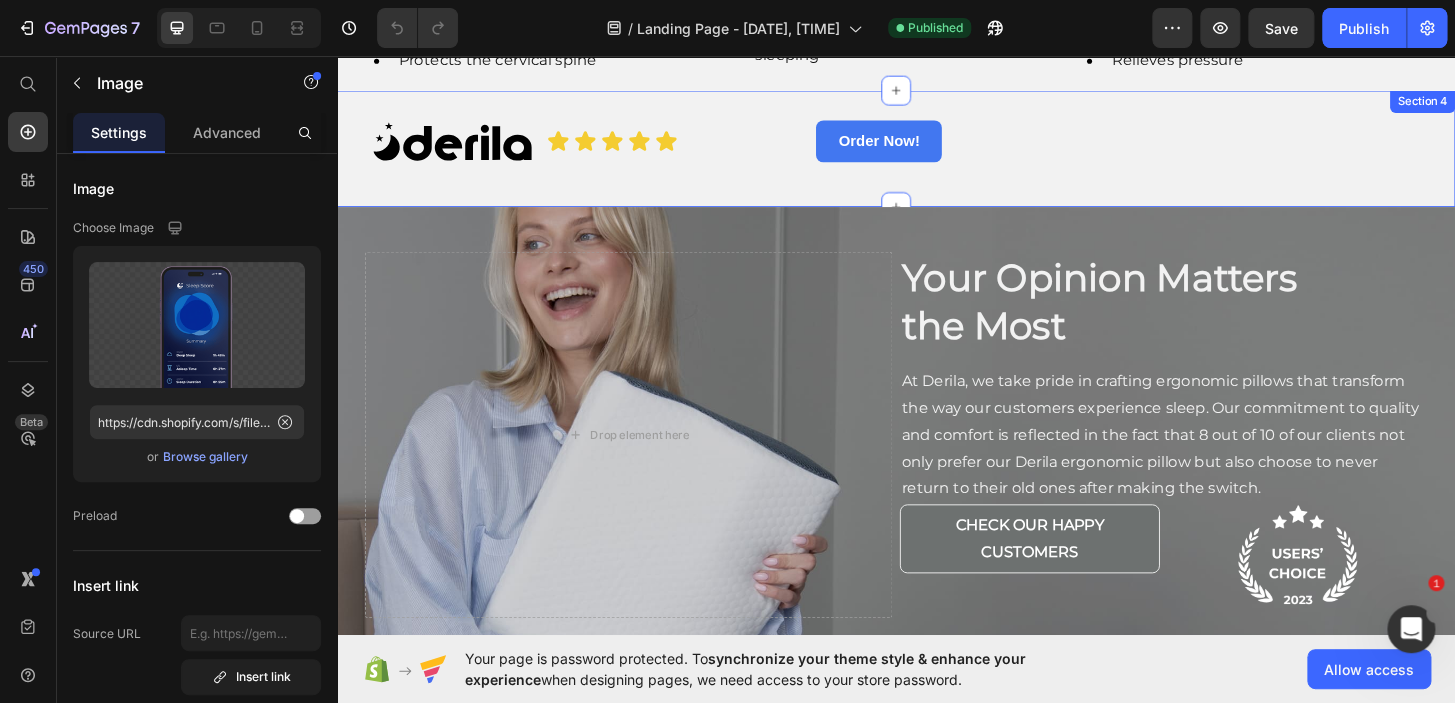 click on "Image Icon Icon Icon Icon Icon Icon List Order Now! Button Row Row Section 4" at bounding box center (937, 155) 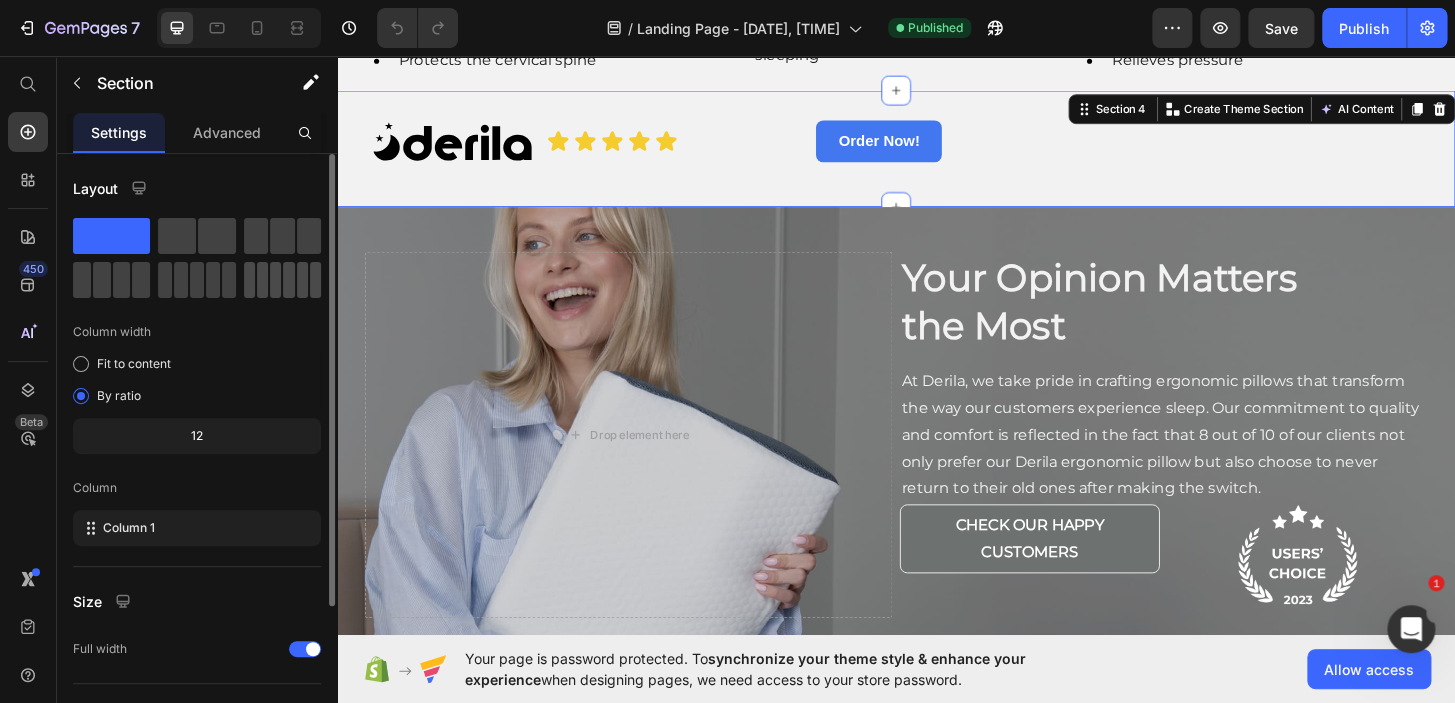 scroll, scrollTop: 201, scrollLeft: 0, axis: vertical 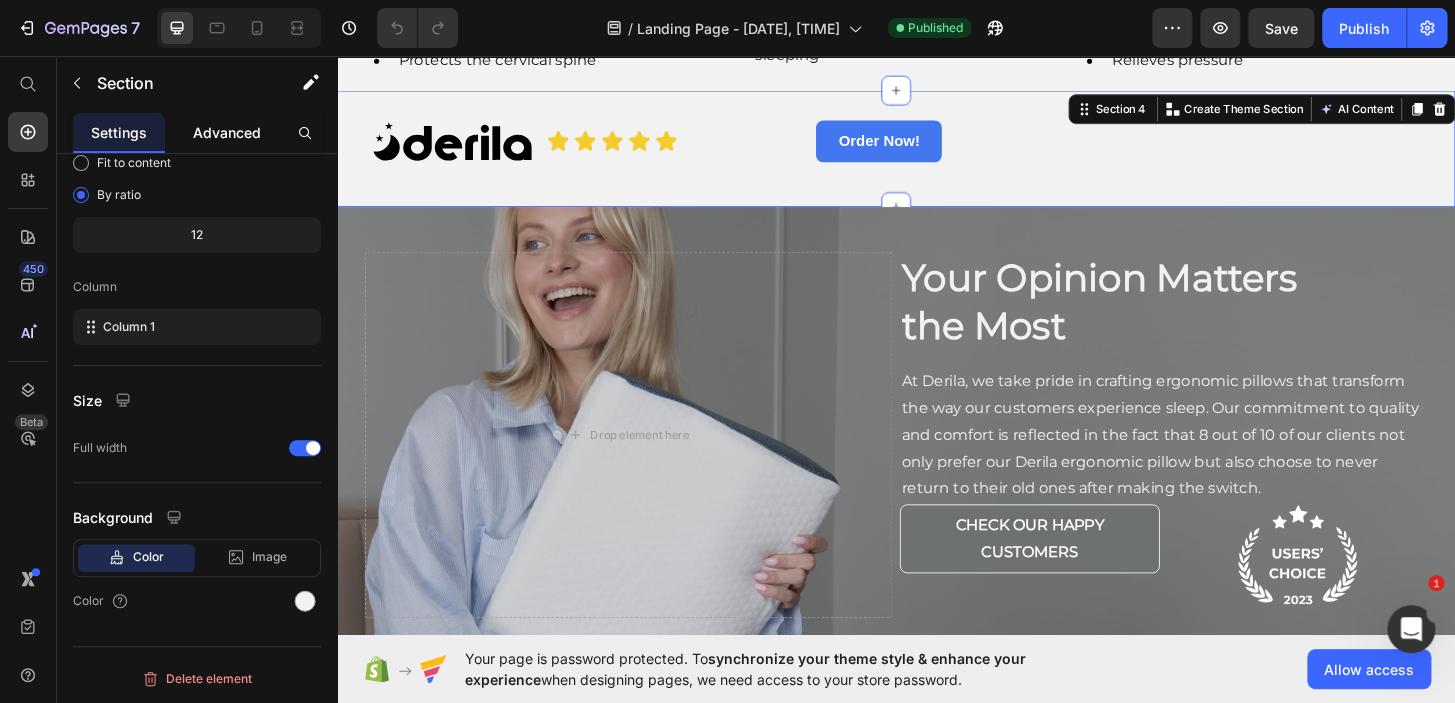 click on "Advanced" at bounding box center [227, 132] 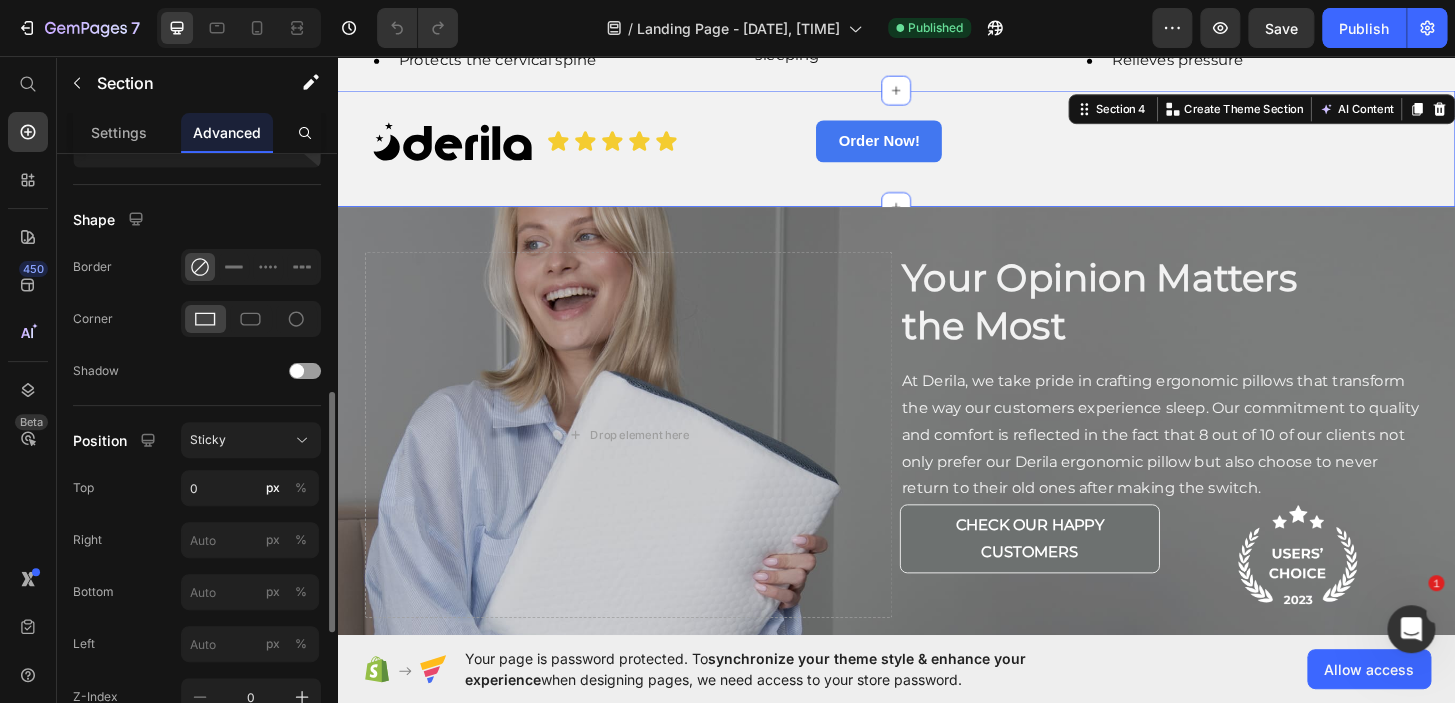 scroll, scrollTop: 505, scrollLeft: 0, axis: vertical 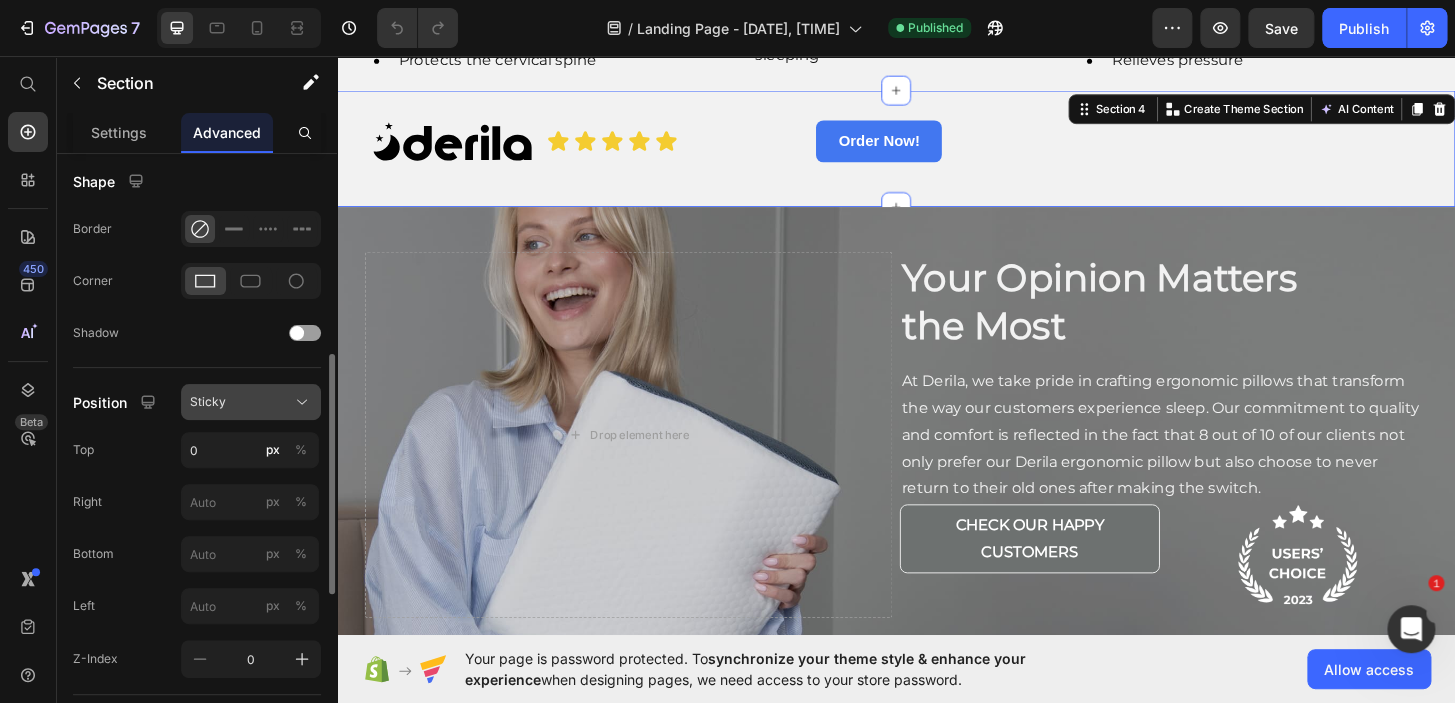 click on "Sticky" at bounding box center [251, 402] 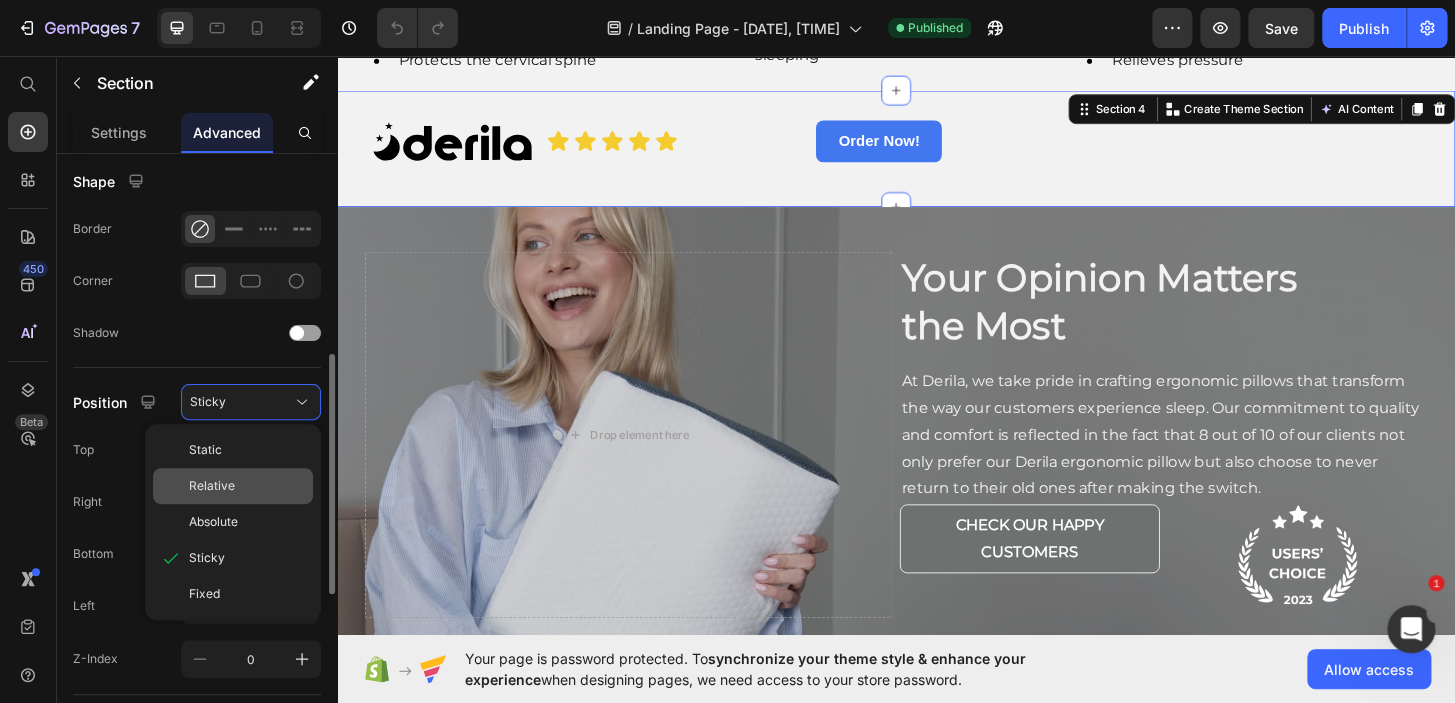 click on "Relative" at bounding box center [212, 486] 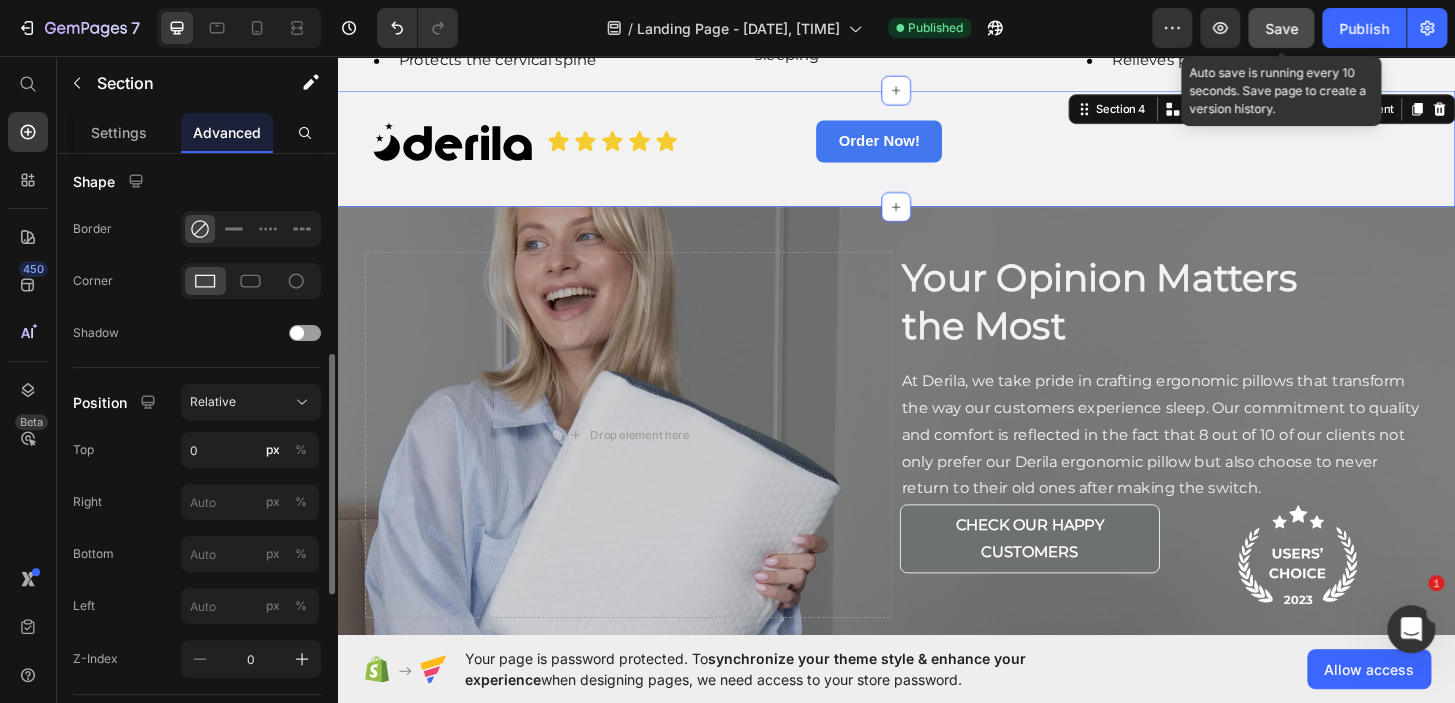 click on "Save" 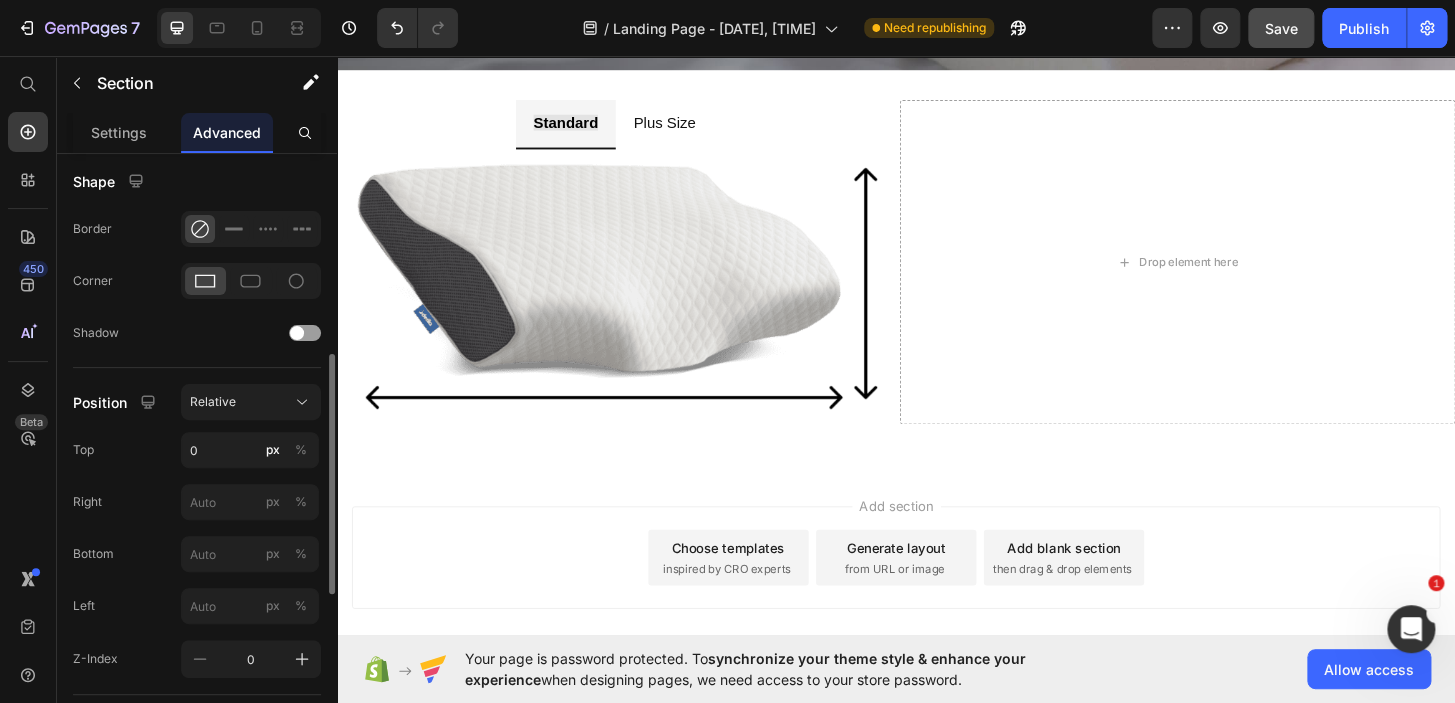scroll, scrollTop: 5883, scrollLeft: 0, axis: vertical 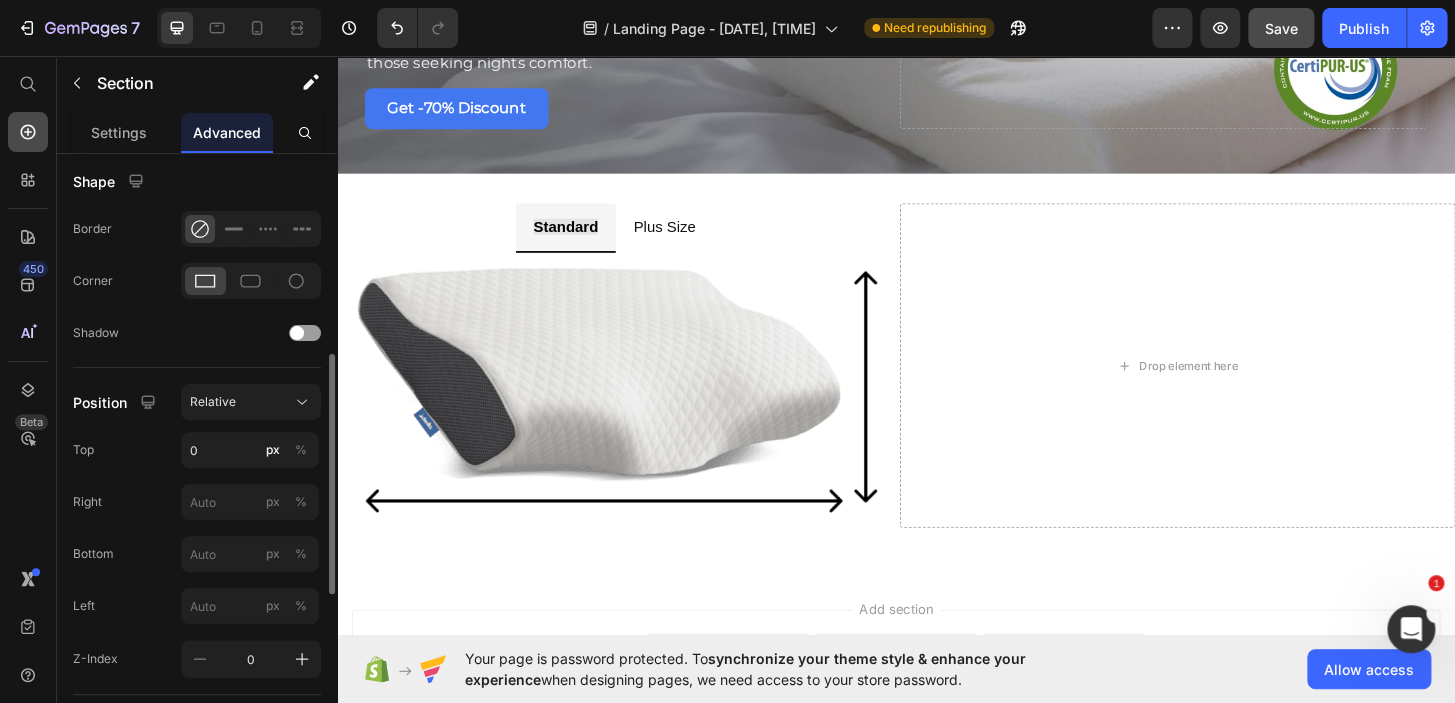 click 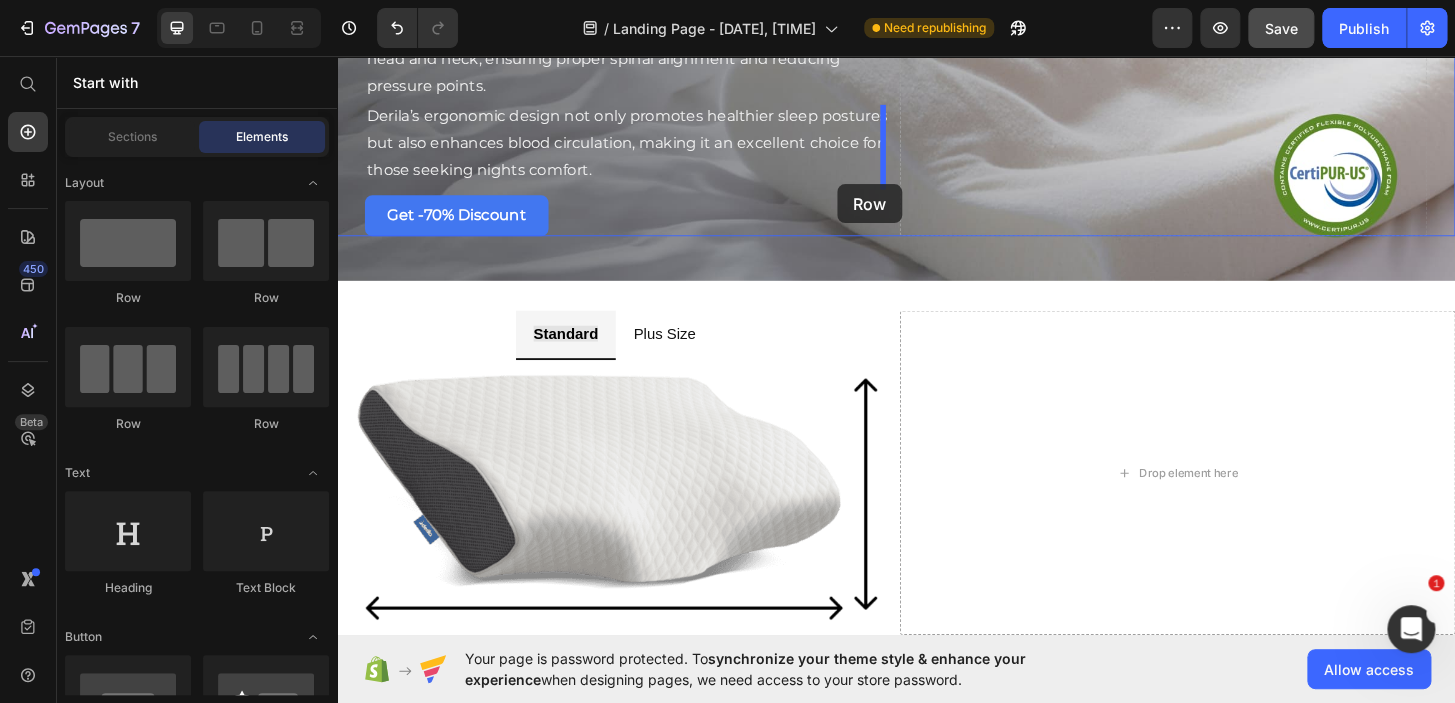 scroll, scrollTop: 5687, scrollLeft: 0, axis: vertical 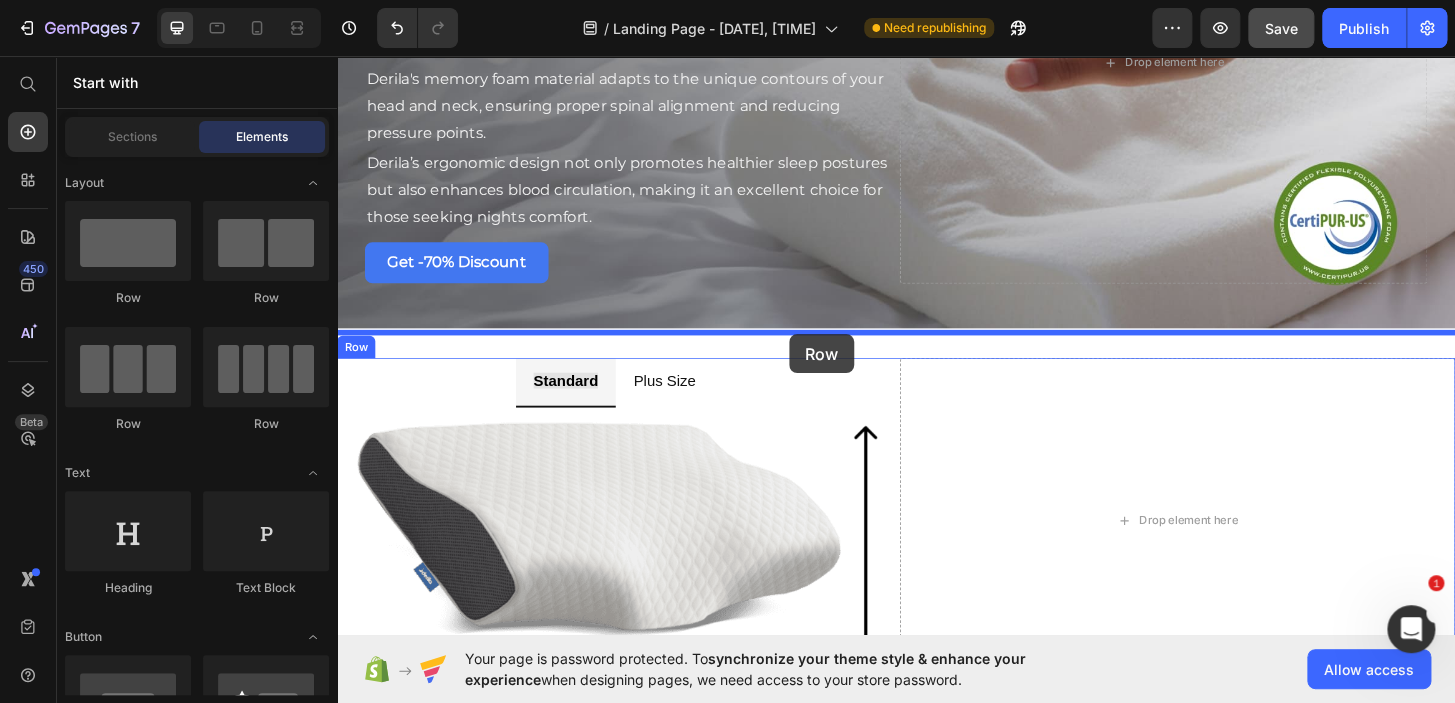 drag, startPoint x: 583, startPoint y: 273, endPoint x: 820, endPoint y: 349, distance: 248.88753 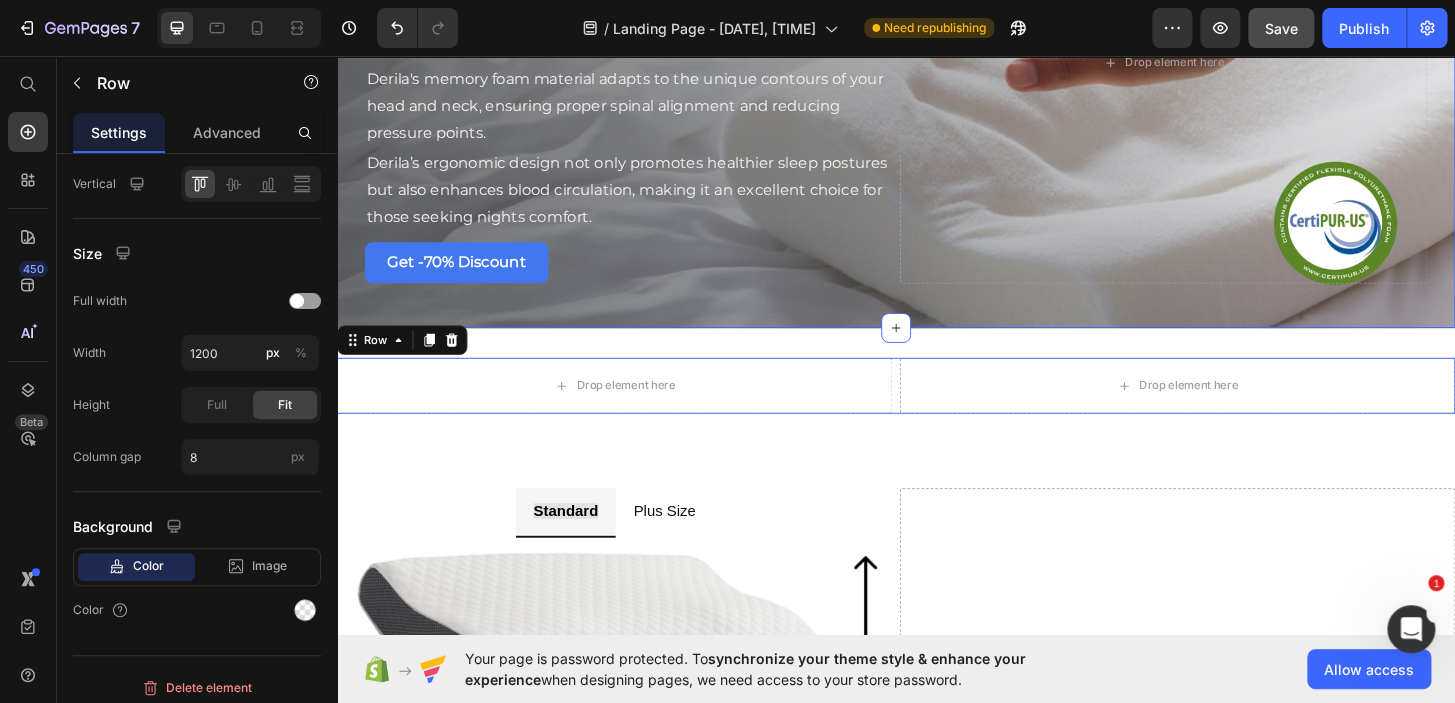 scroll, scrollTop: 0, scrollLeft: 0, axis: both 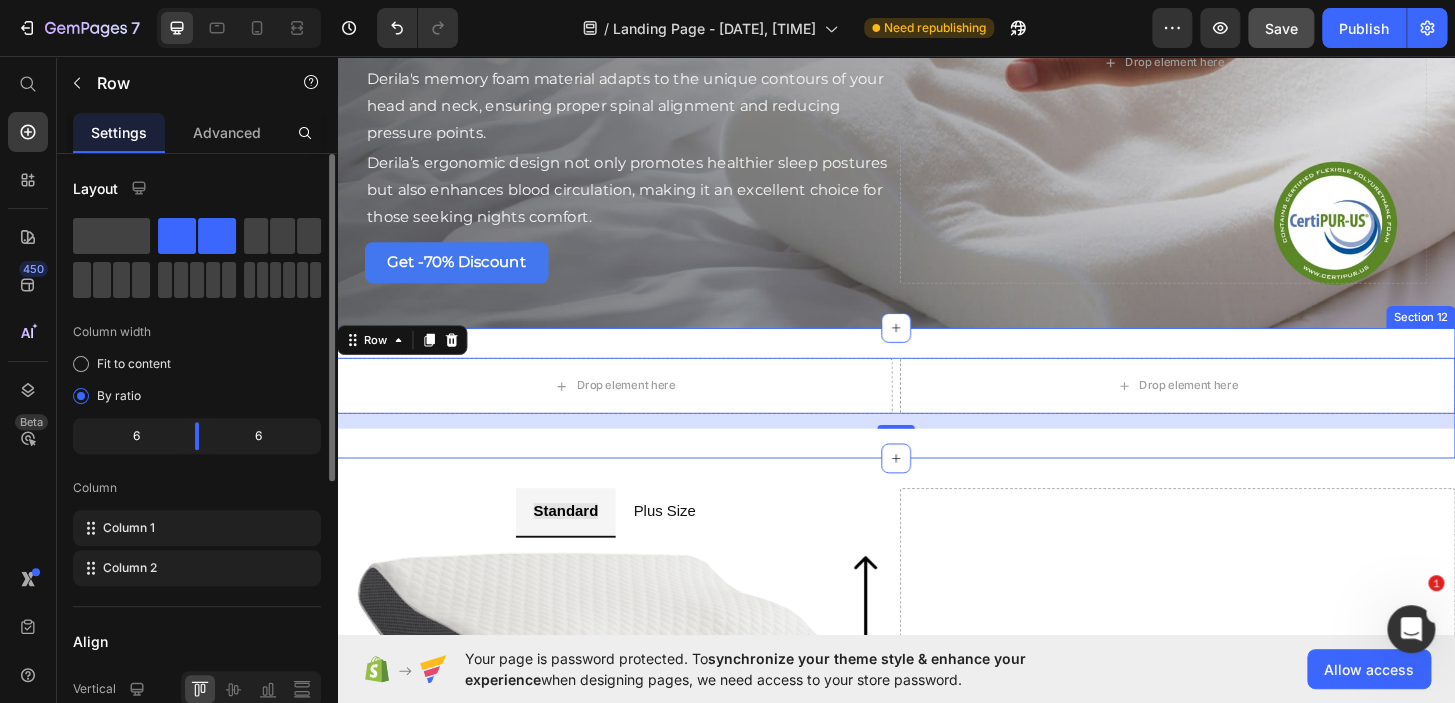 click on "Drop element here
Drop element here Row   16 Section 12" at bounding box center [937, 418] 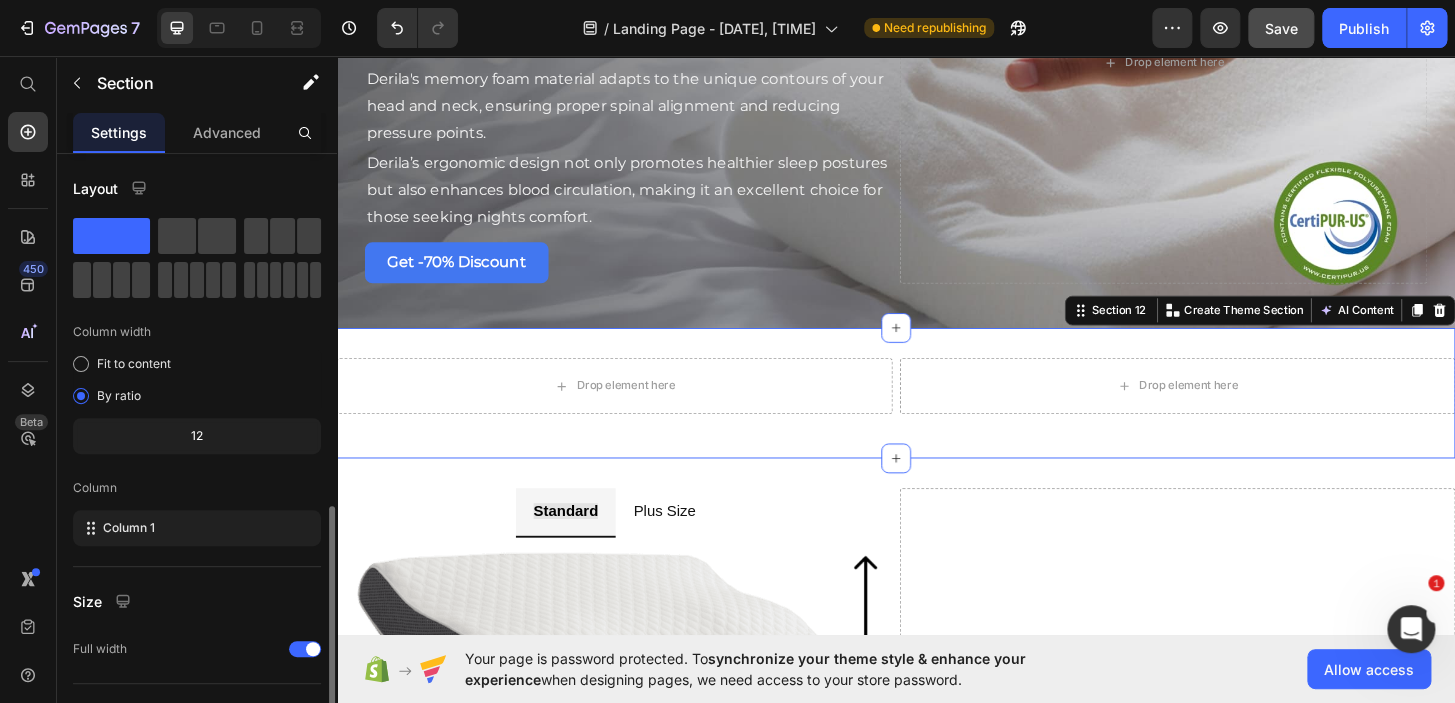 scroll, scrollTop: 201, scrollLeft: 0, axis: vertical 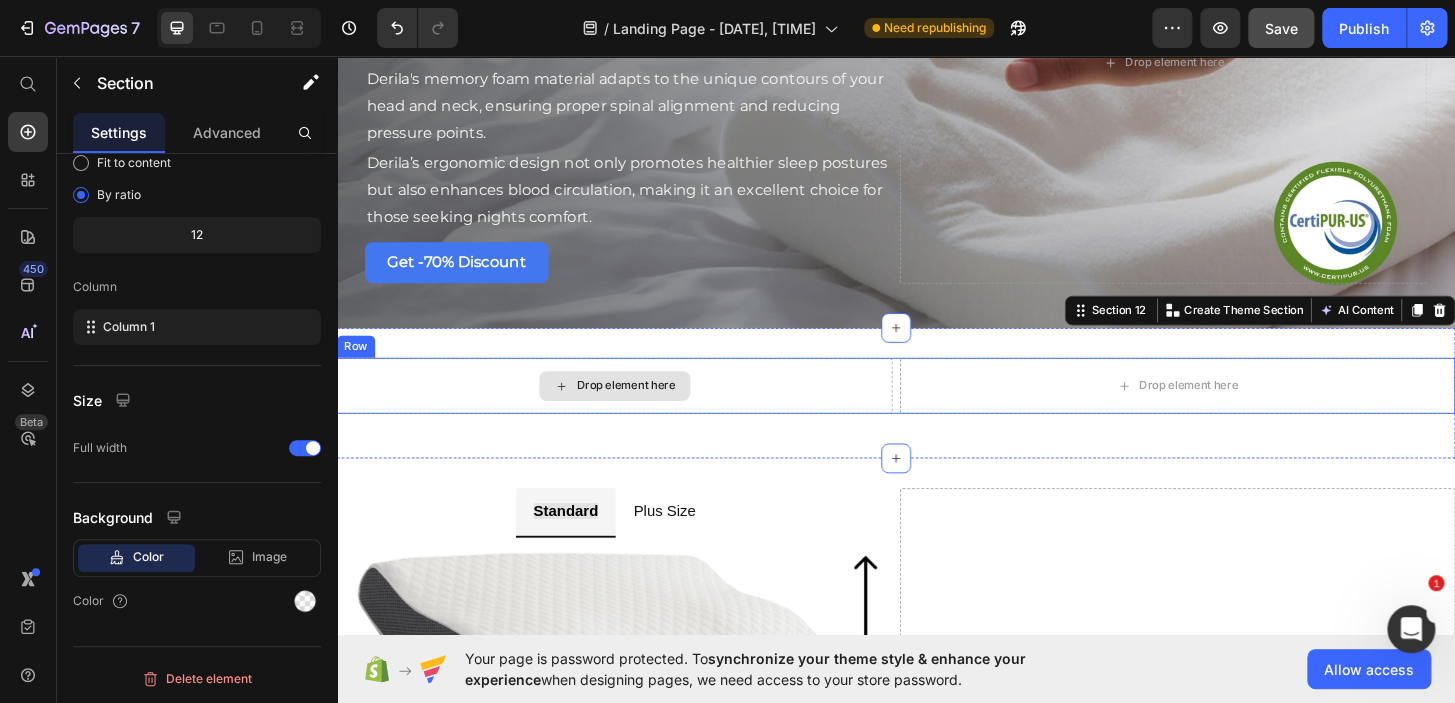 click on "Drop element here" at bounding box center [635, 410] 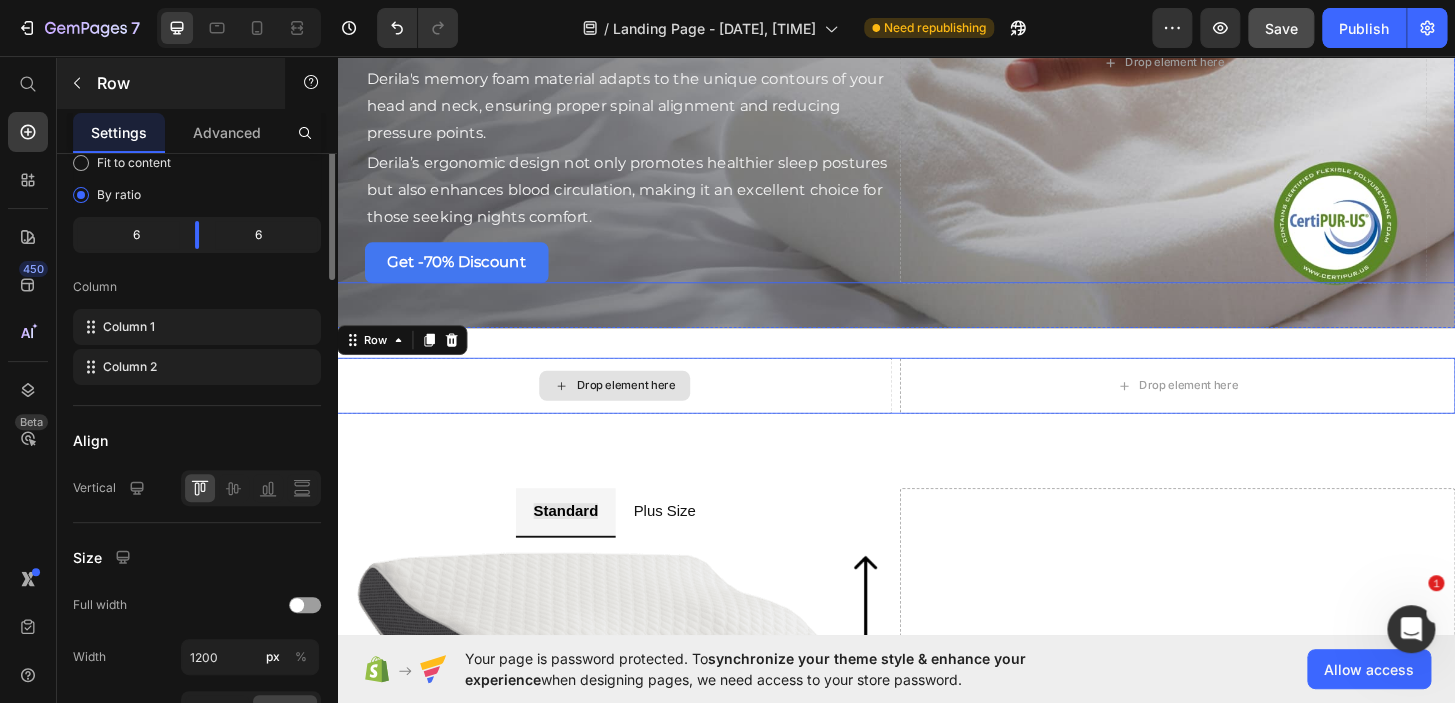 scroll, scrollTop: 0, scrollLeft: 0, axis: both 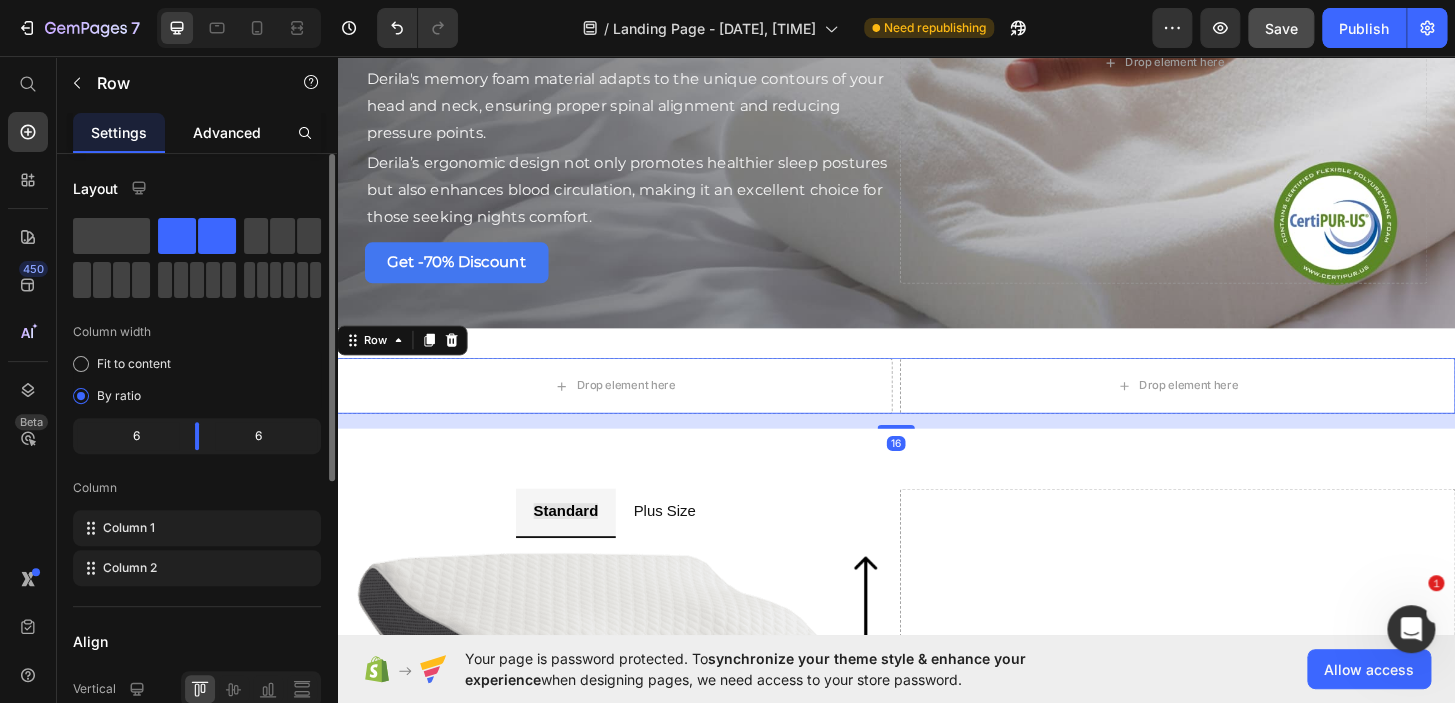 click on "Advanced" at bounding box center (227, 132) 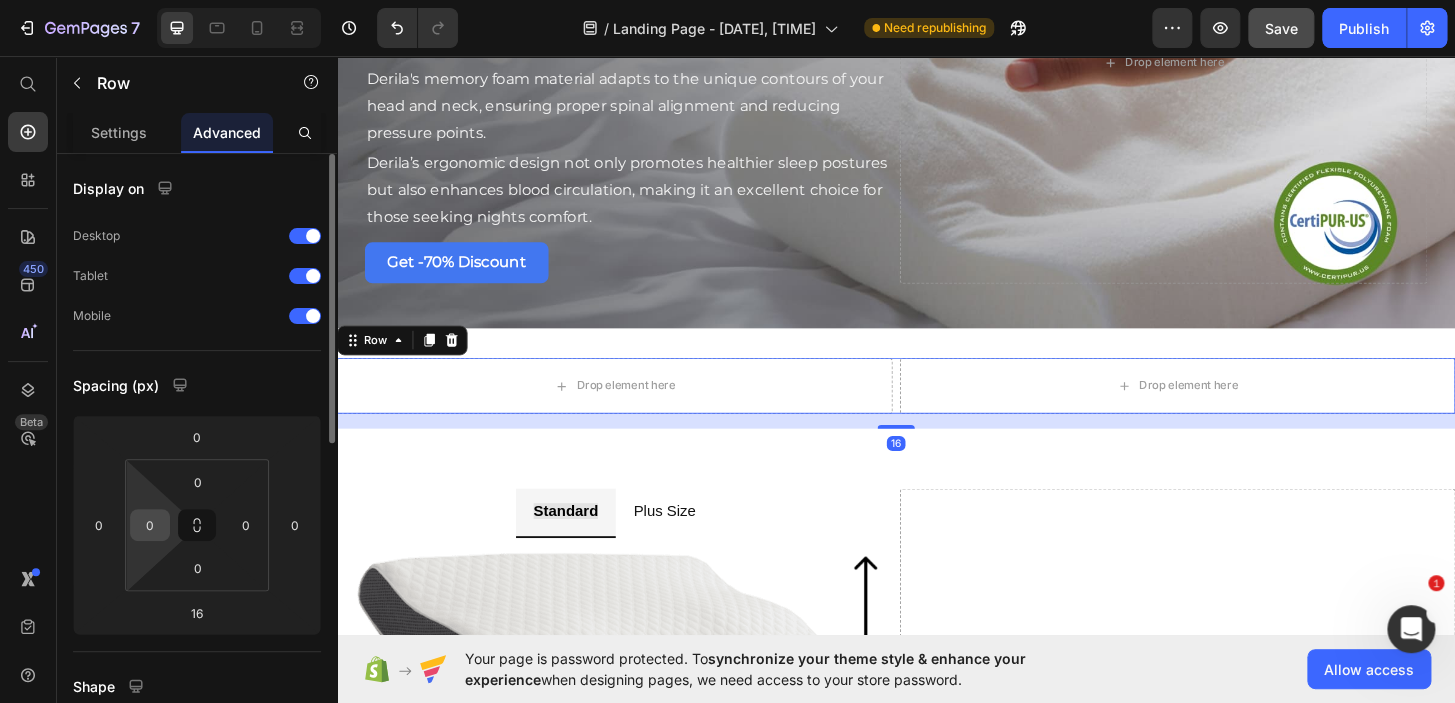 click on "0" at bounding box center [150, 525] 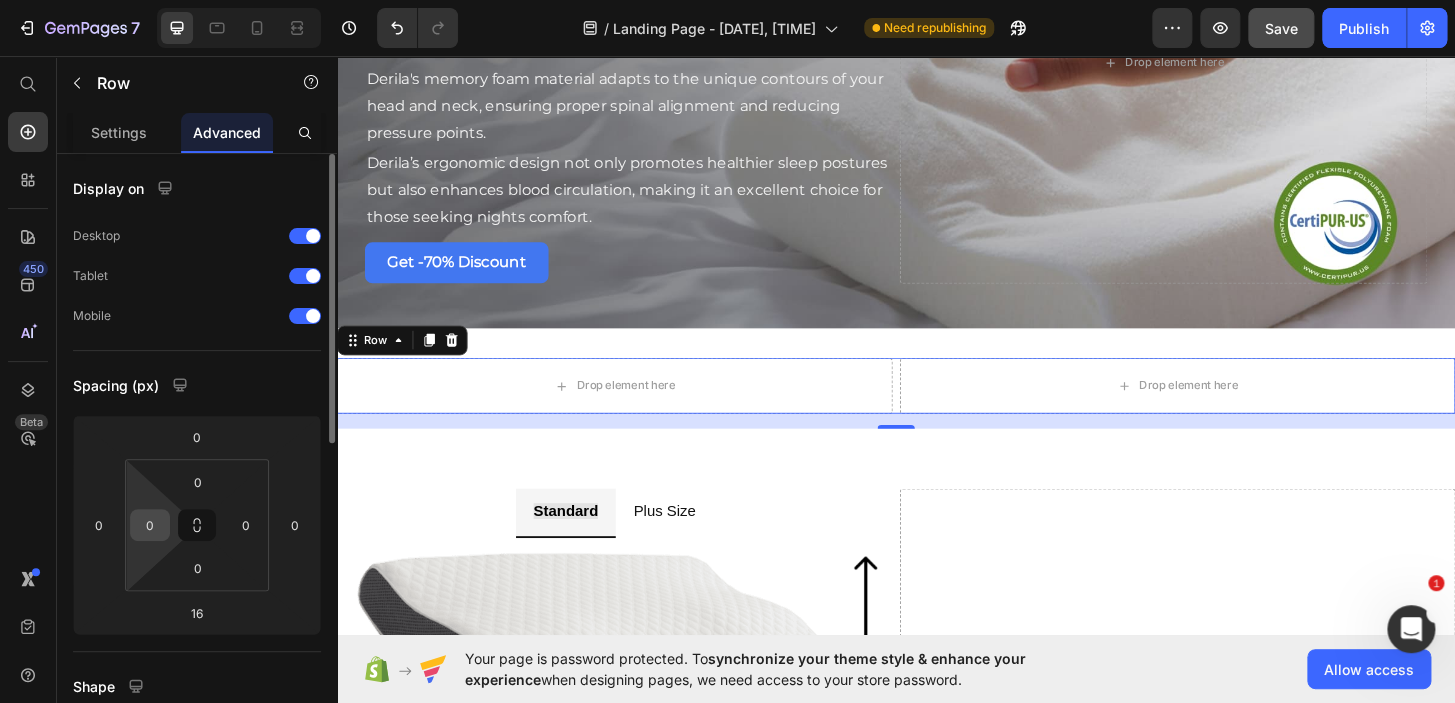 click on "0" at bounding box center (150, 525) 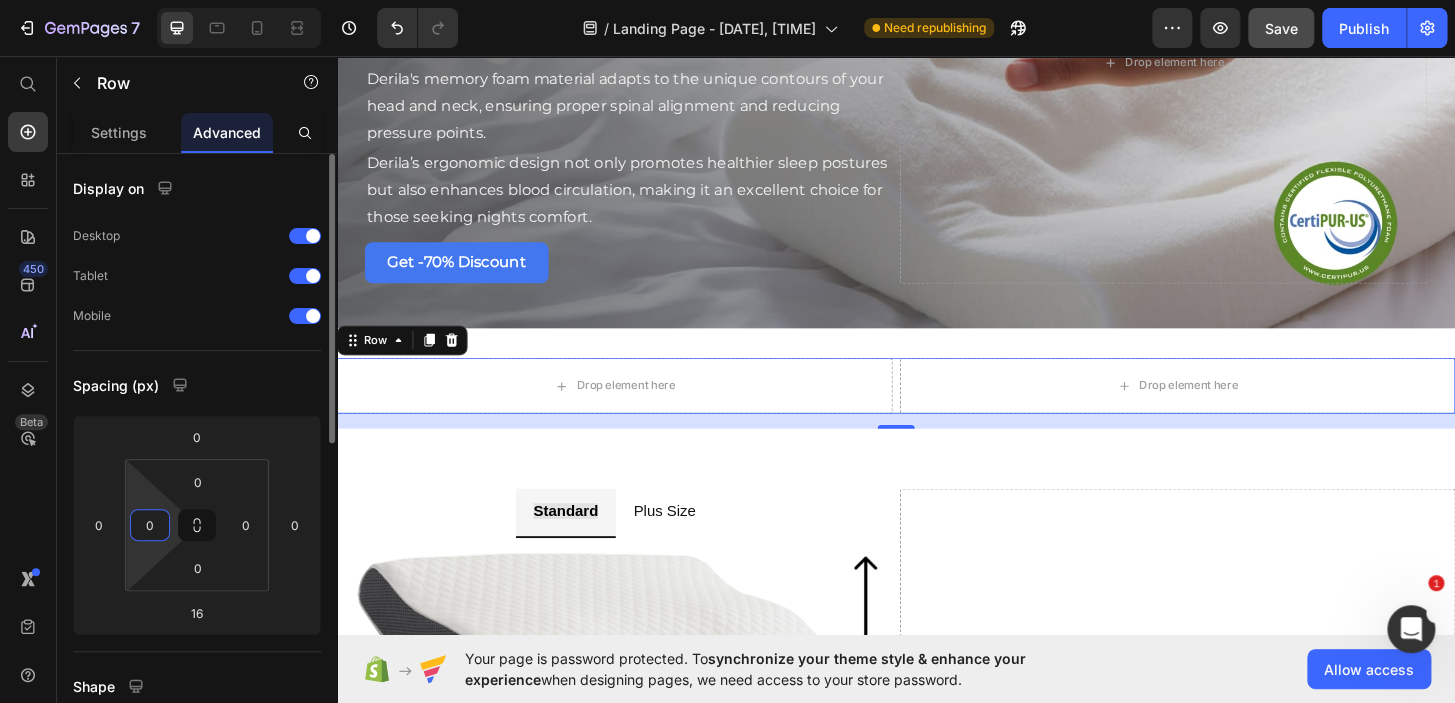 click on "0" at bounding box center [150, 525] 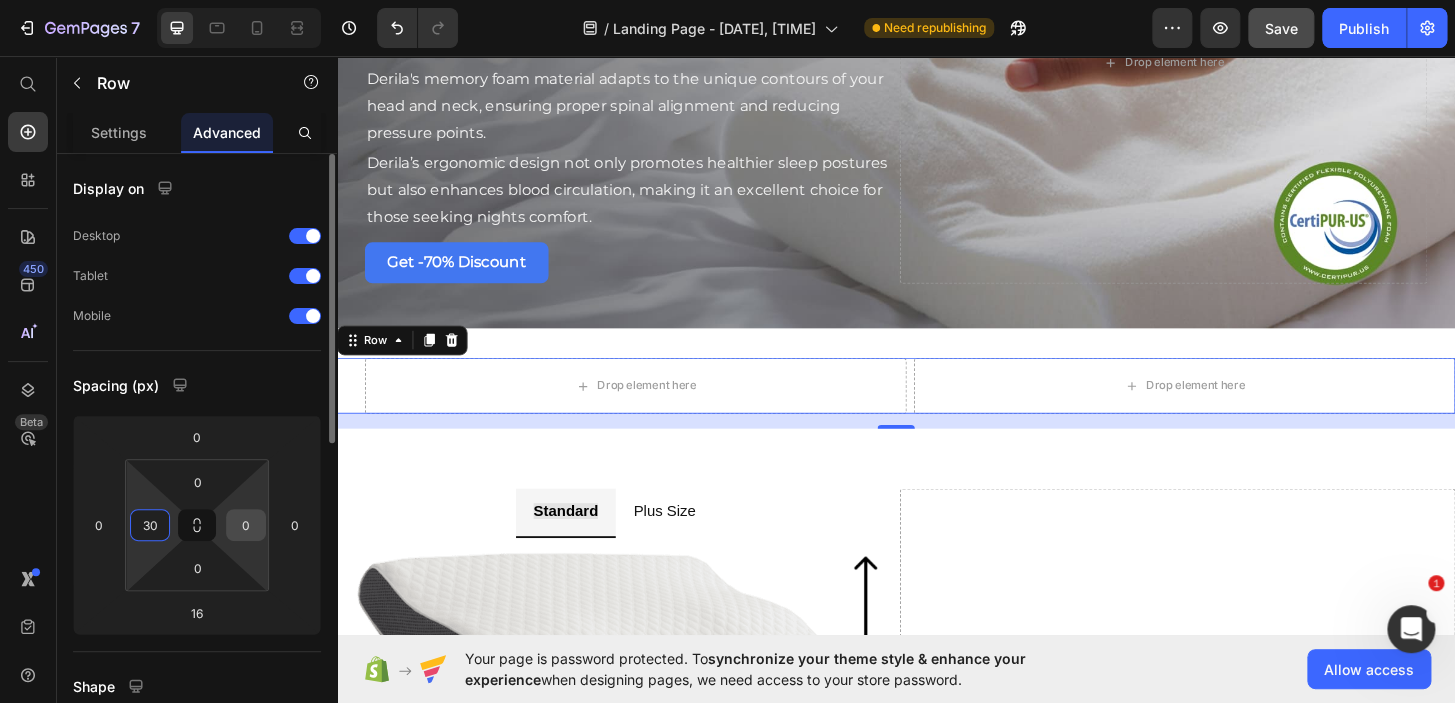 type on "30" 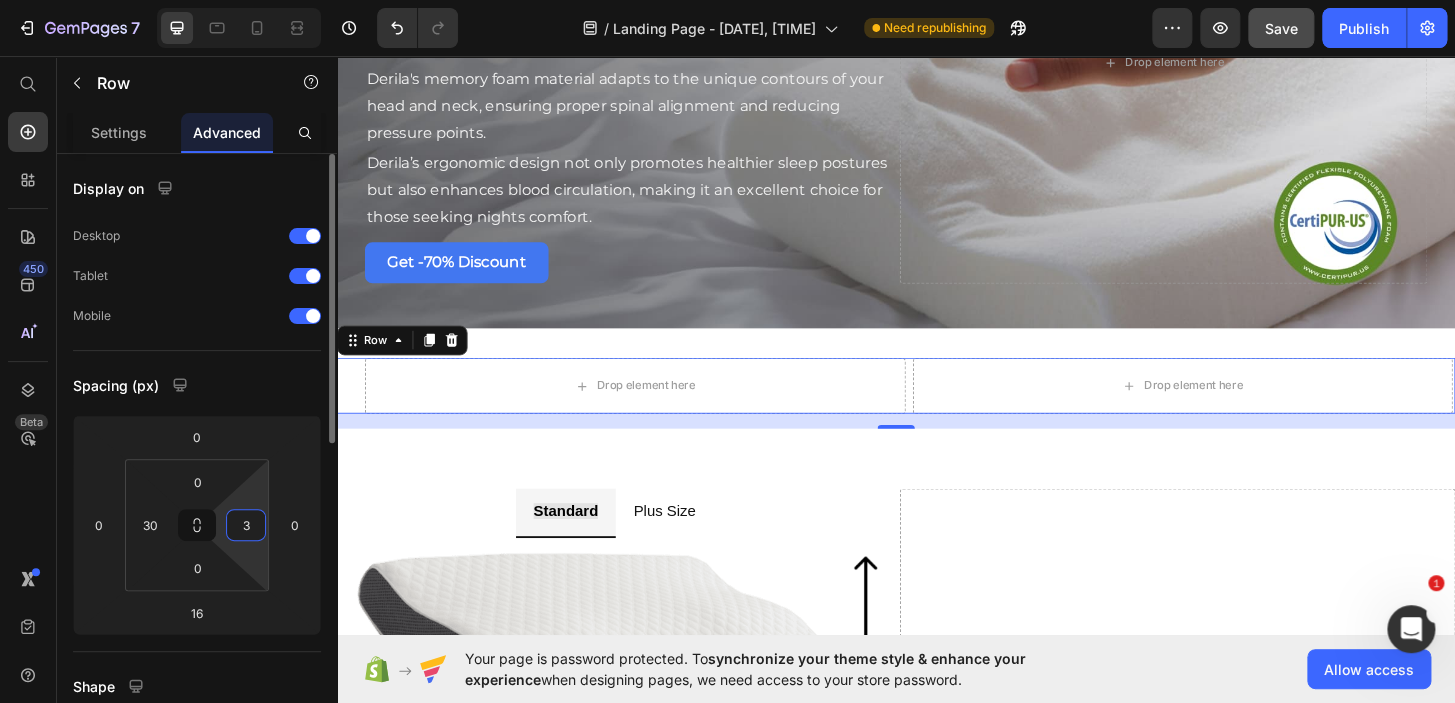 type on "30" 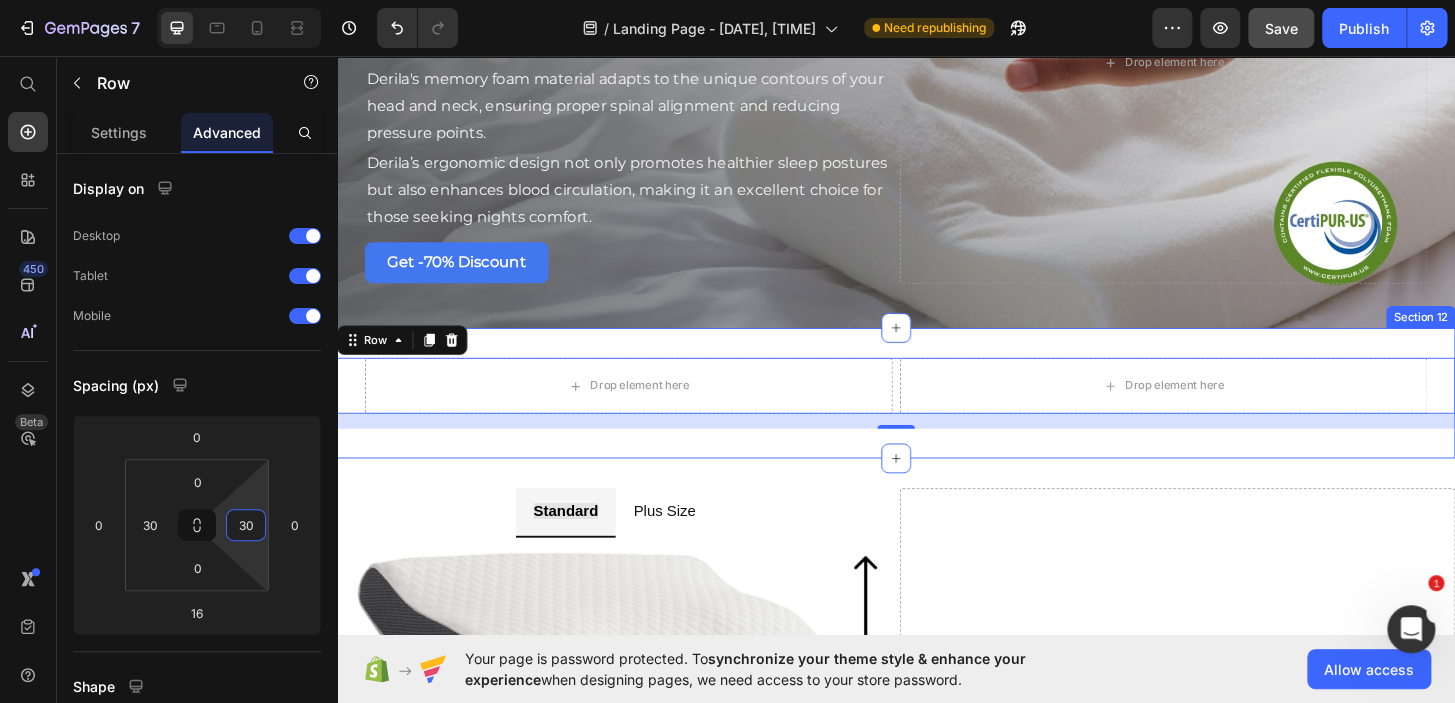 click on "Drop element here
Drop element here Row   16 Section 12" at bounding box center (937, 418) 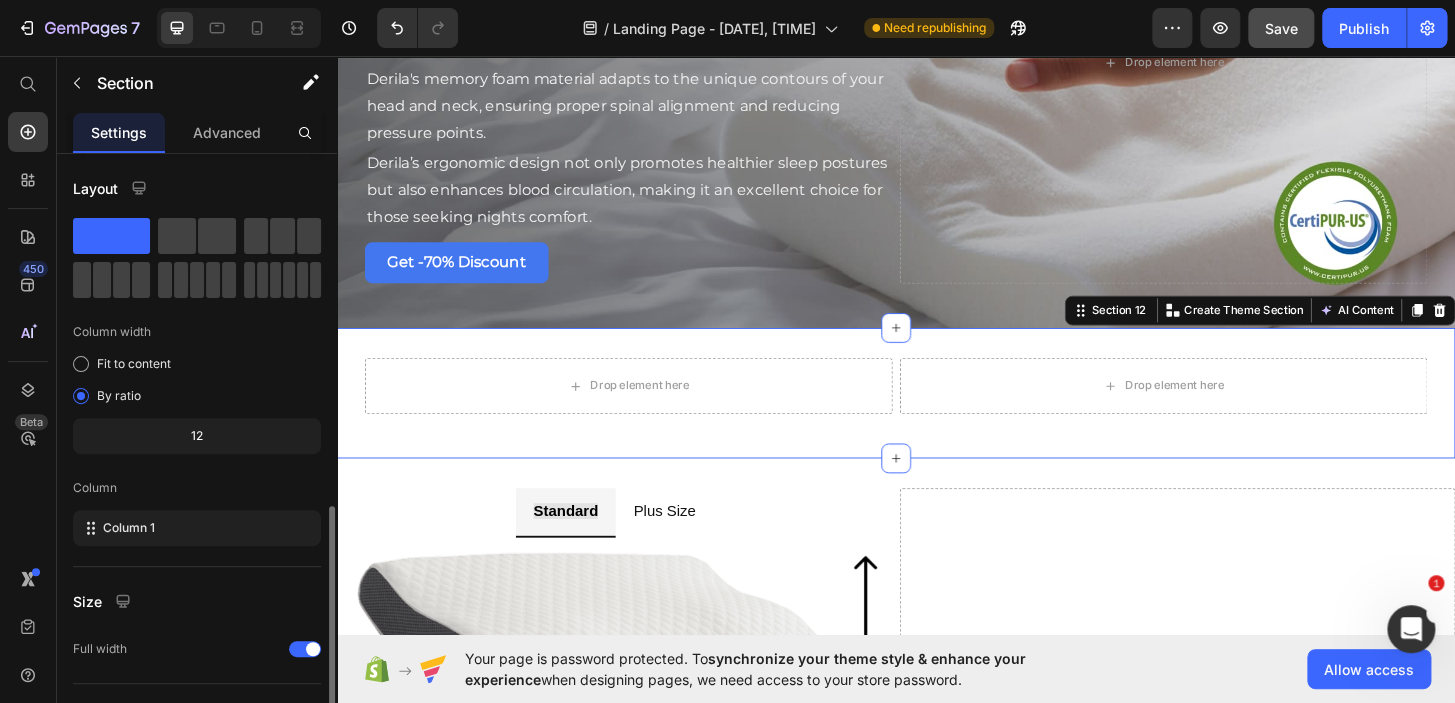scroll, scrollTop: 201, scrollLeft: 0, axis: vertical 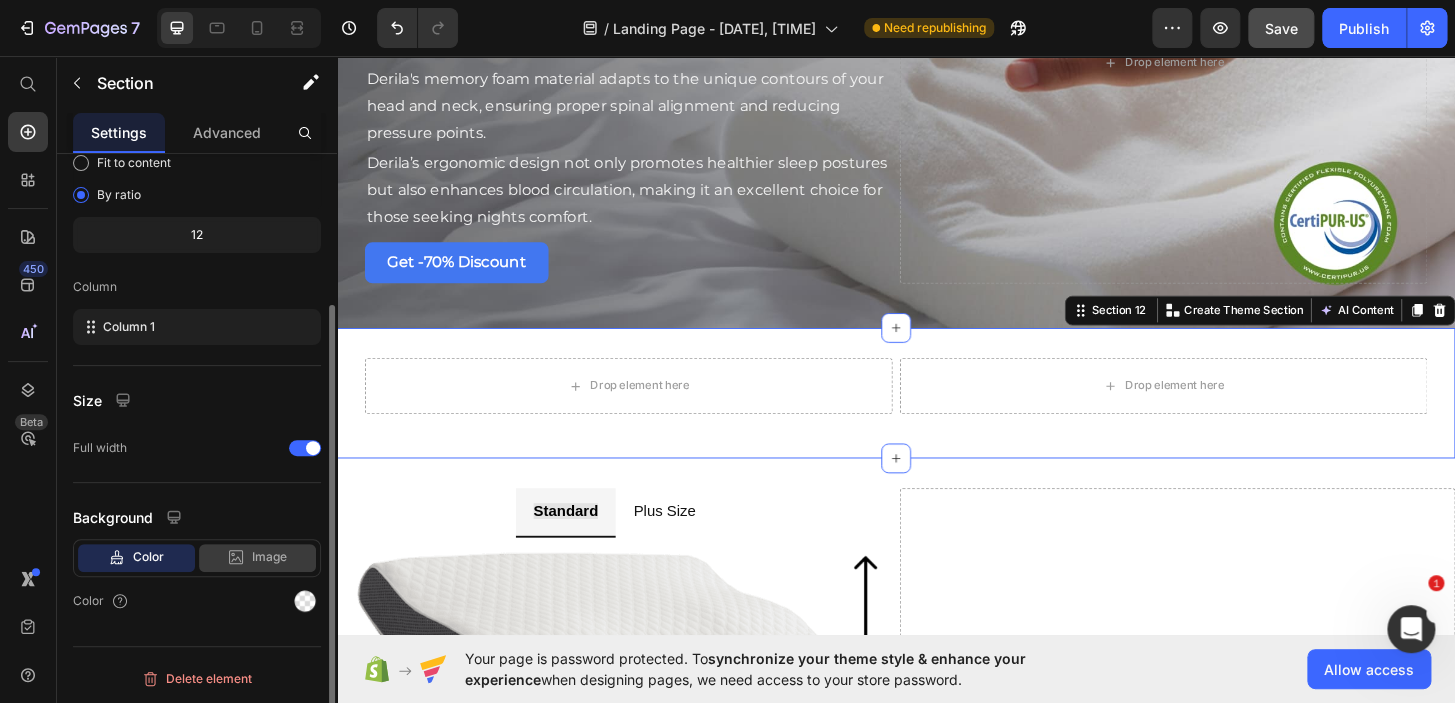 click on "Image" 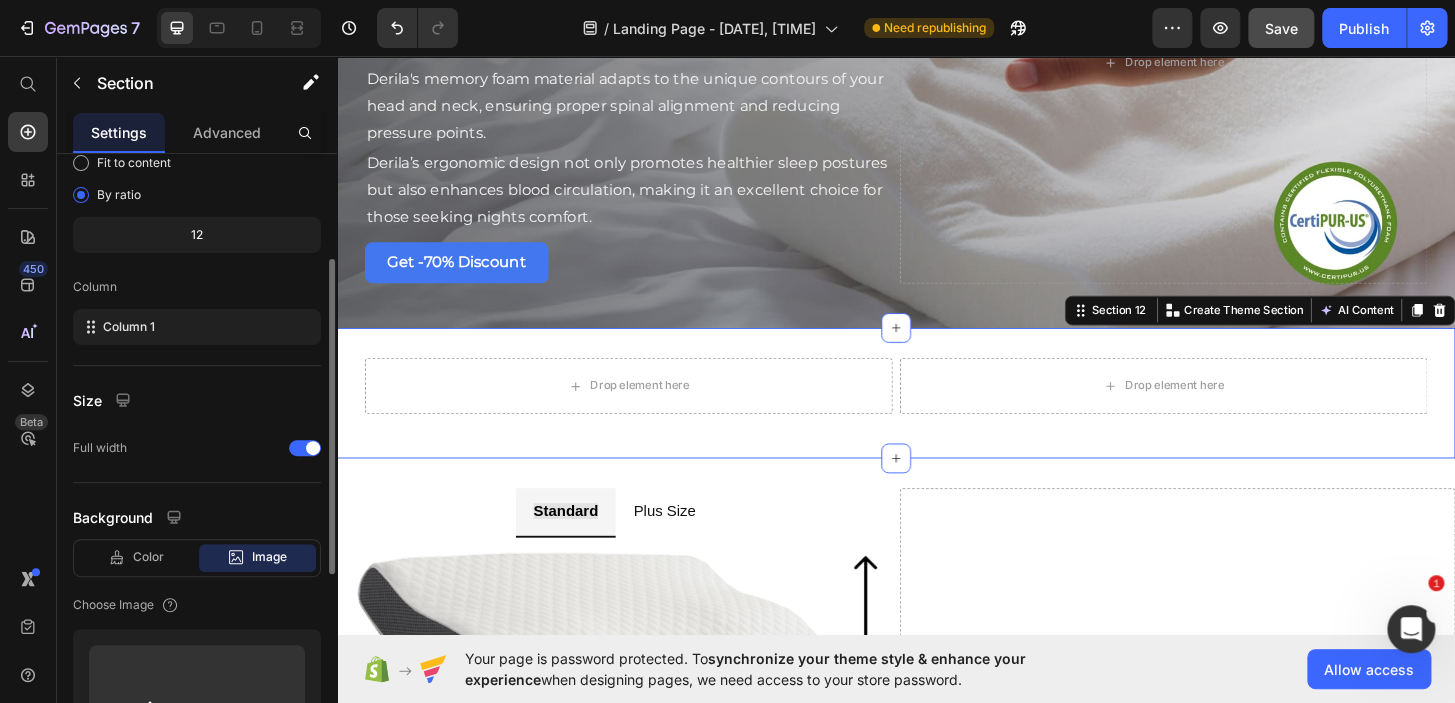 click on "Upload Image  or   Browse gallery" 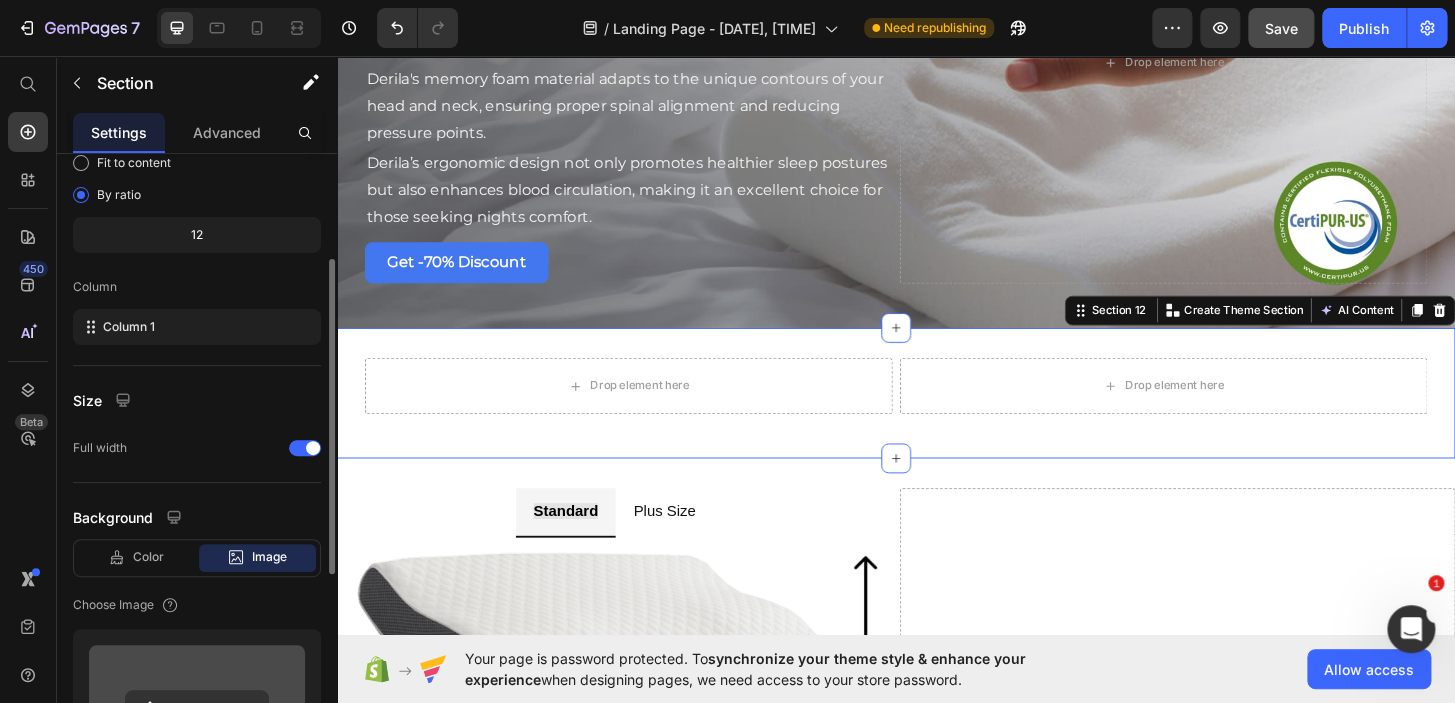 click at bounding box center [197, 708] 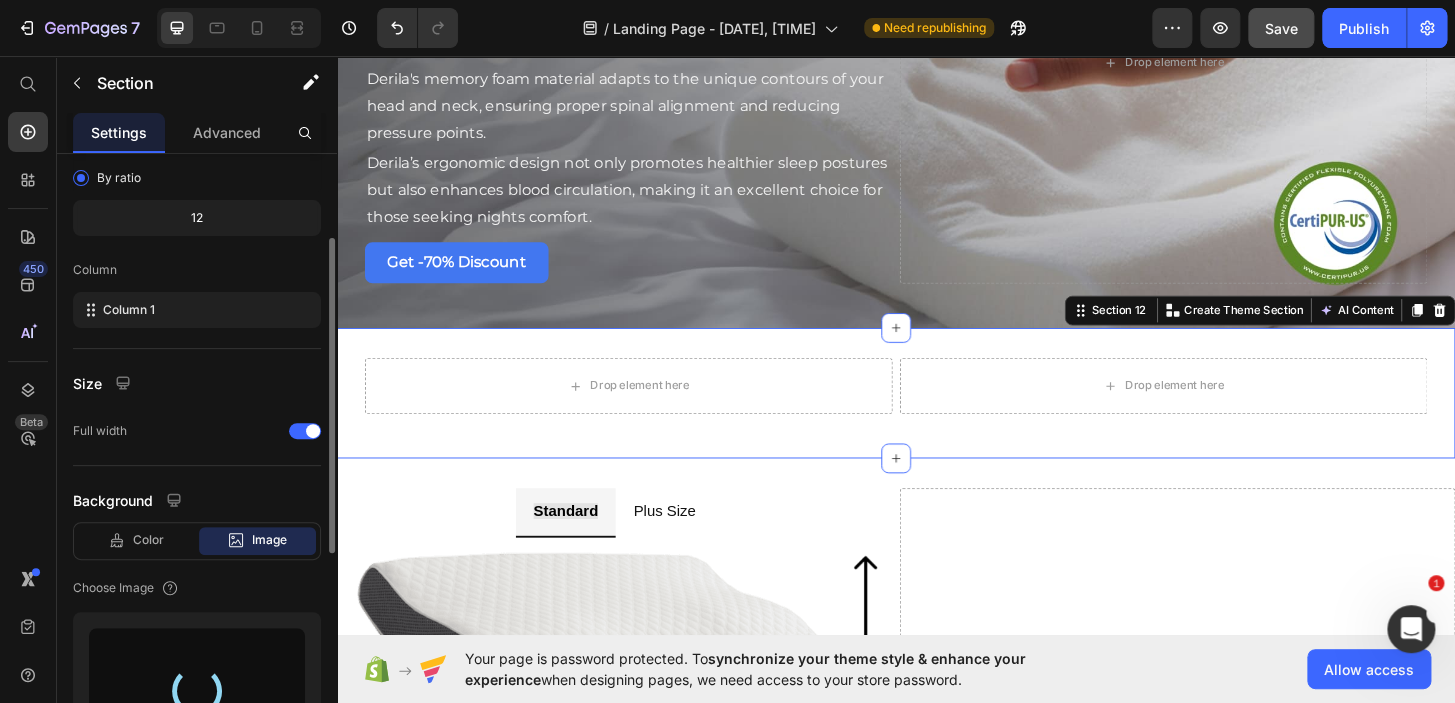 scroll, scrollTop: 285, scrollLeft: 0, axis: vertical 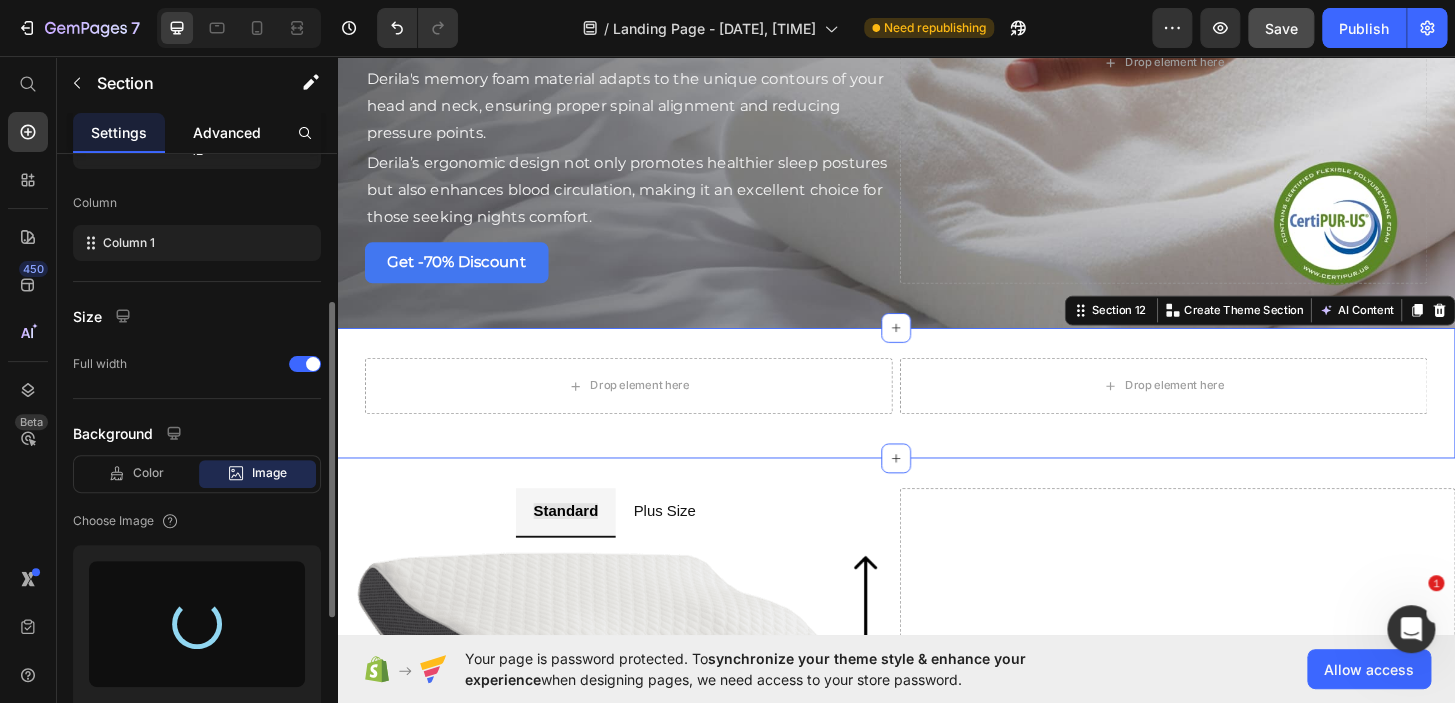 type on "https://cdn.shopify.com/s/files/1/0684/7745/2483/files/gempages_563242192240378675-8060b7ea-2ced-4897-9240-405521163c49.jpg" 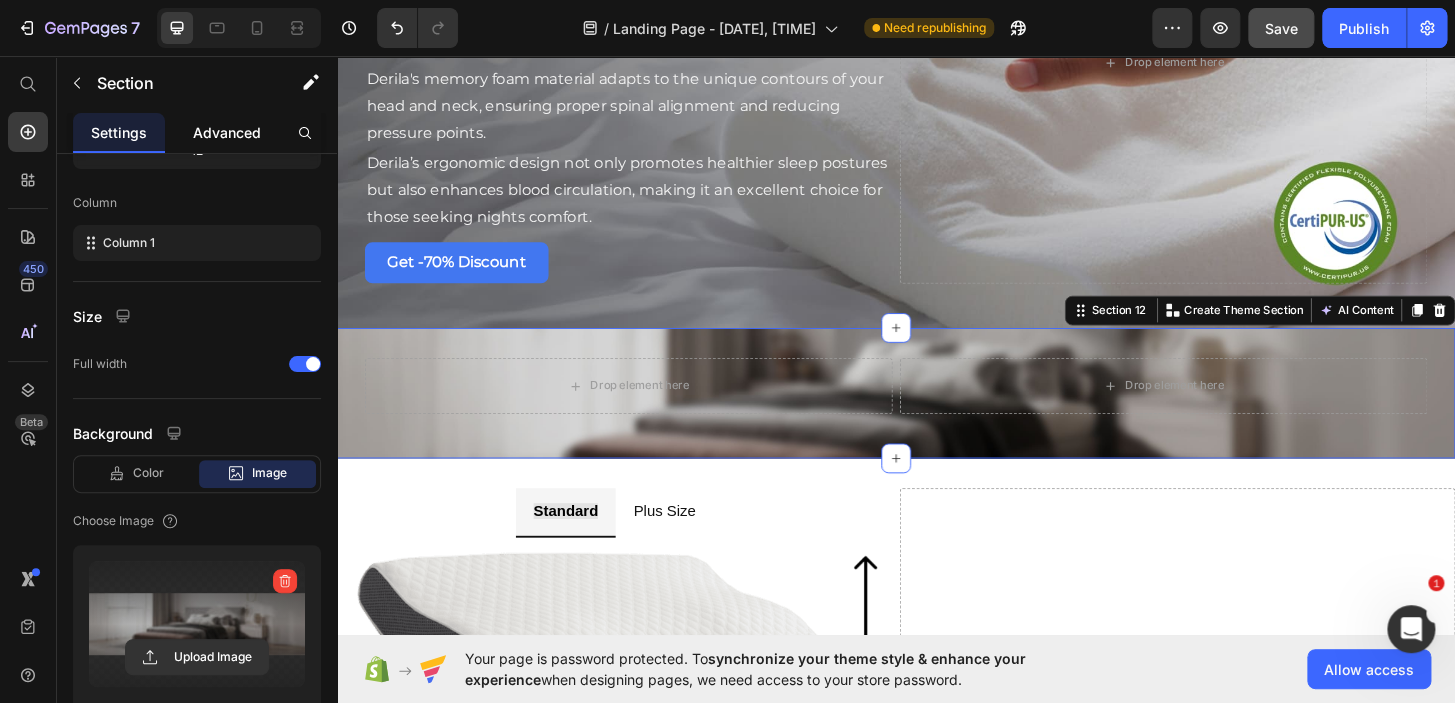 click on "Advanced" at bounding box center (227, 132) 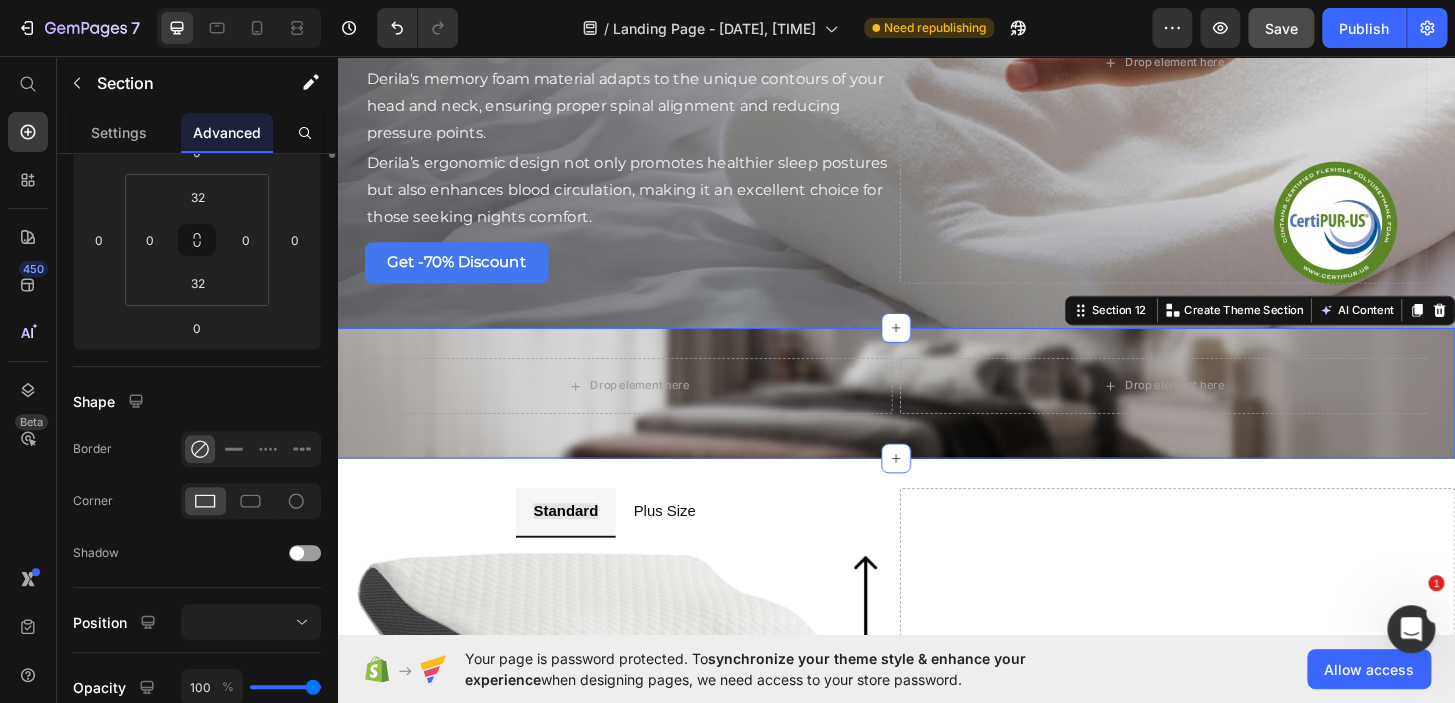 scroll, scrollTop: 0, scrollLeft: 0, axis: both 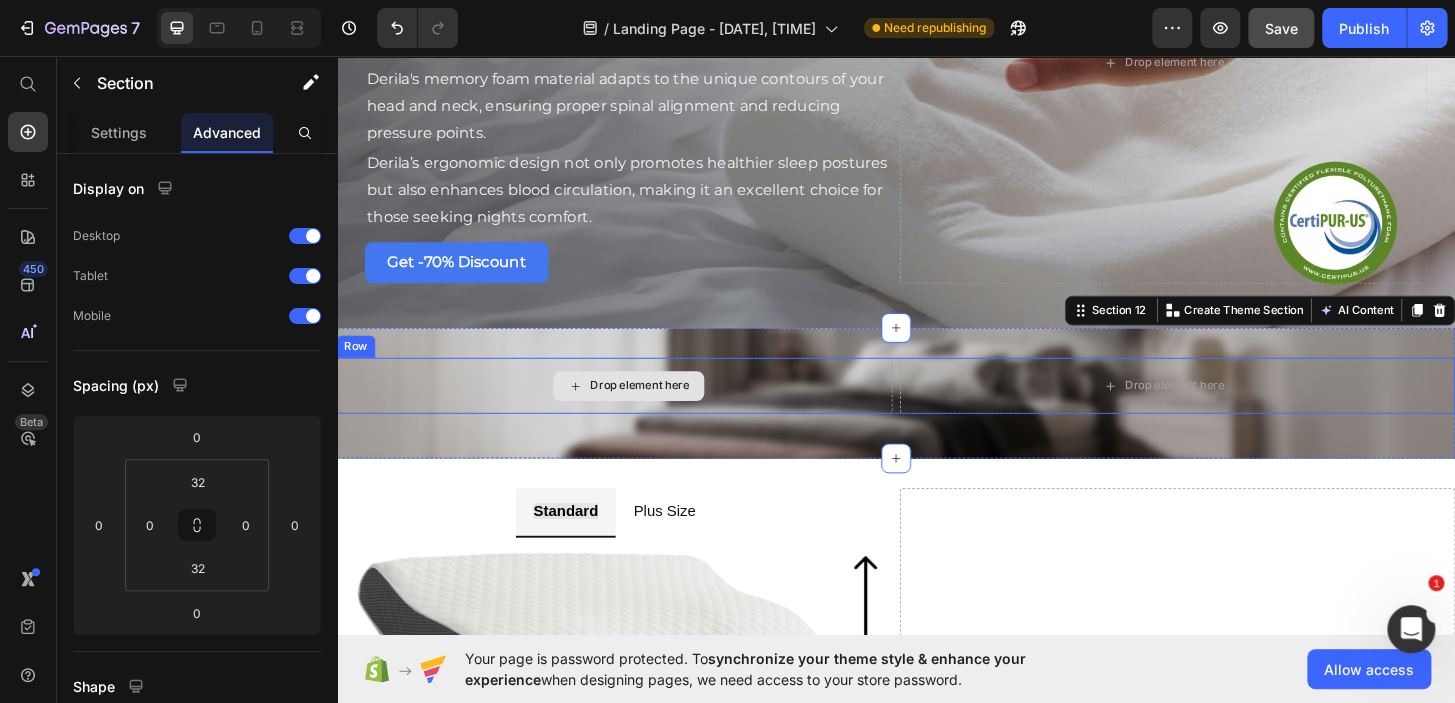 click on "Drop element here" at bounding box center [650, 410] 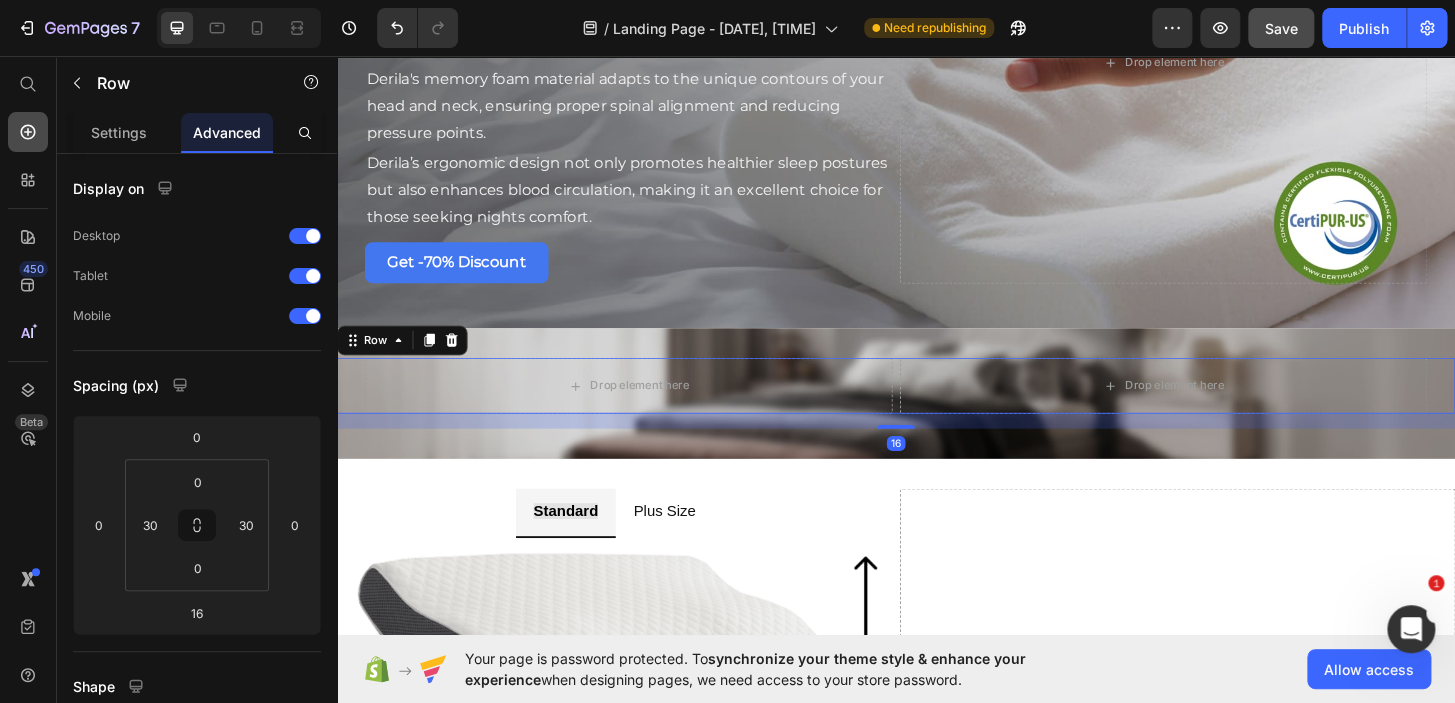 click 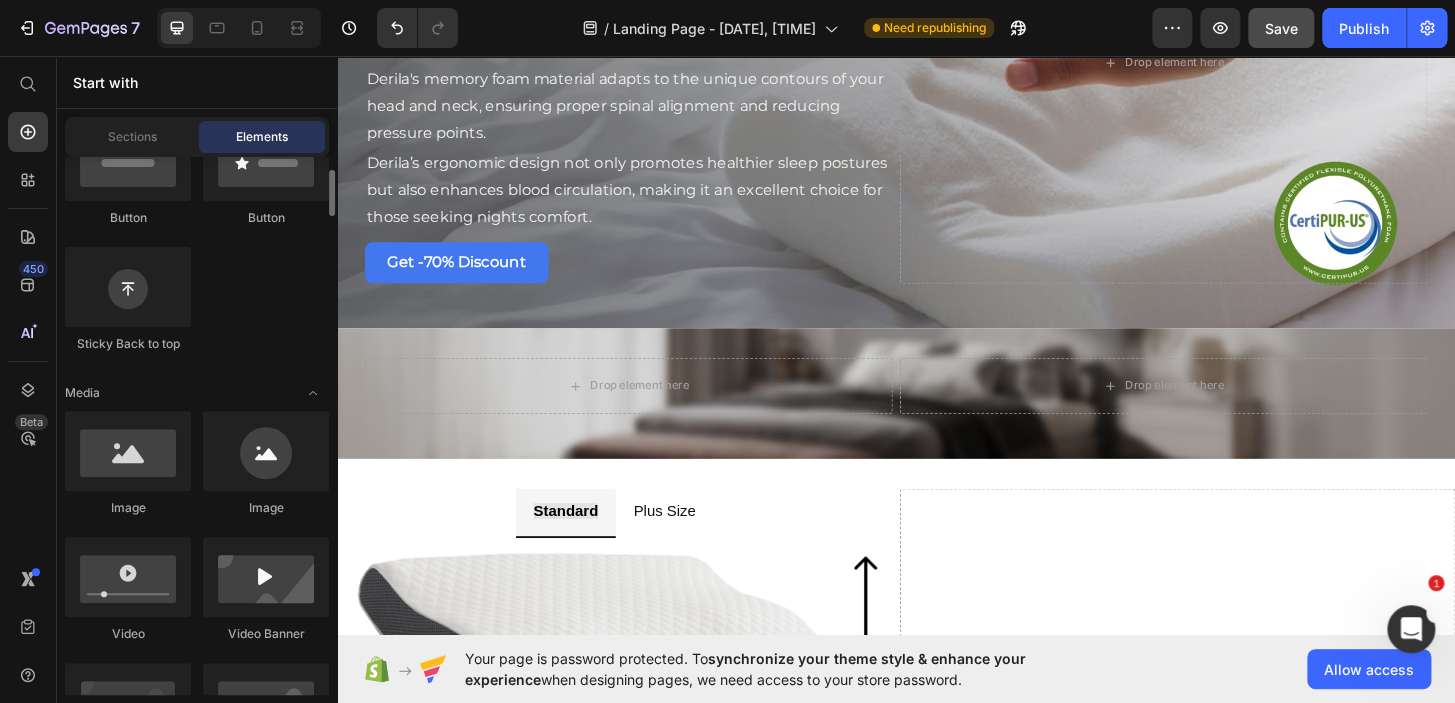 scroll, scrollTop: 596, scrollLeft: 0, axis: vertical 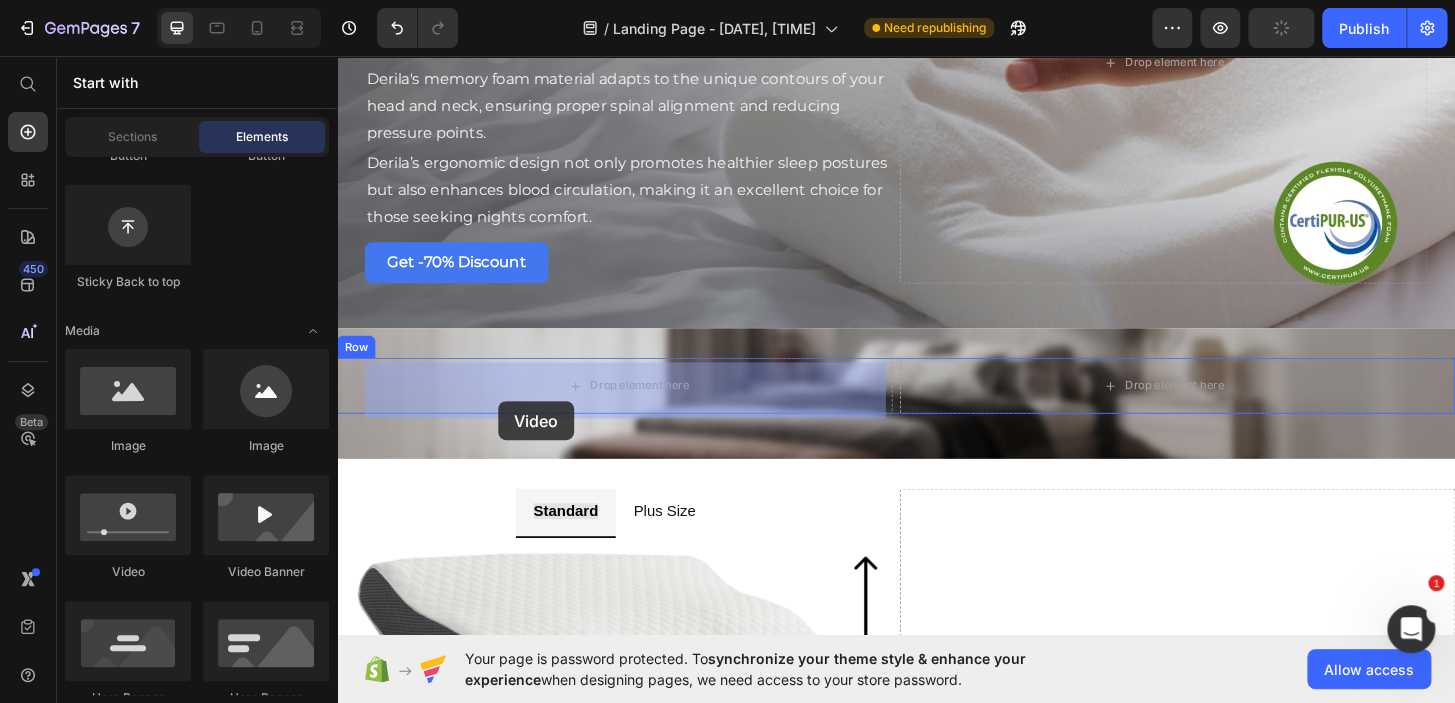 drag, startPoint x: 463, startPoint y: 562, endPoint x: 510, endPoint y: 426, distance: 143.89232 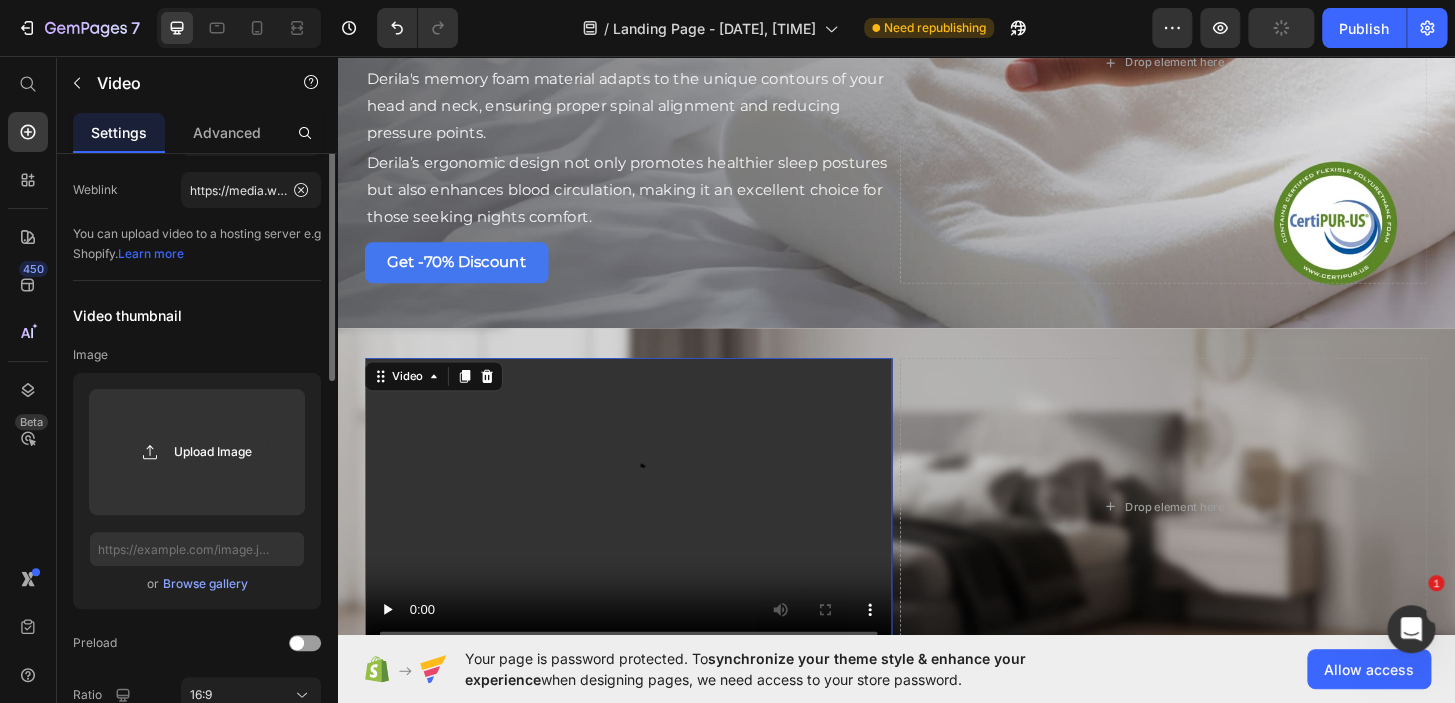 scroll, scrollTop: 0, scrollLeft: 0, axis: both 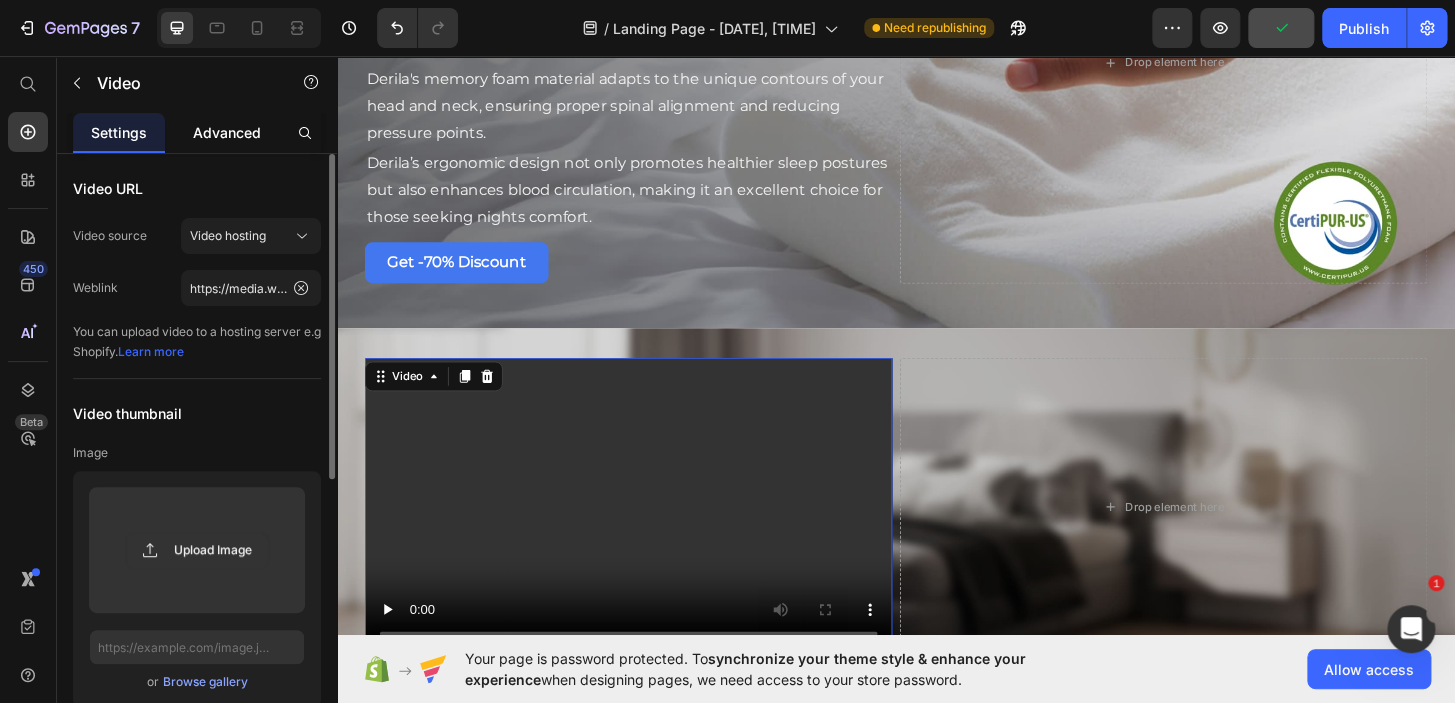 click on "Advanced" at bounding box center [227, 132] 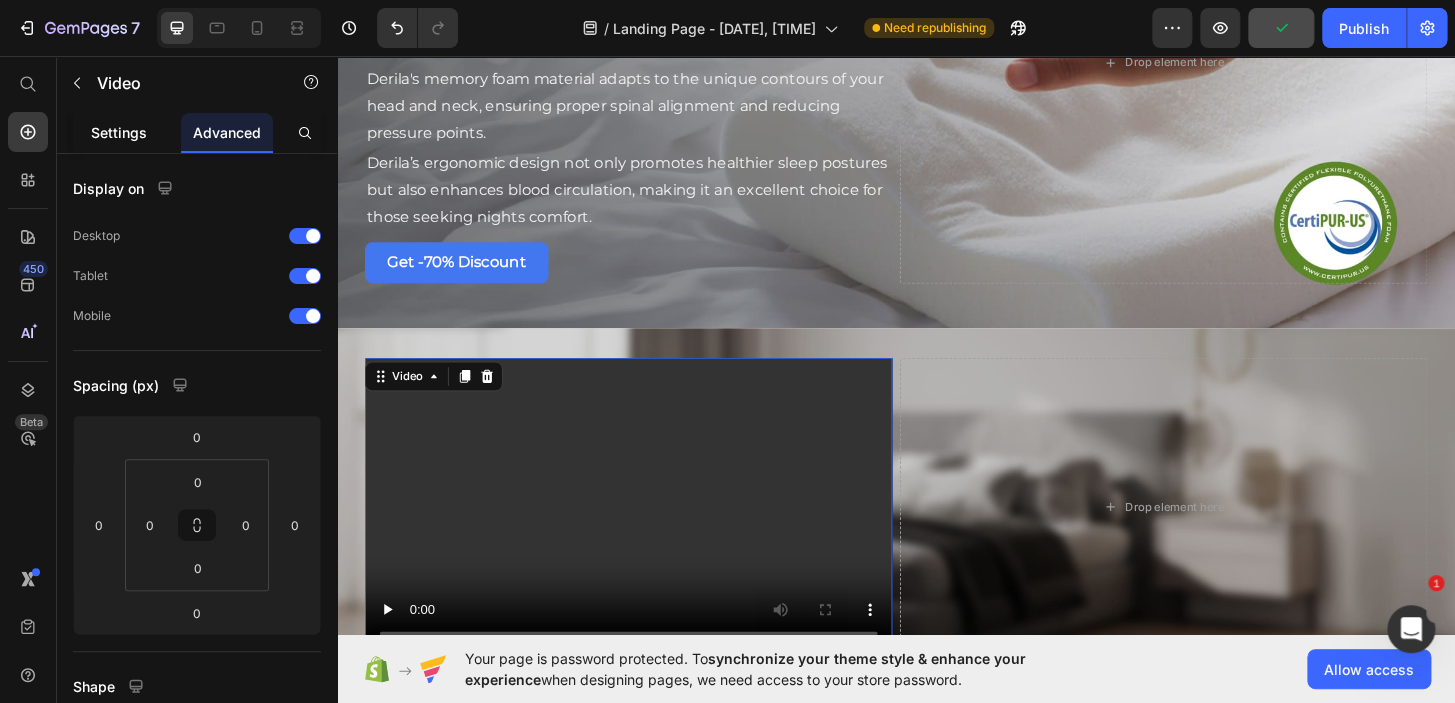 click on "Settings" 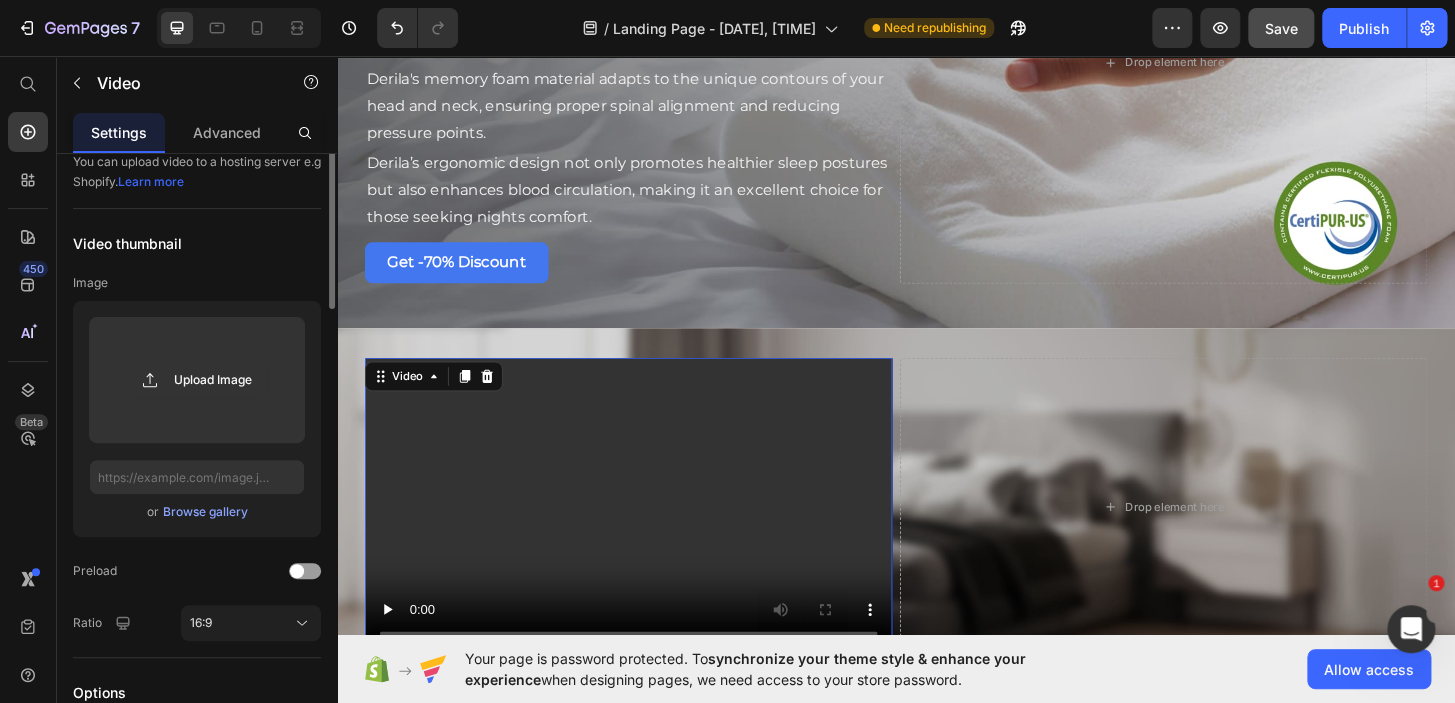 scroll, scrollTop: 0, scrollLeft: 0, axis: both 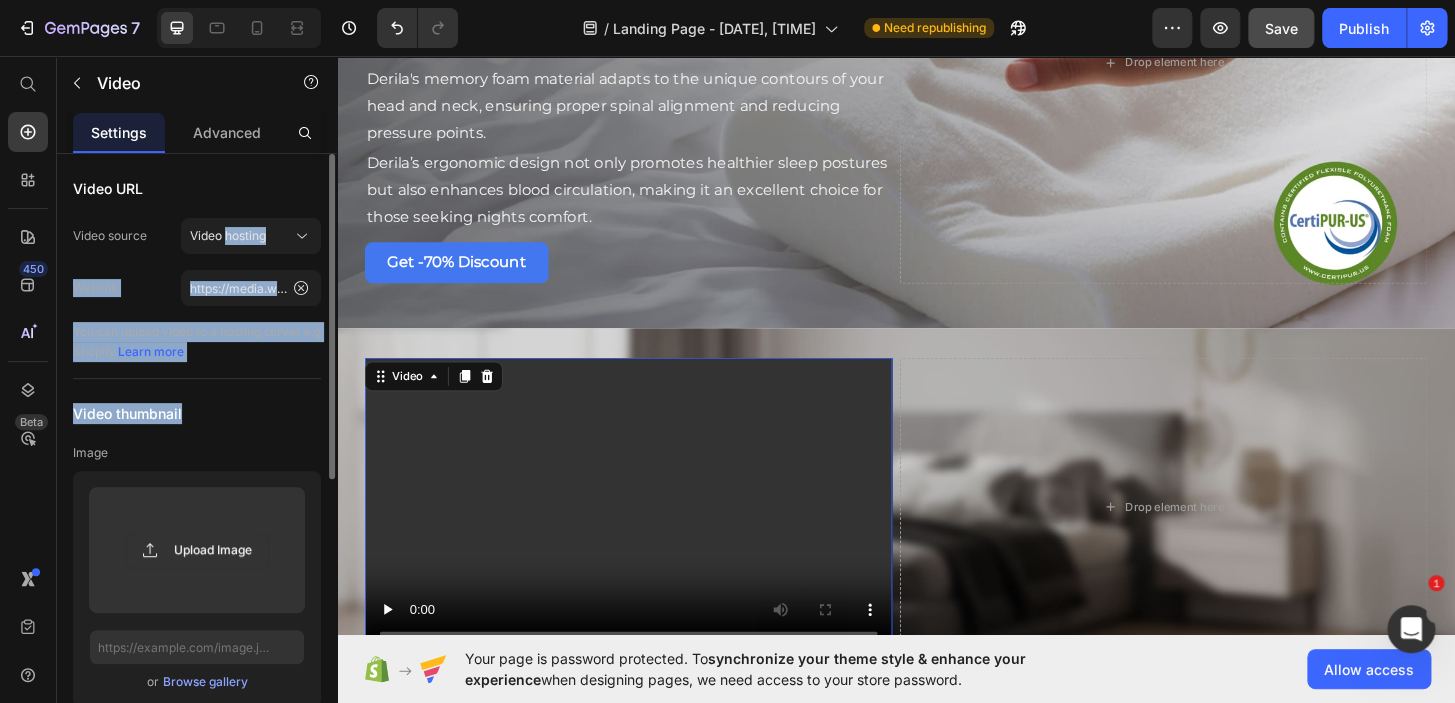 drag, startPoint x: 191, startPoint y: 402, endPoint x: 227, endPoint y: 213, distance: 192.39803 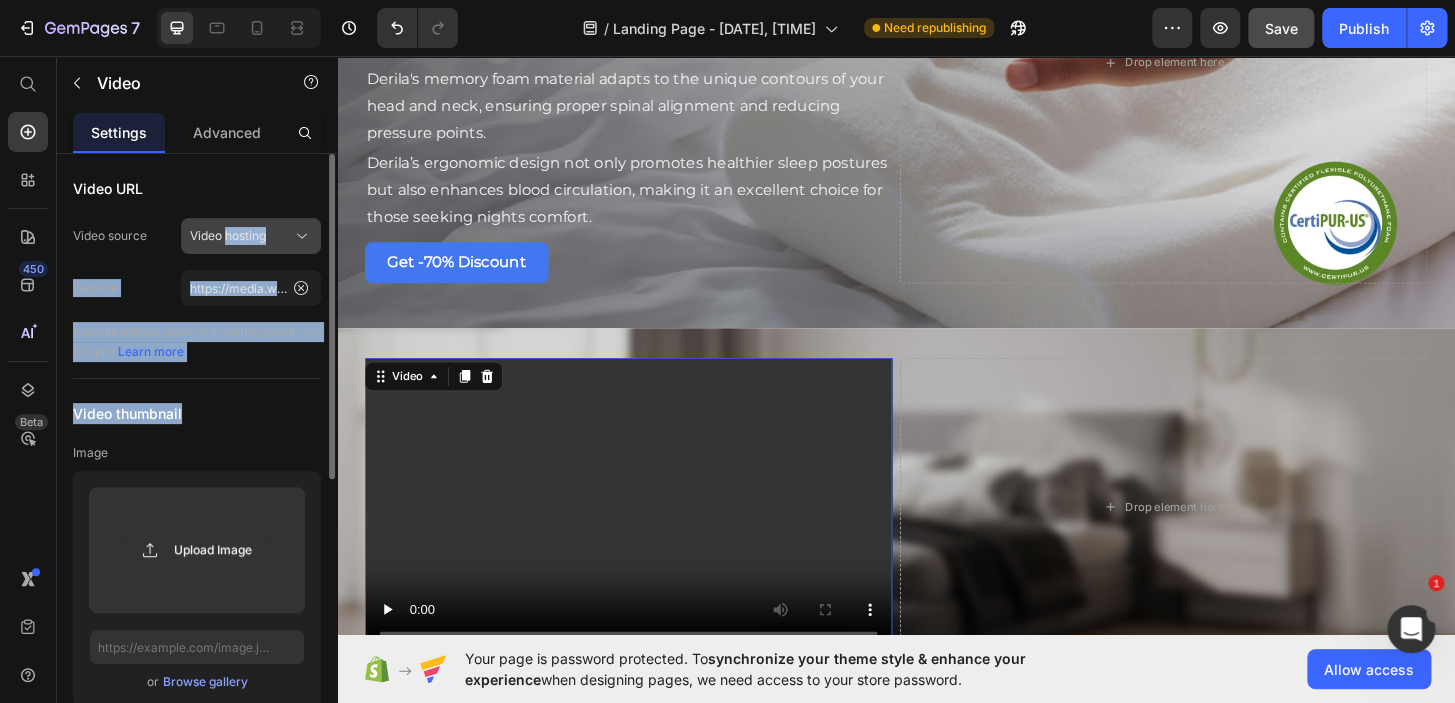 click on "Video hosting" at bounding box center (251, 236) 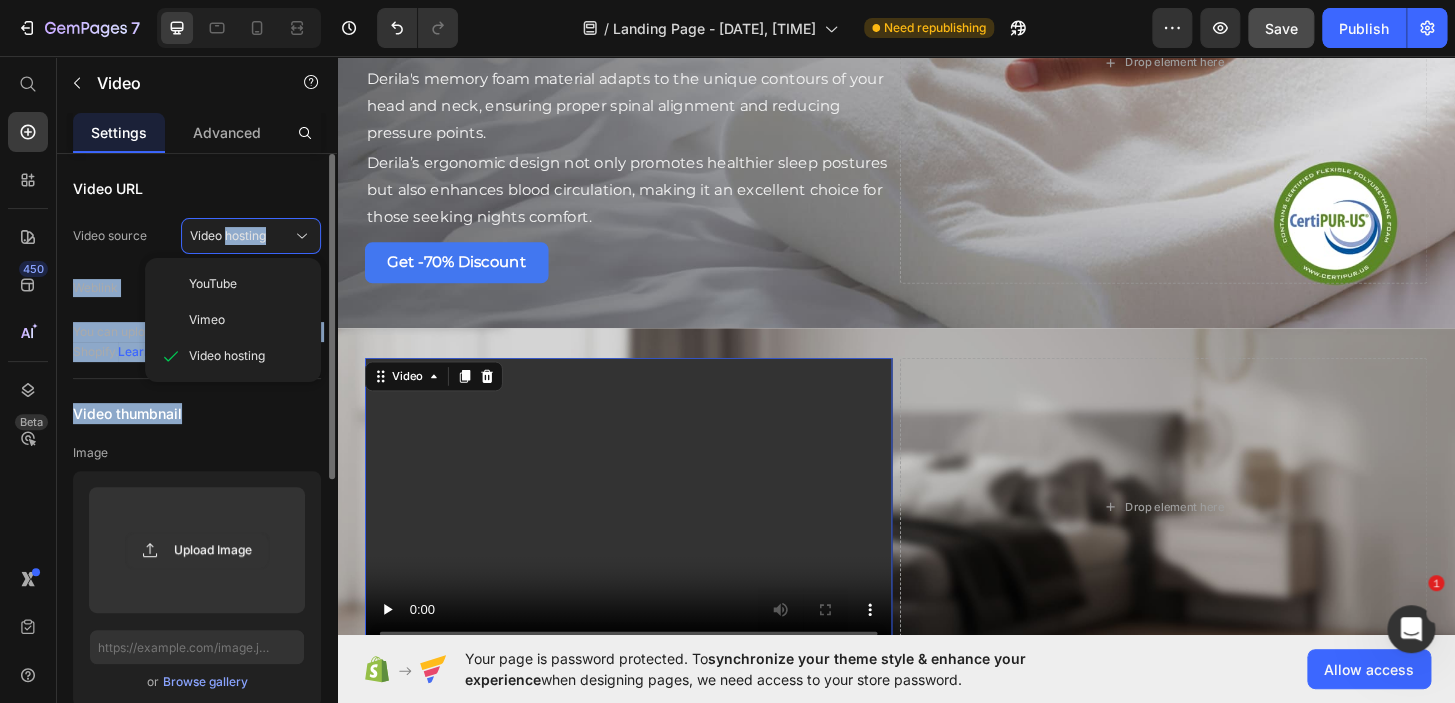 click on "Vimeo" at bounding box center (207, 320) 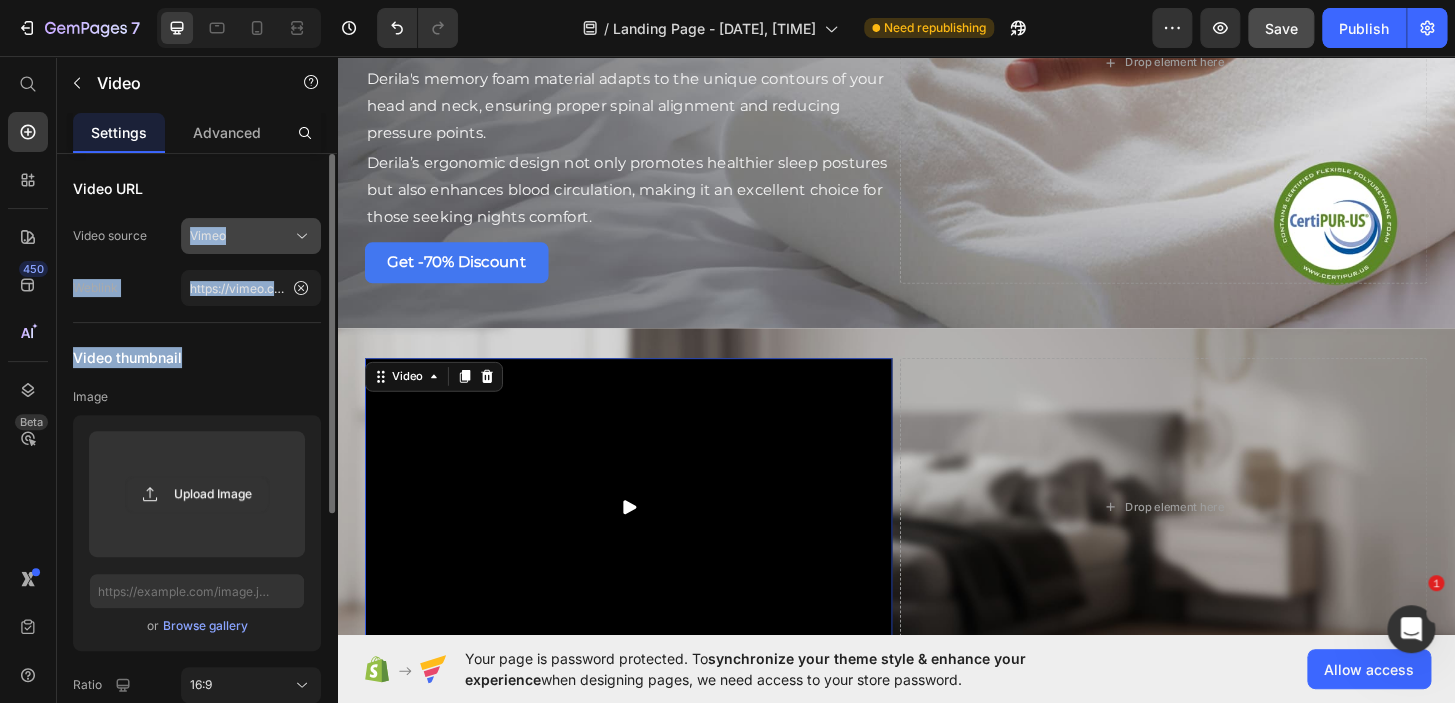 click on "Vimeo" at bounding box center (208, 236) 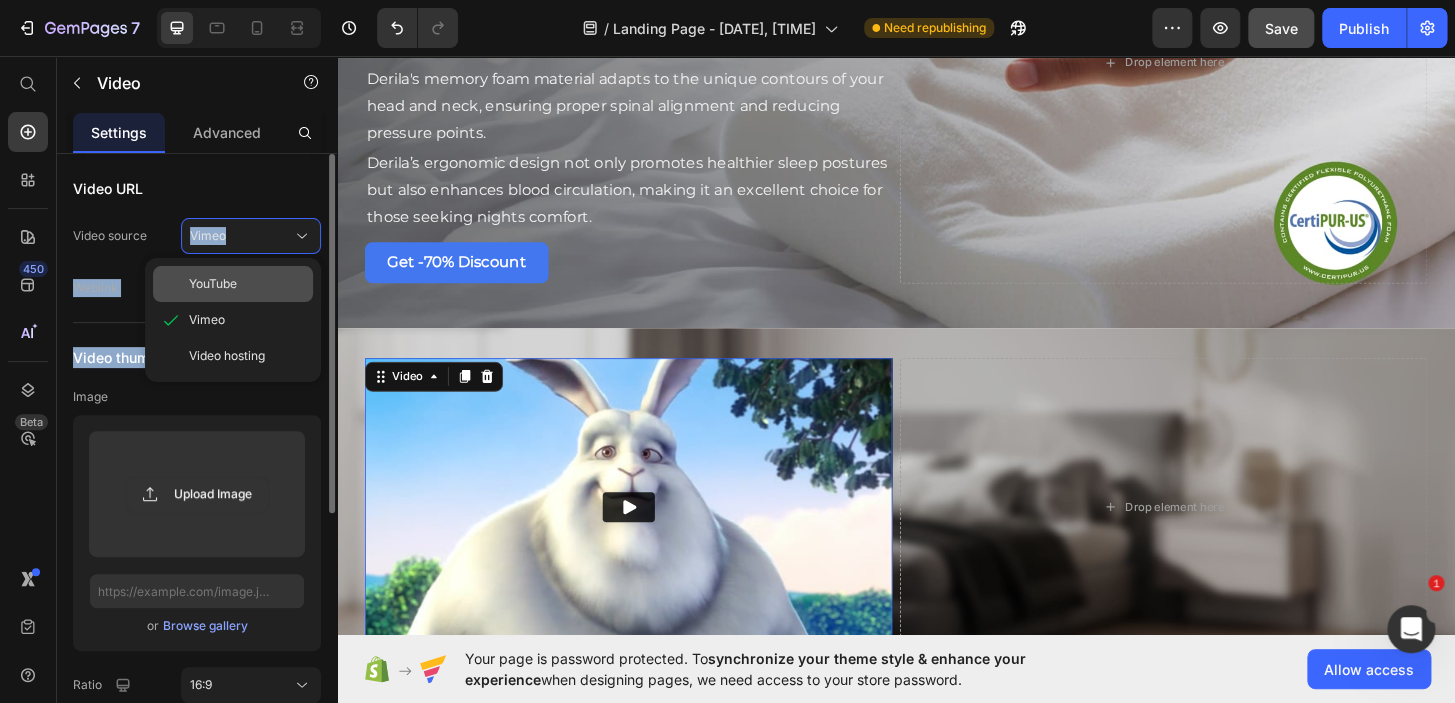 click on "YouTube" at bounding box center [213, 284] 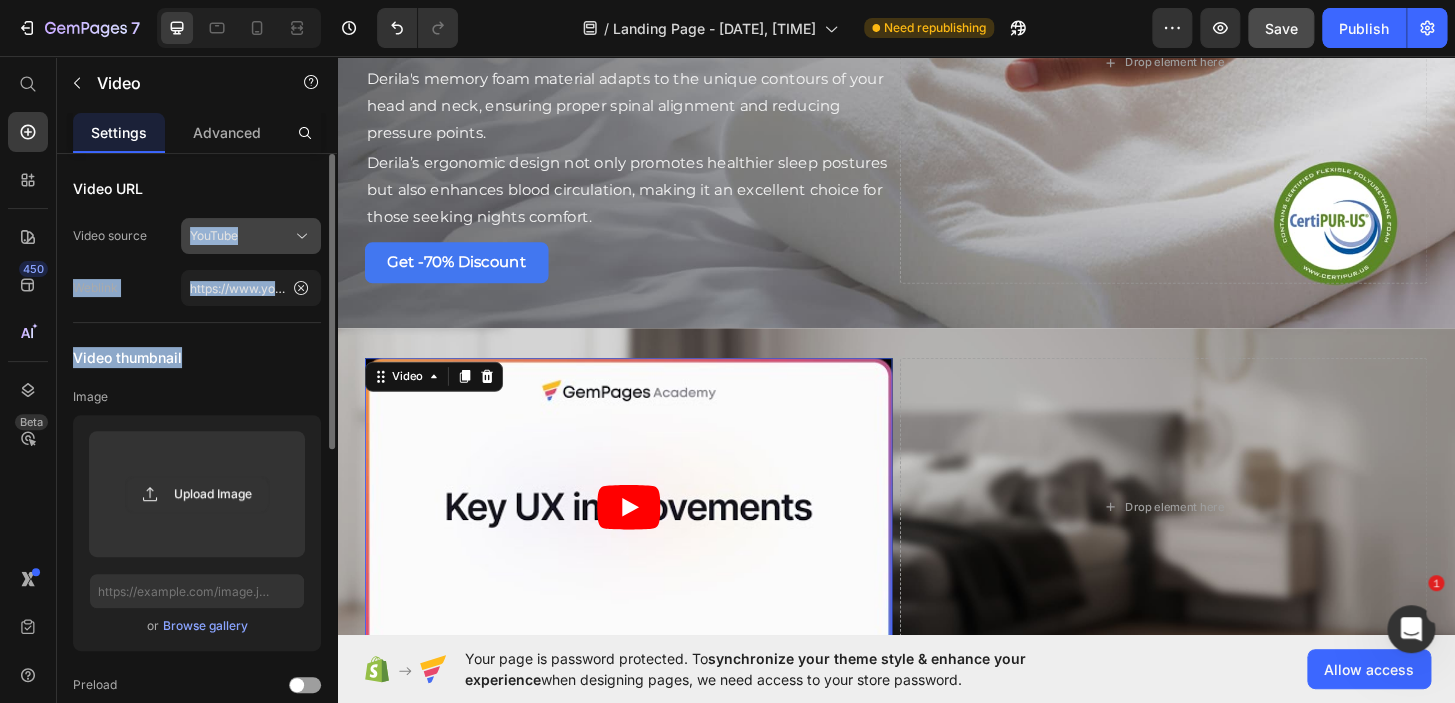 click on "YouTube" 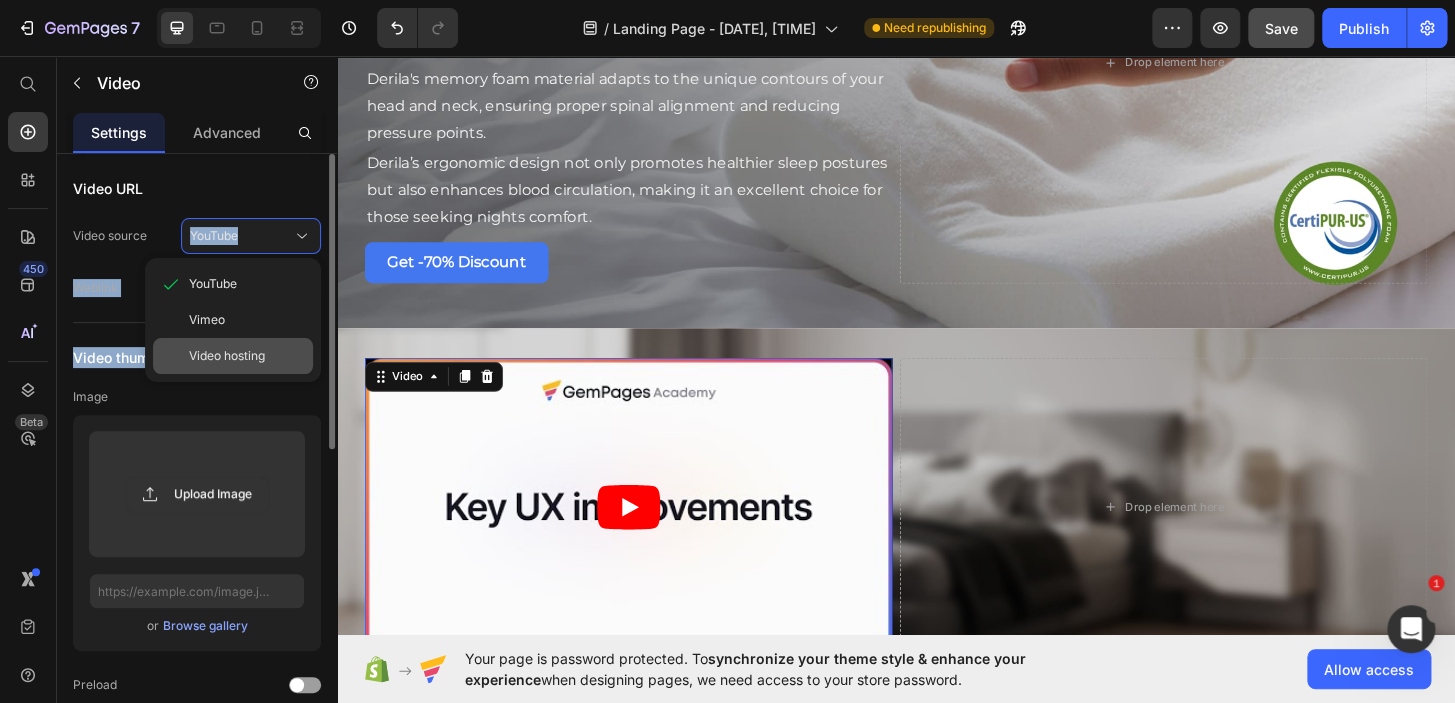 click on "Video hosting" at bounding box center (227, 356) 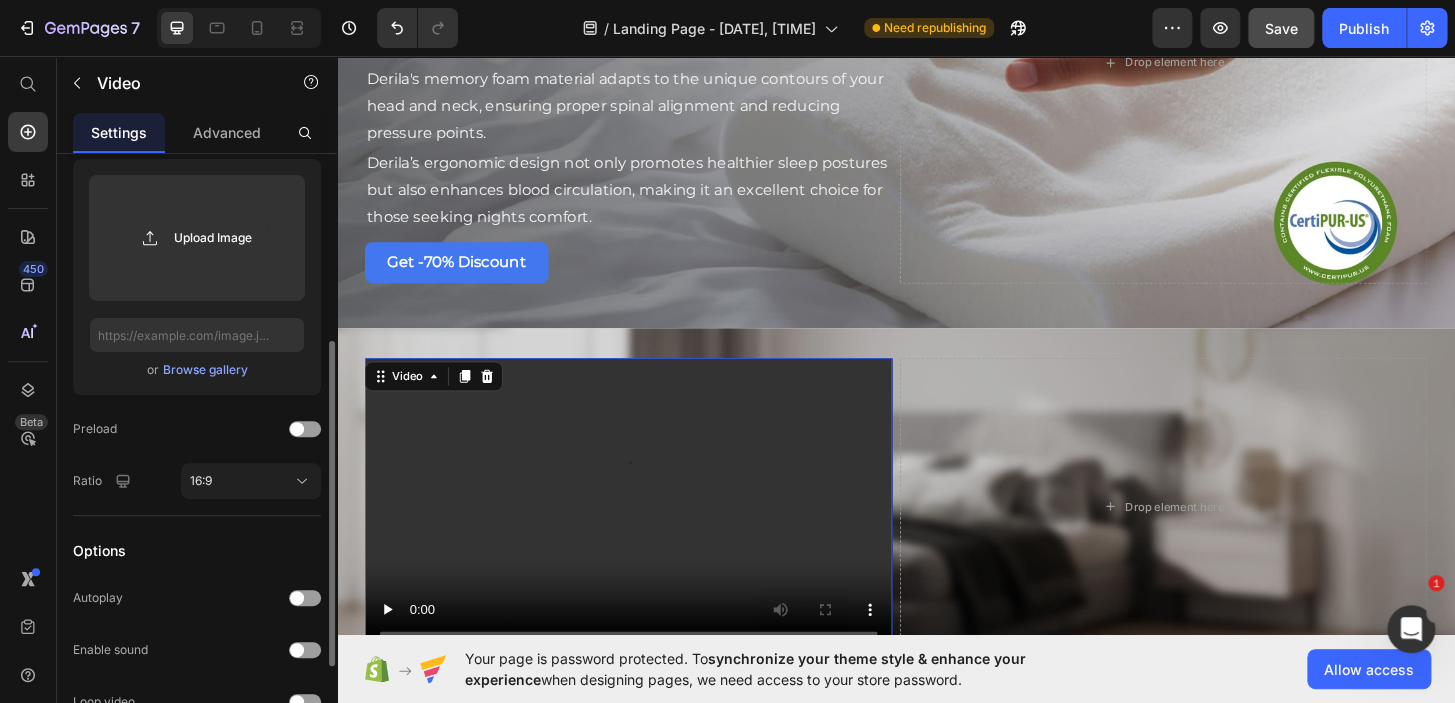 scroll, scrollTop: 325, scrollLeft: 0, axis: vertical 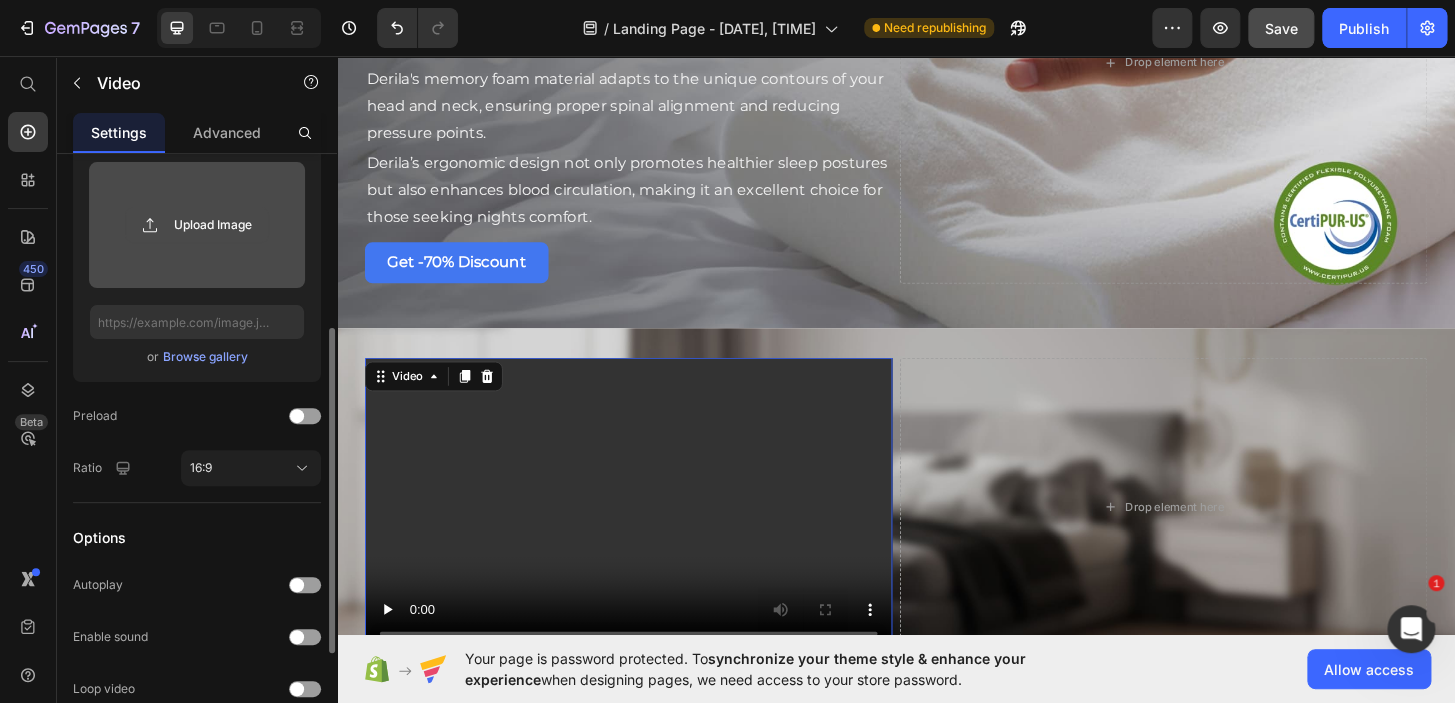 click 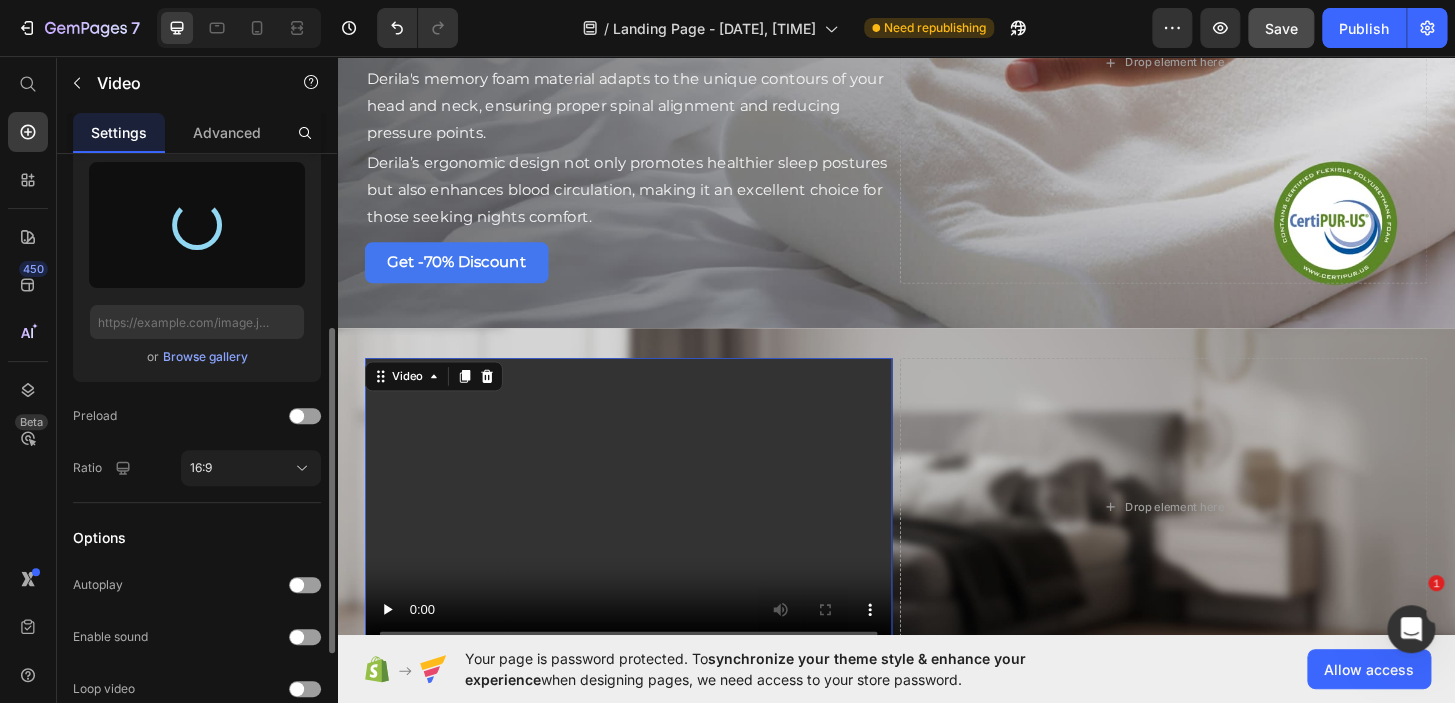 type on "https://cdn.shopify.com/s/files/1/0684/7745/2483/files/gempages_563242192240378675-116a83d0-860c-4e5b-a8ab-26b7424a202c.png" 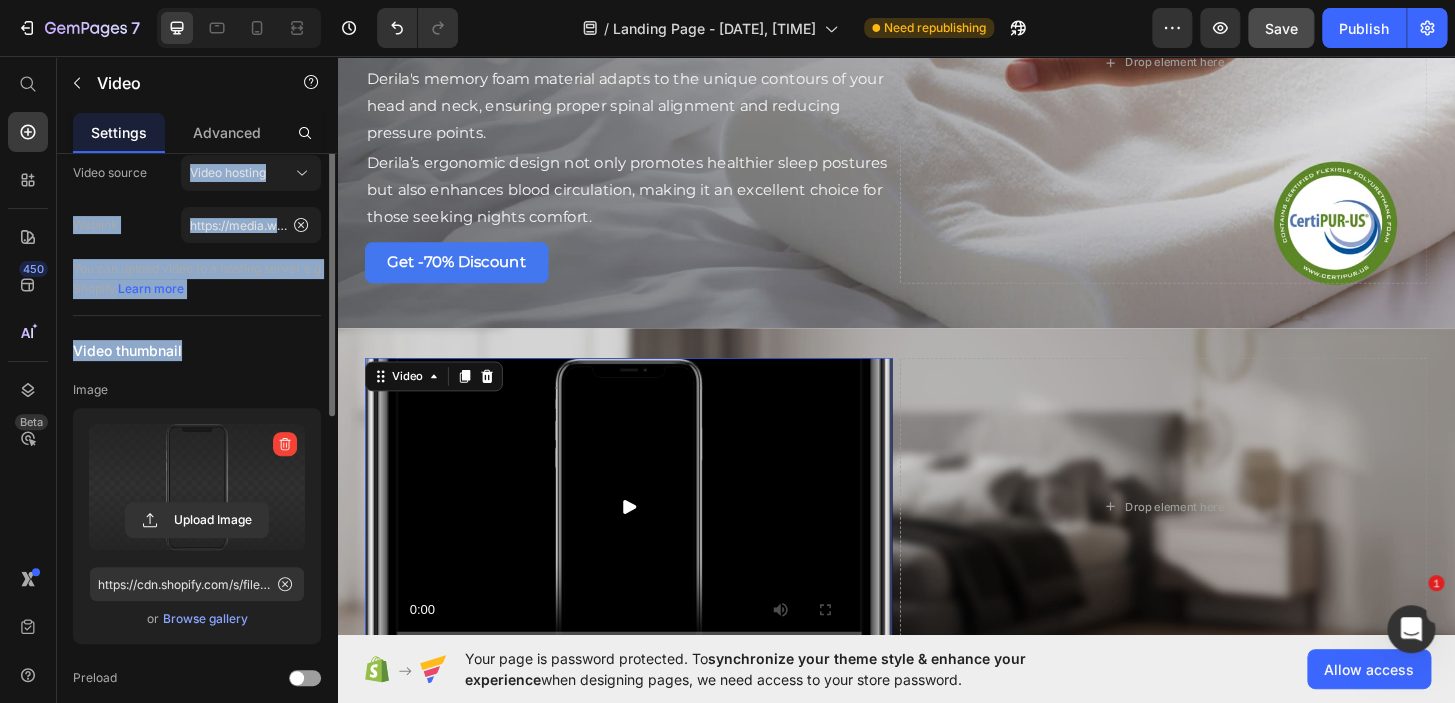 scroll, scrollTop: 0, scrollLeft: 0, axis: both 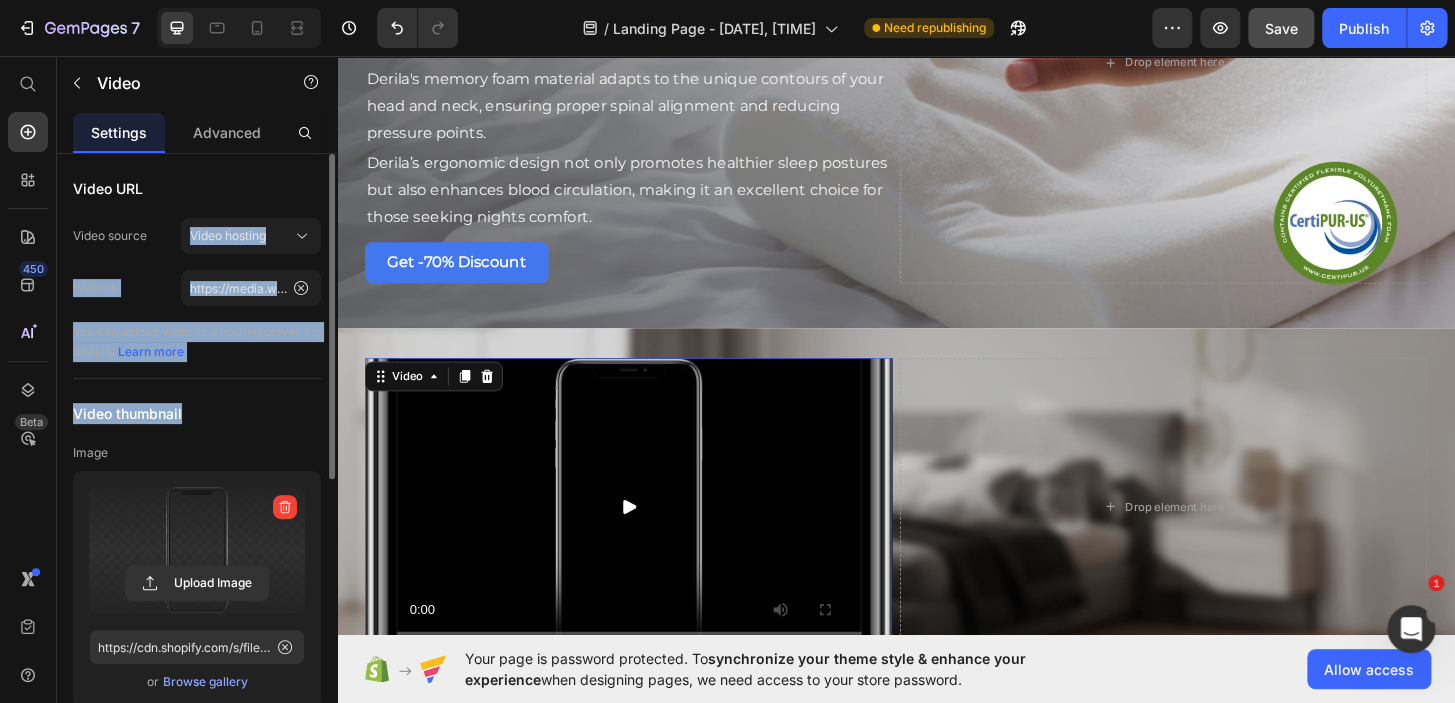 click on "Video thumbnail" at bounding box center [197, 413] 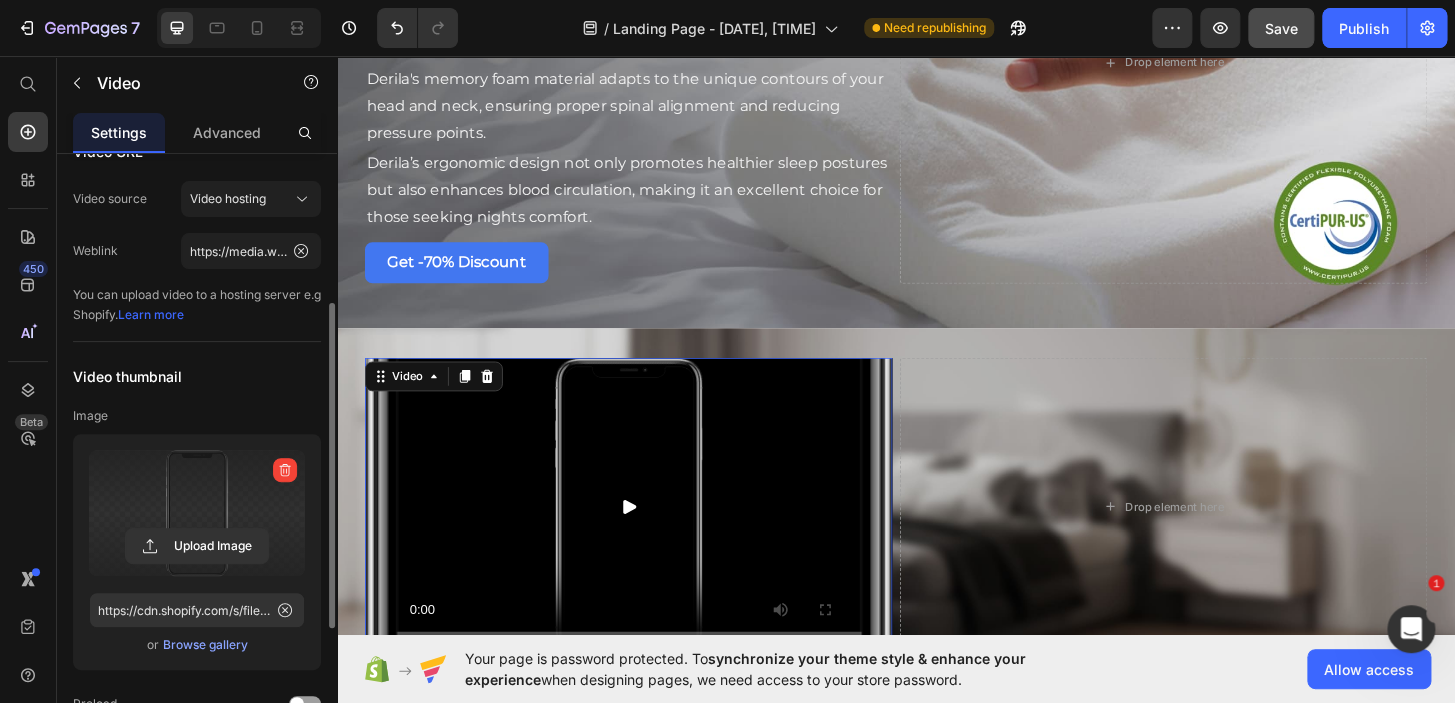 scroll, scrollTop: 0, scrollLeft: 0, axis: both 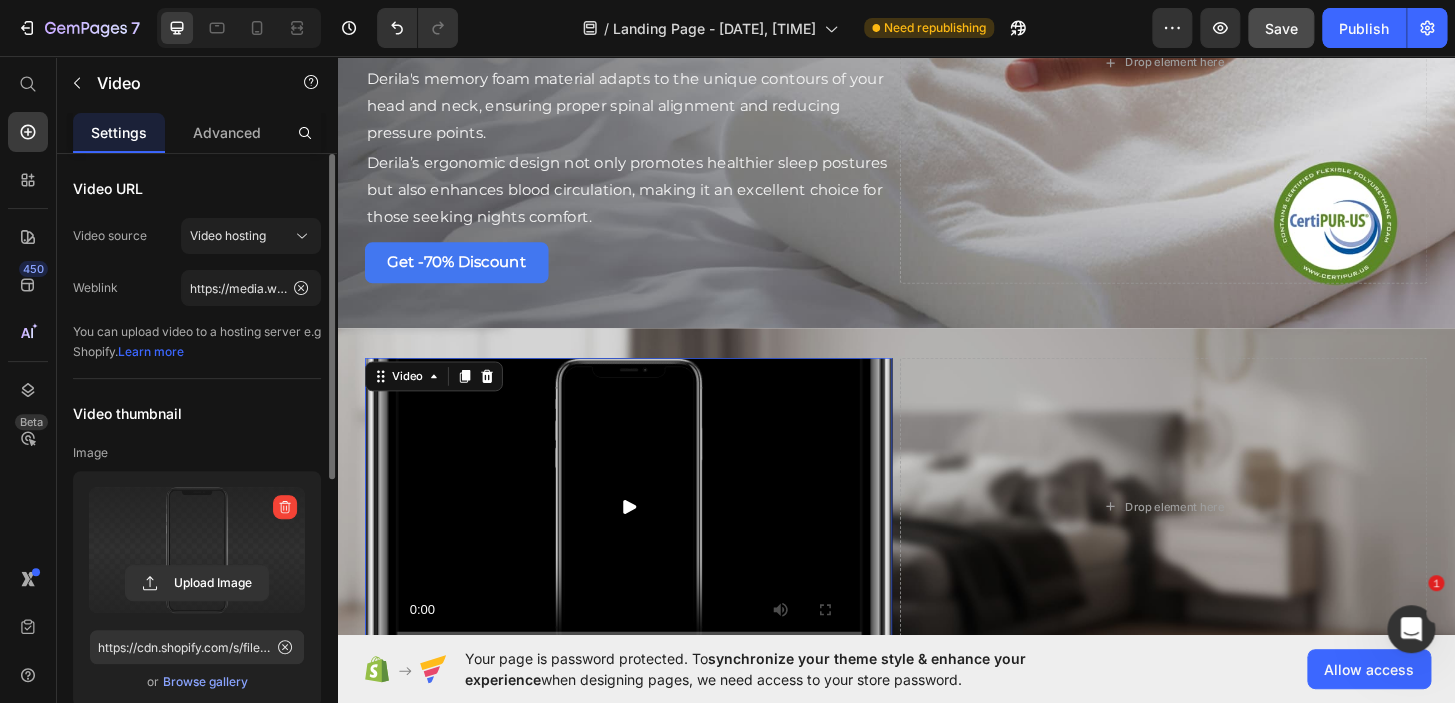 click on "Video thumbnail" at bounding box center (197, 413) 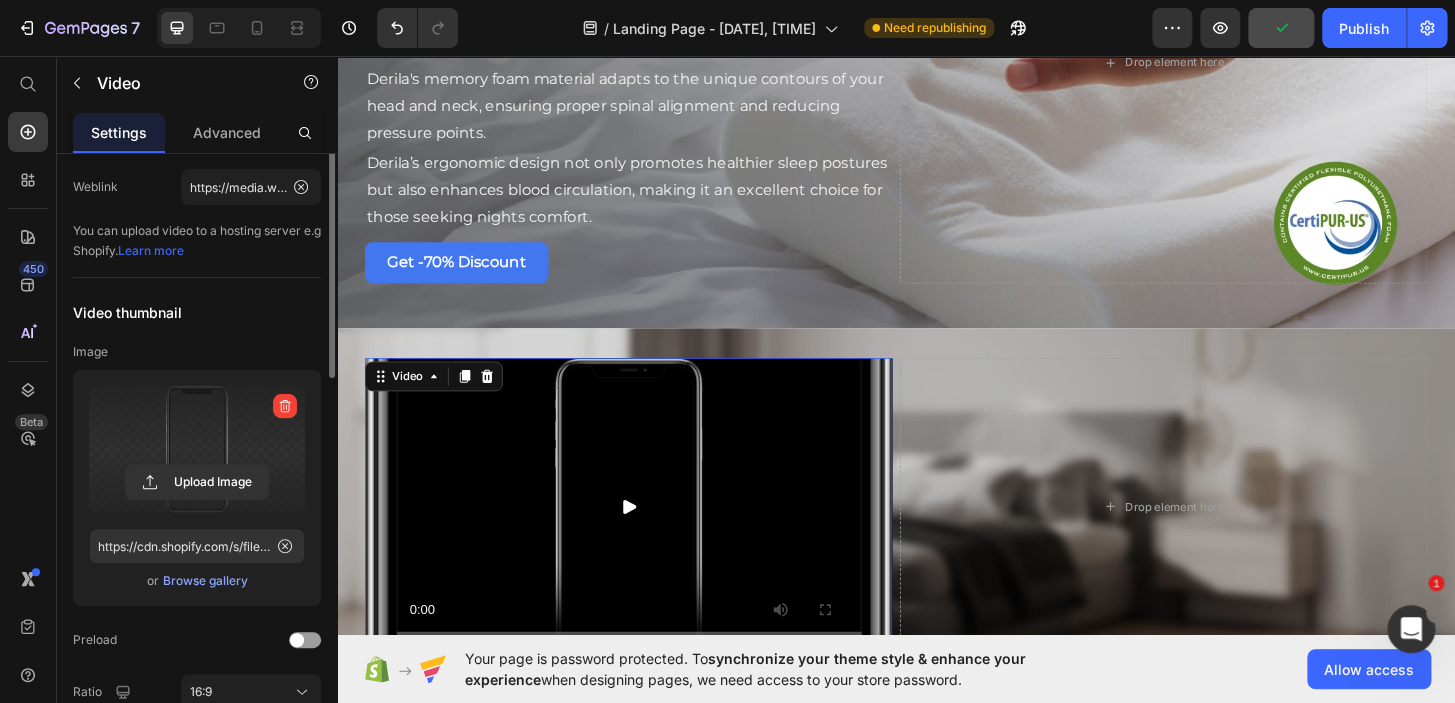 scroll, scrollTop: 0, scrollLeft: 0, axis: both 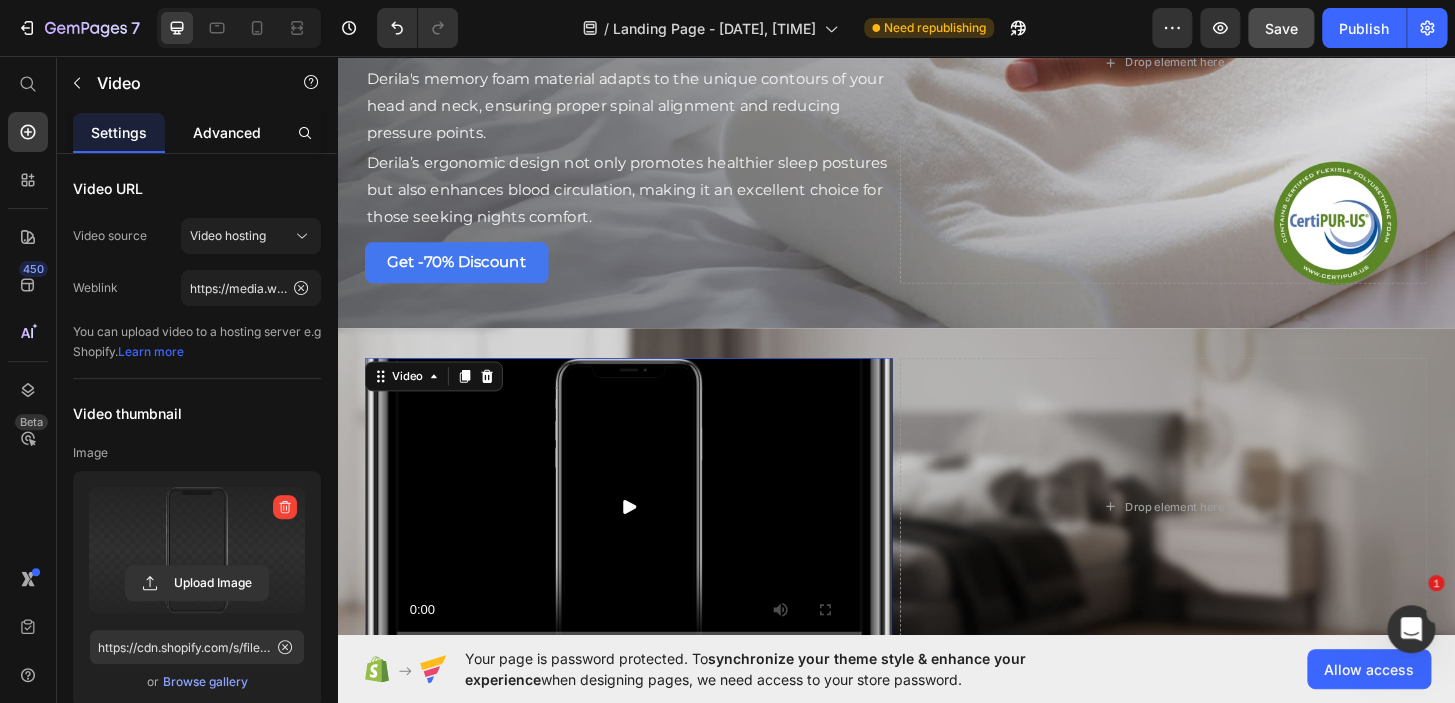 click on "Advanced" at bounding box center (227, 132) 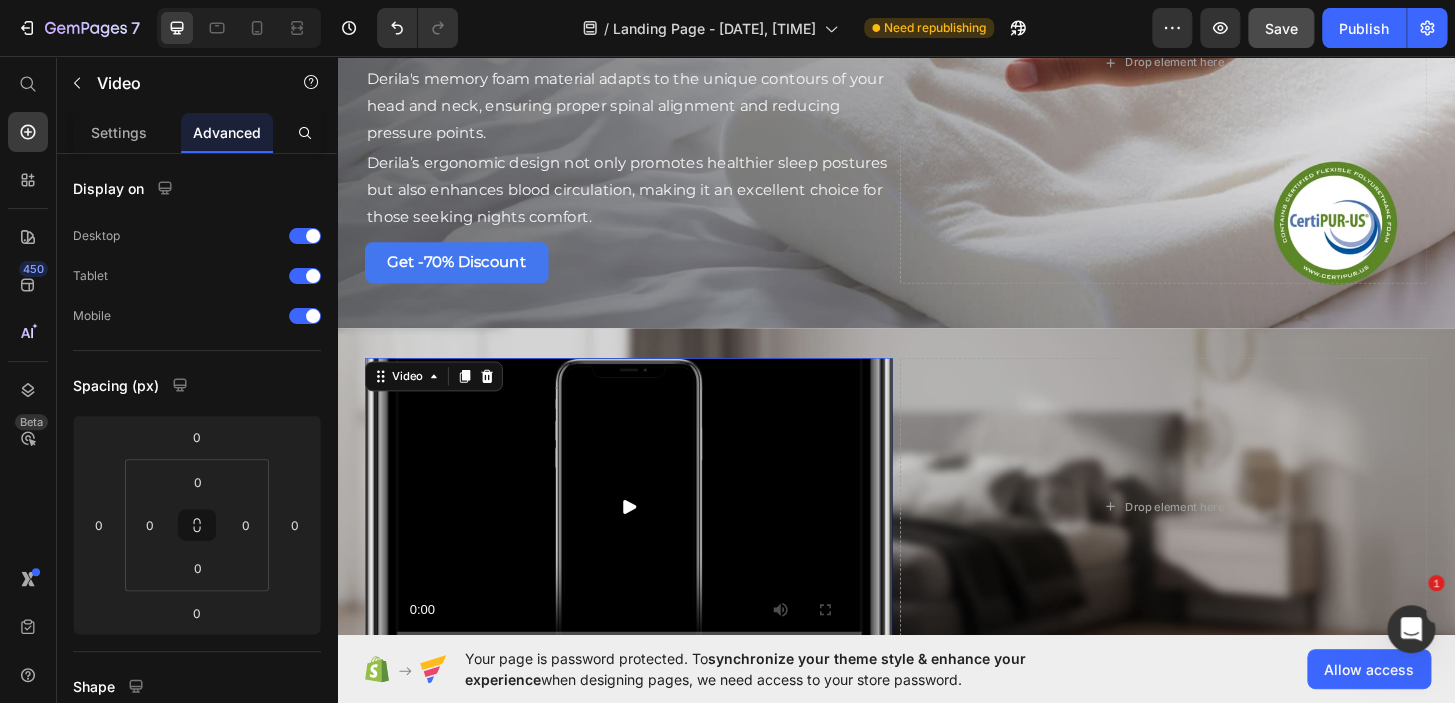 click on "Advanced" at bounding box center (227, 132) 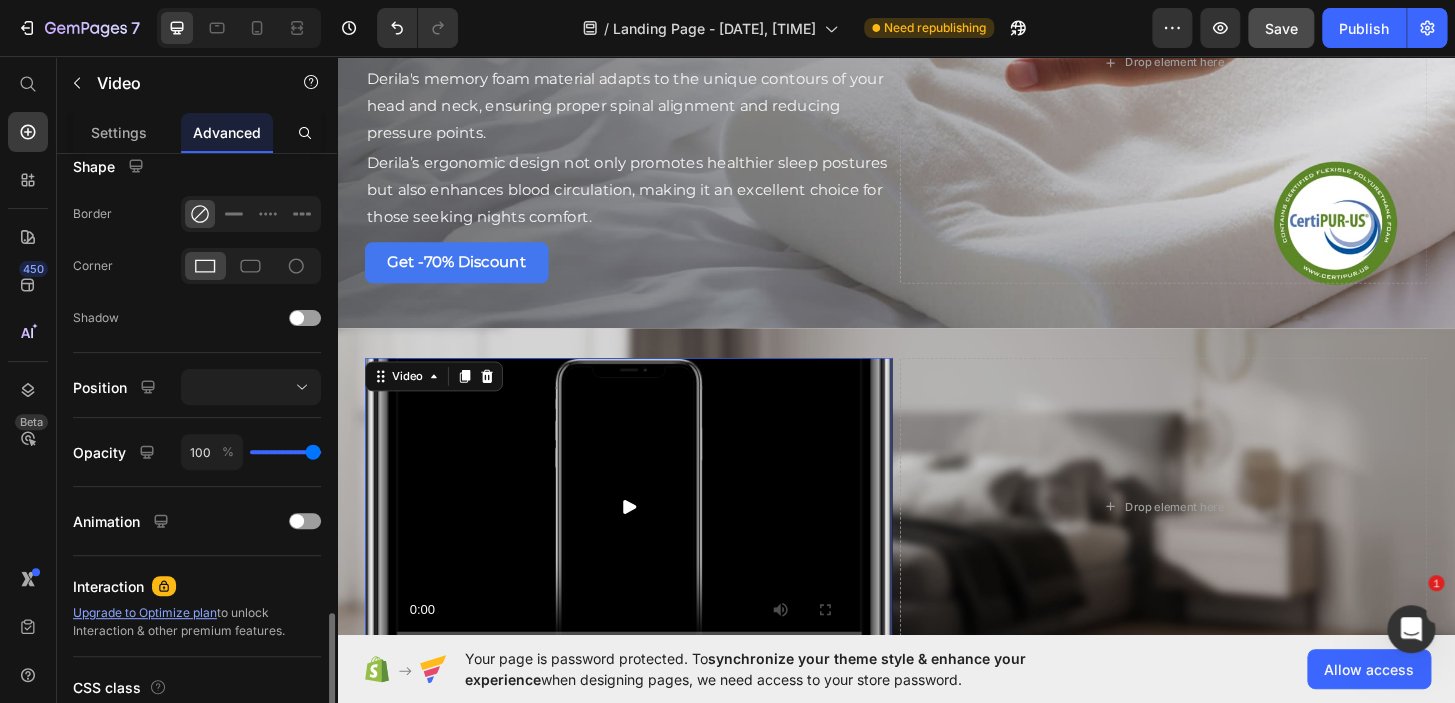scroll, scrollTop: 662, scrollLeft: 0, axis: vertical 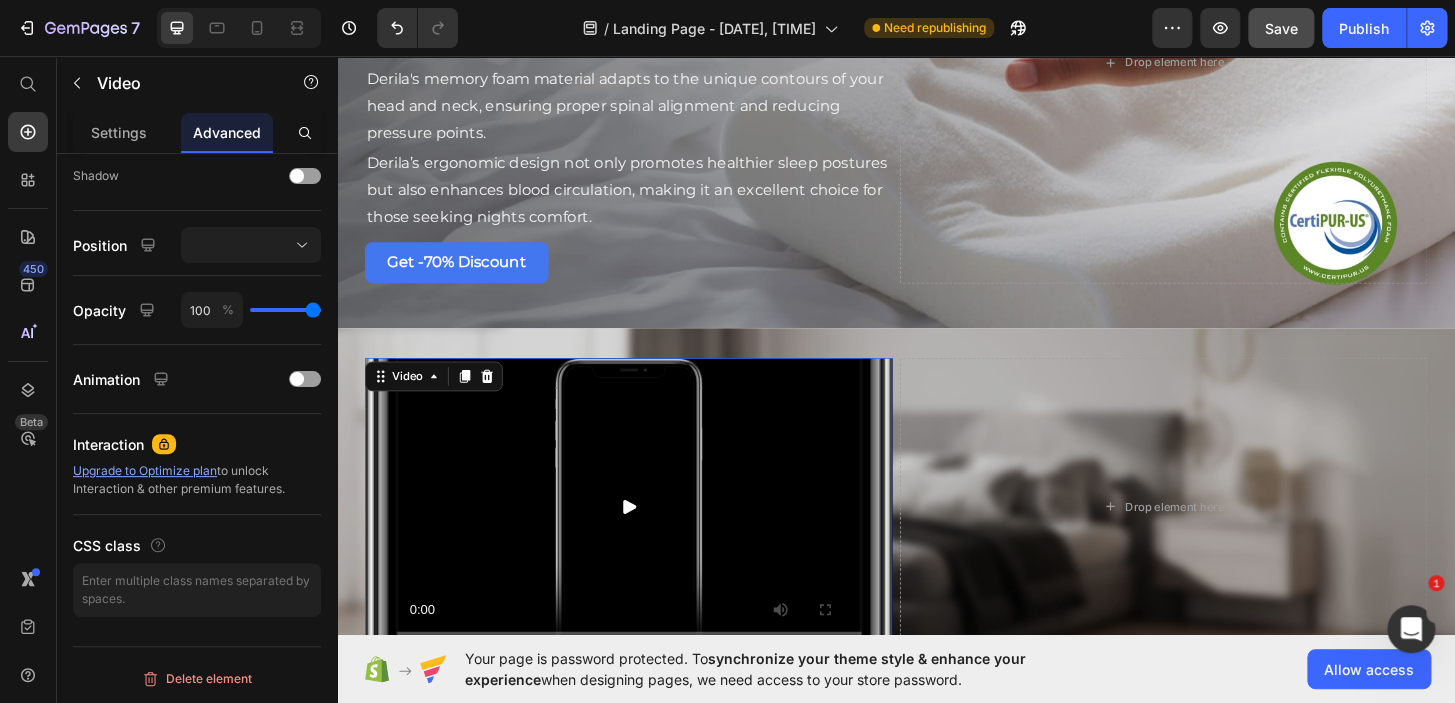 click 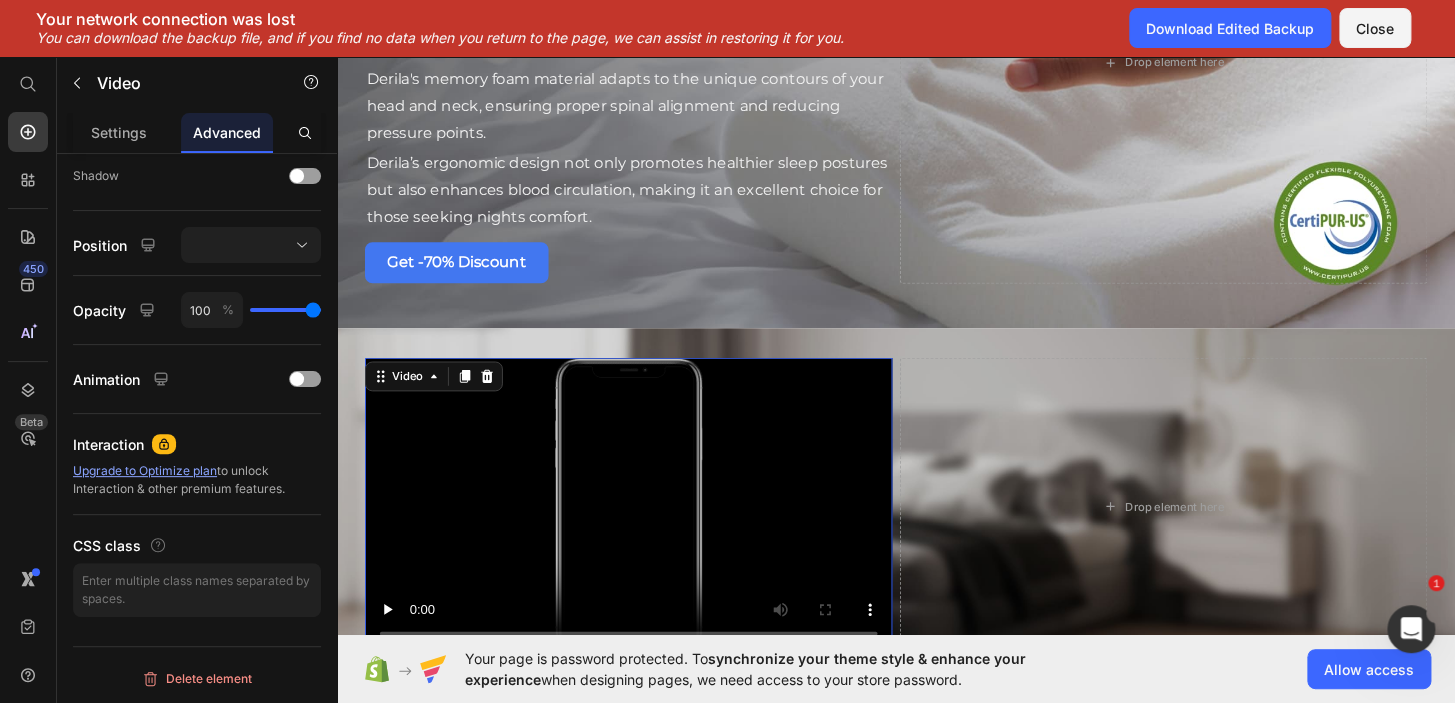 scroll, scrollTop: 0, scrollLeft: 0, axis: both 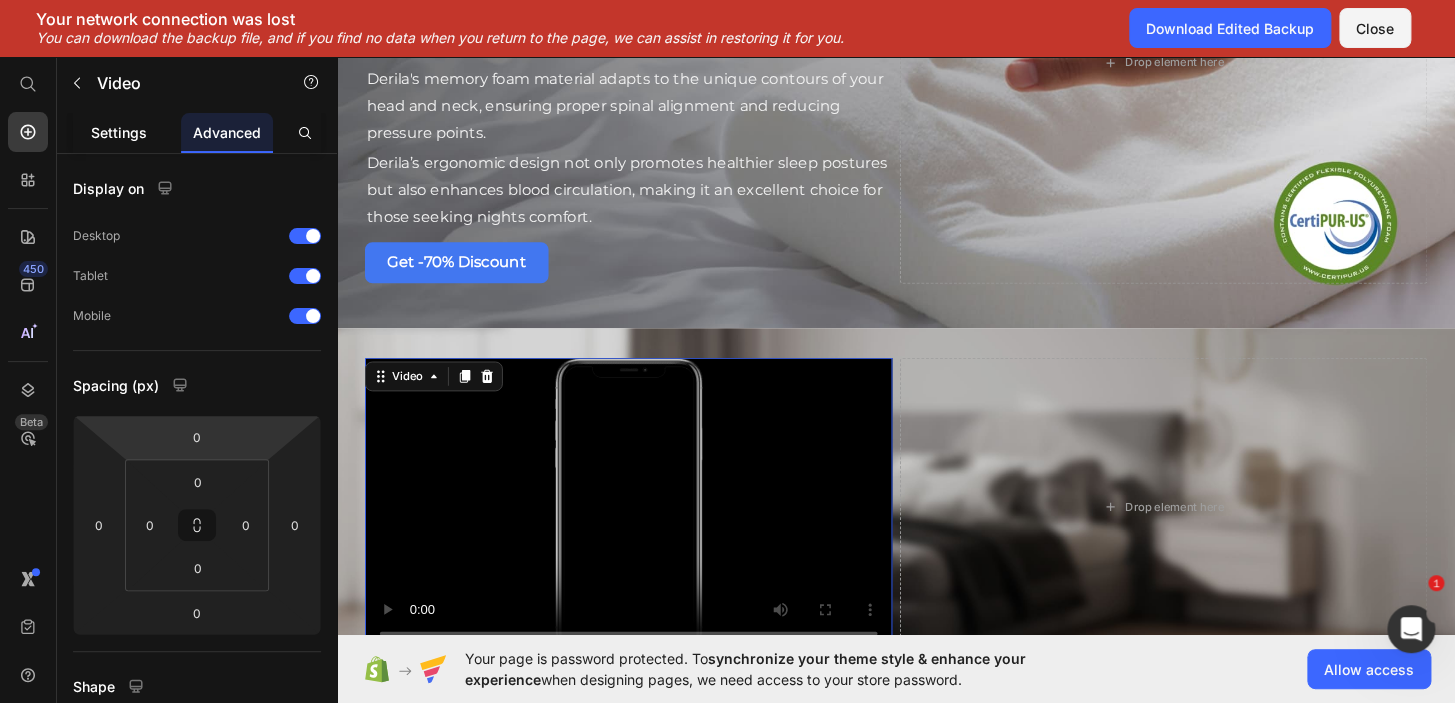 click on "Settings" 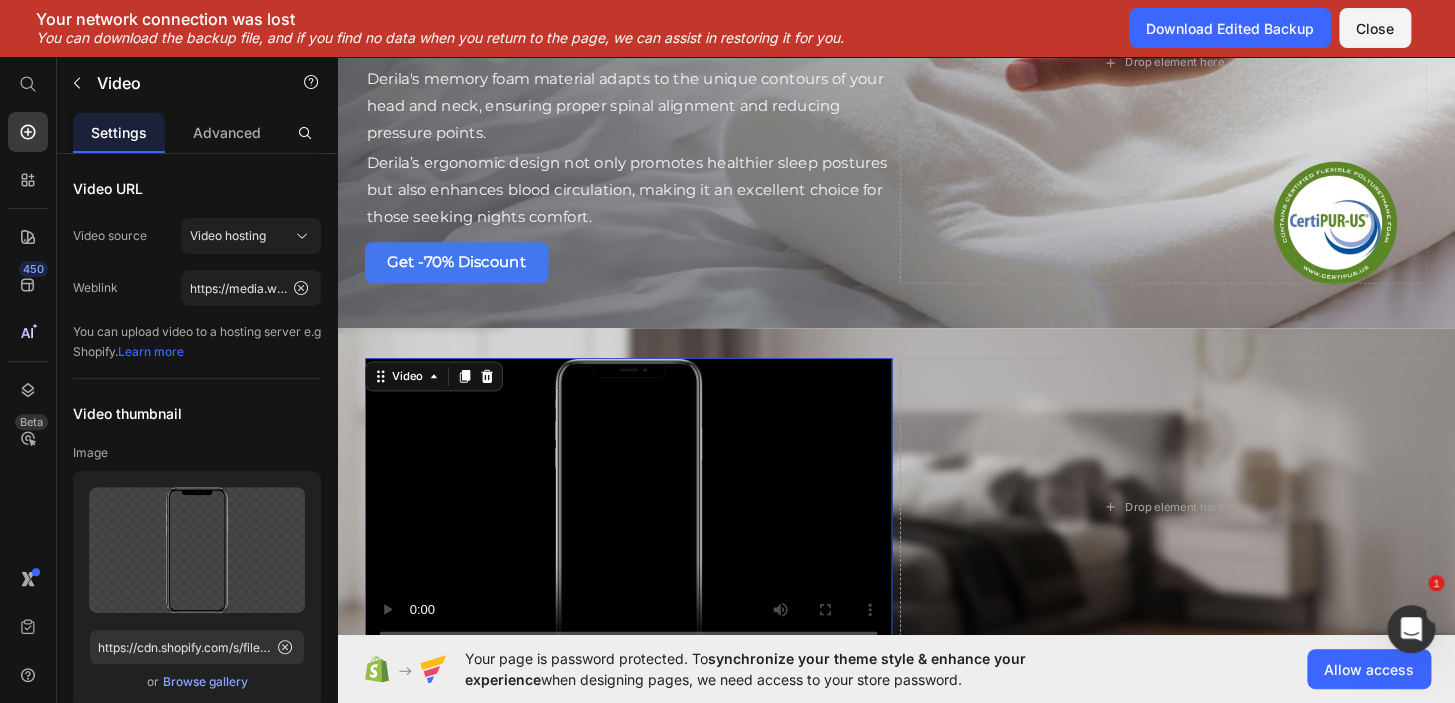 click at bounding box center (650, 539) 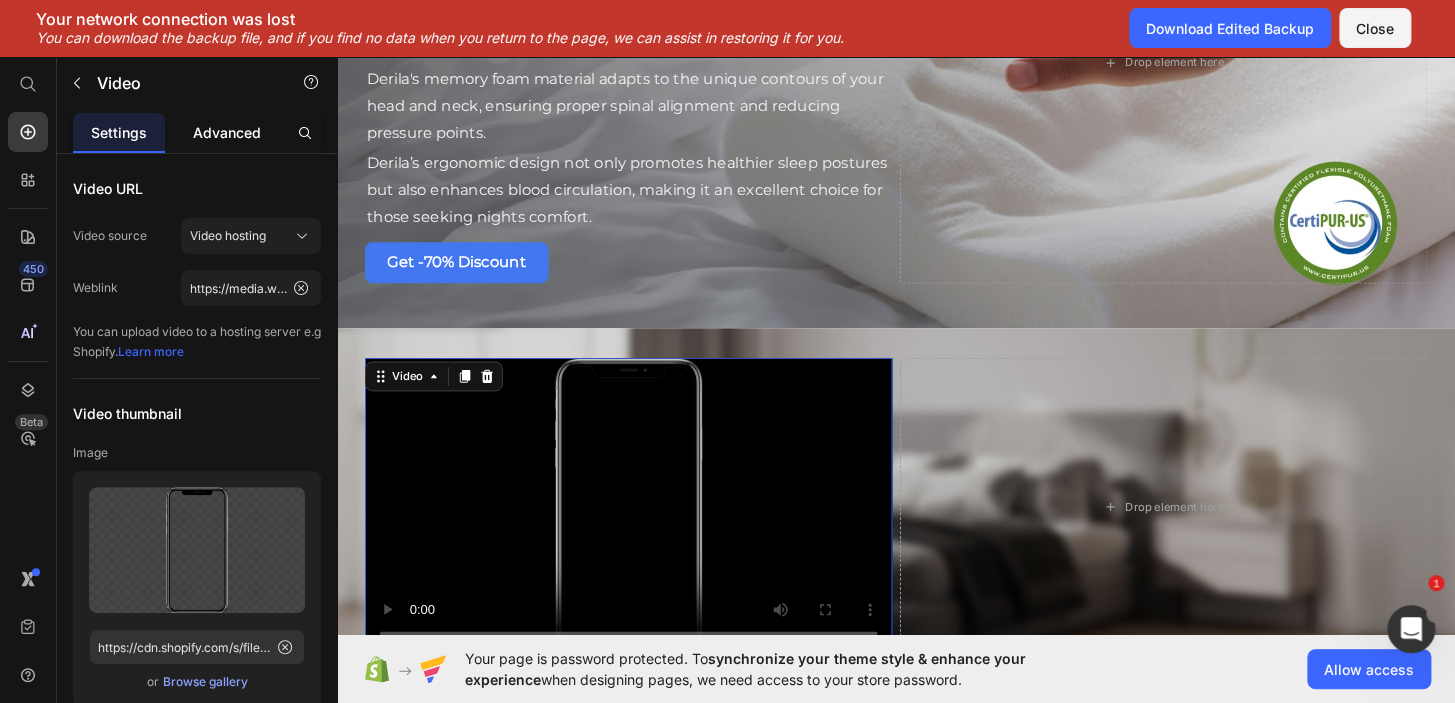 click on "Advanced" at bounding box center [227, 132] 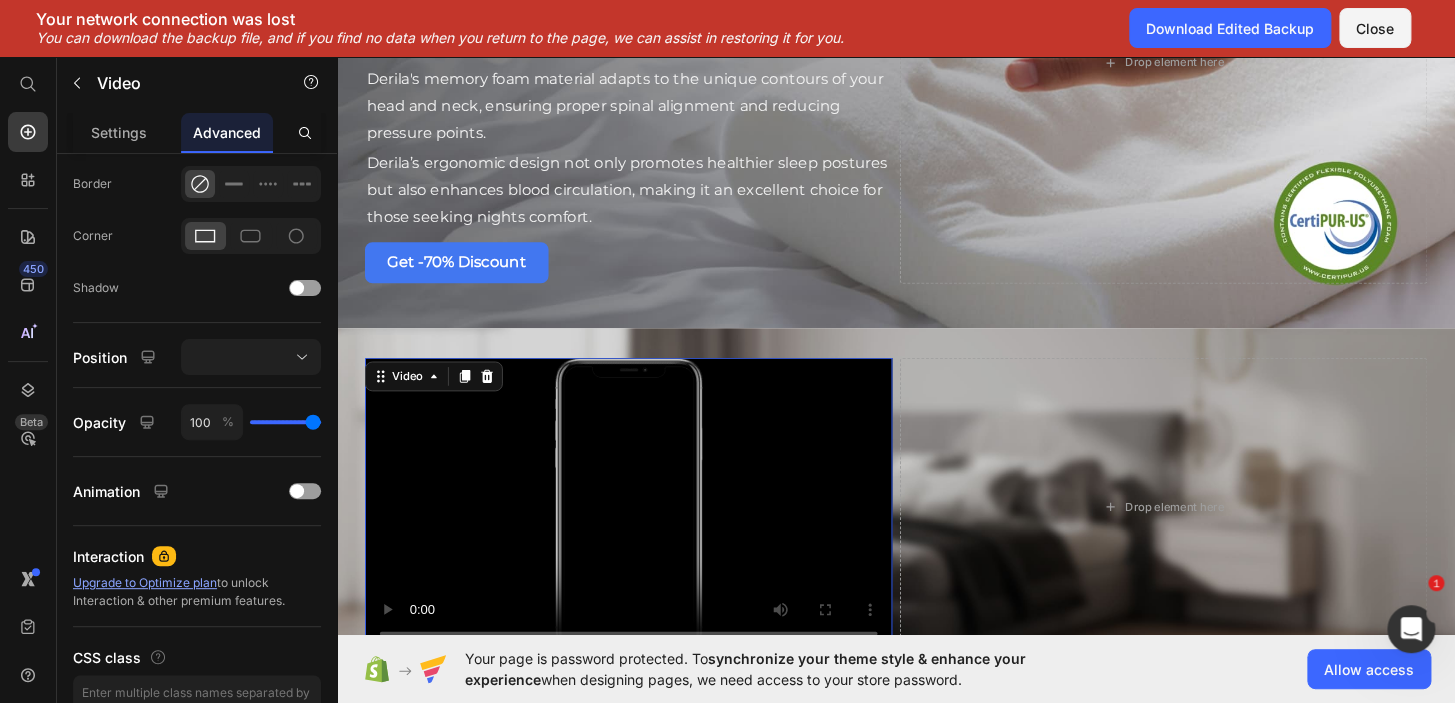 scroll, scrollTop: 0, scrollLeft: 0, axis: both 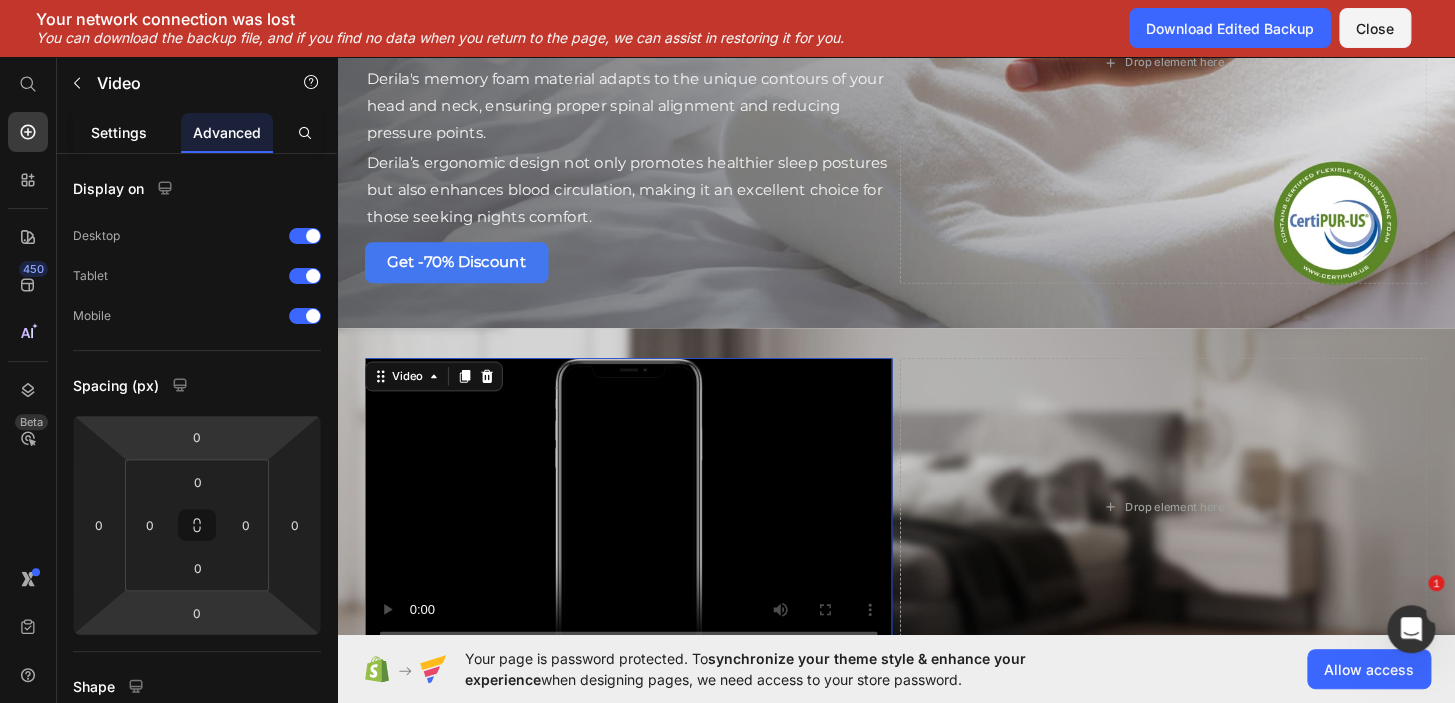click on "Settings" at bounding box center (119, 132) 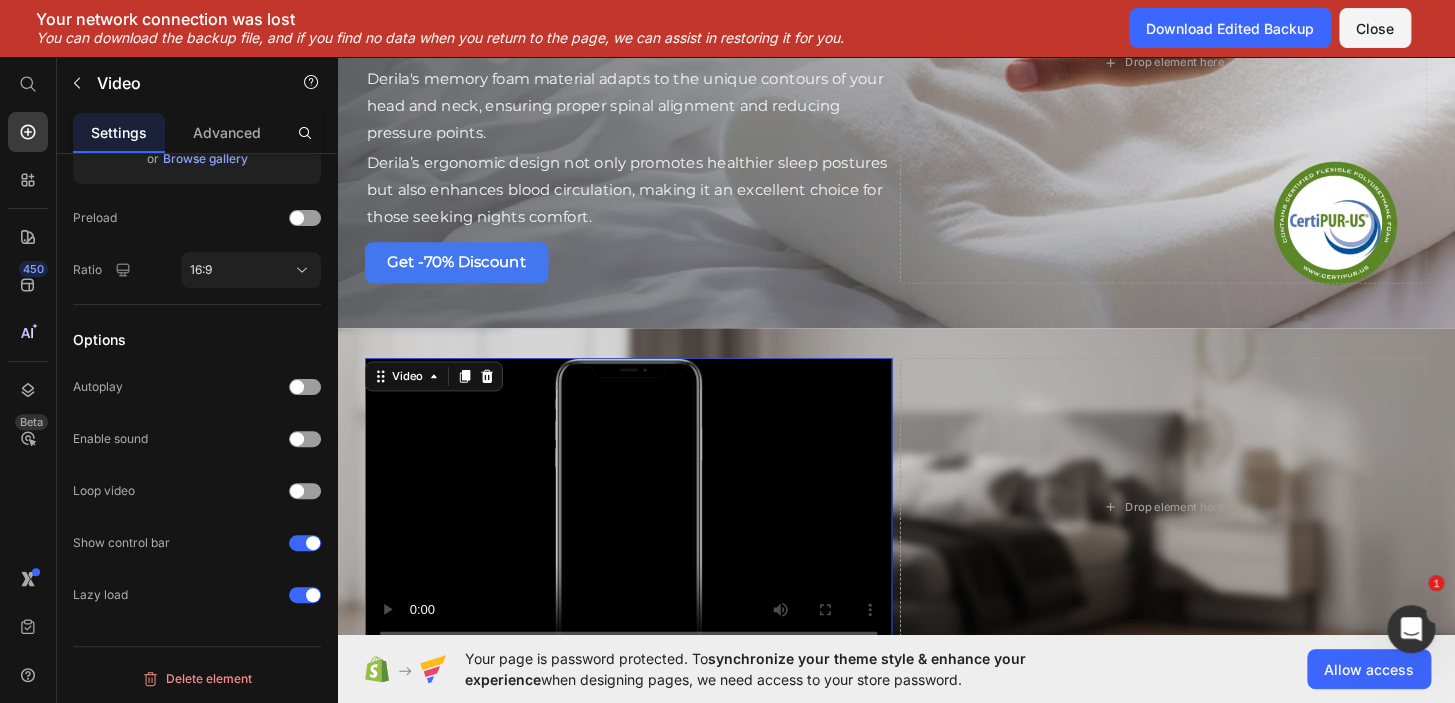 scroll, scrollTop: 0, scrollLeft: 0, axis: both 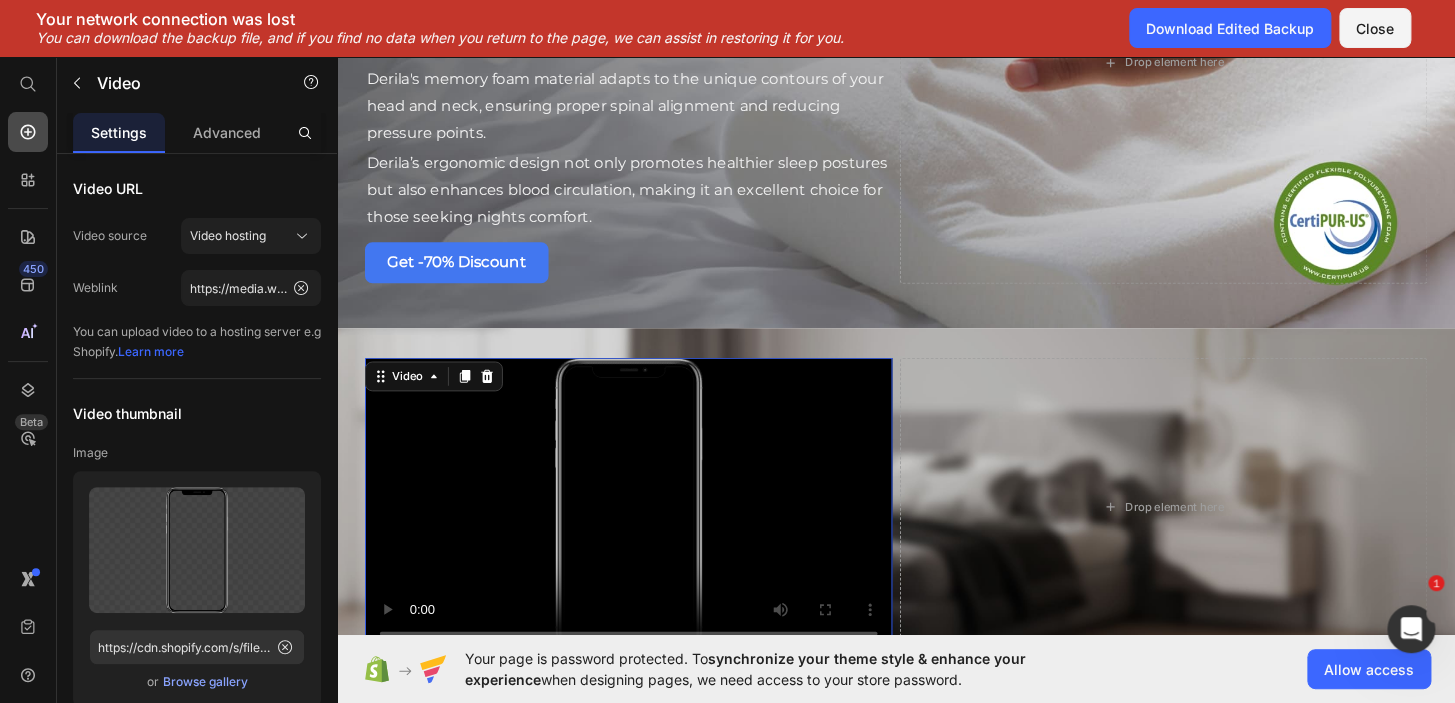 click 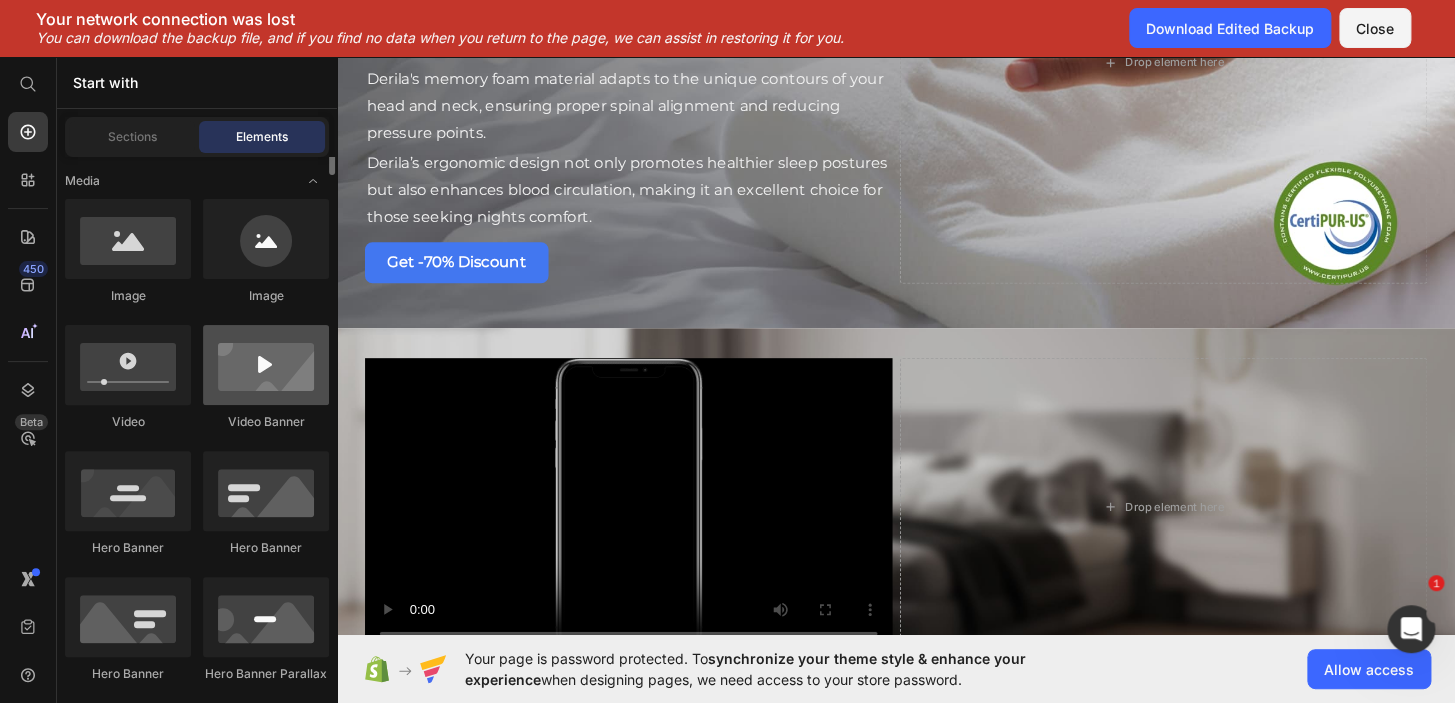 scroll, scrollTop: 661, scrollLeft: 0, axis: vertical 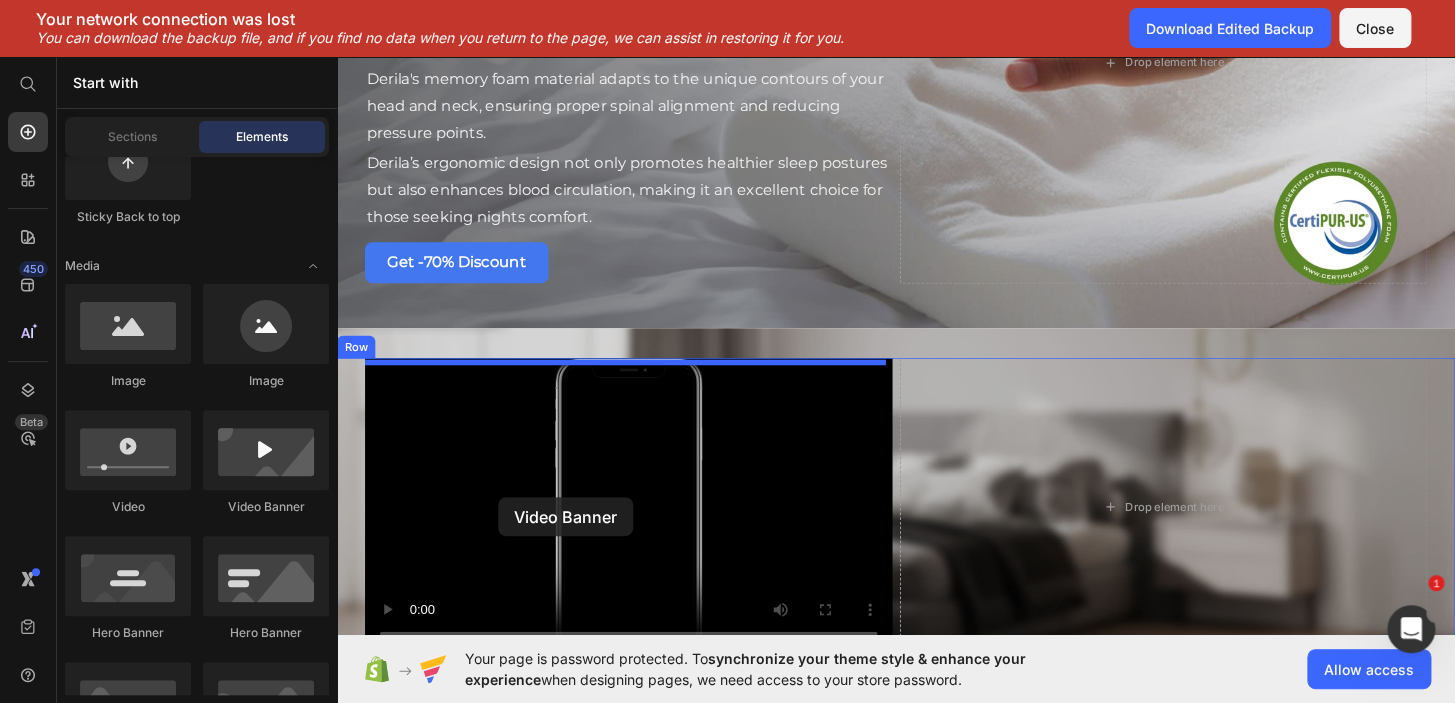 drag, startPoint x: 376, startPoint y: 508, endPoint x: 510, endPoint y: 529, distance: 135.63554 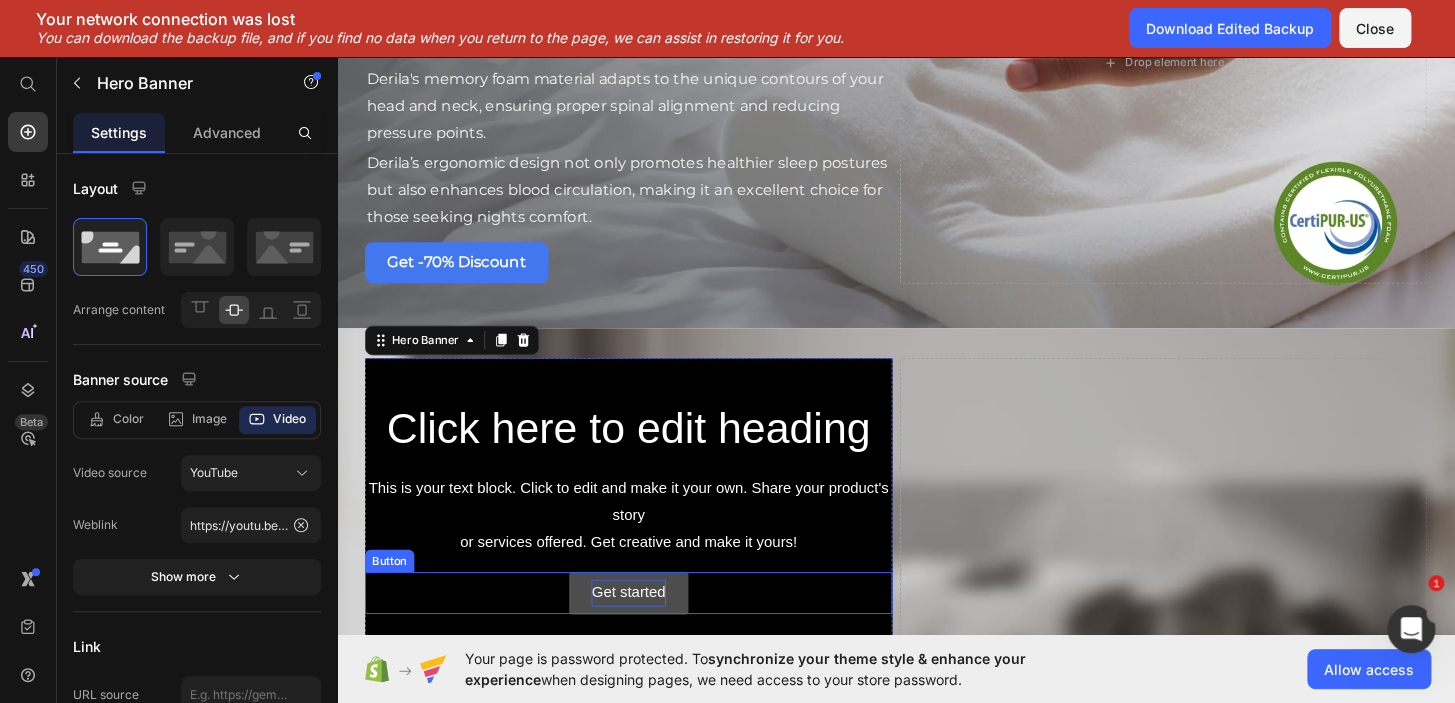 click on "Get started" at bounding box center [649, 632] 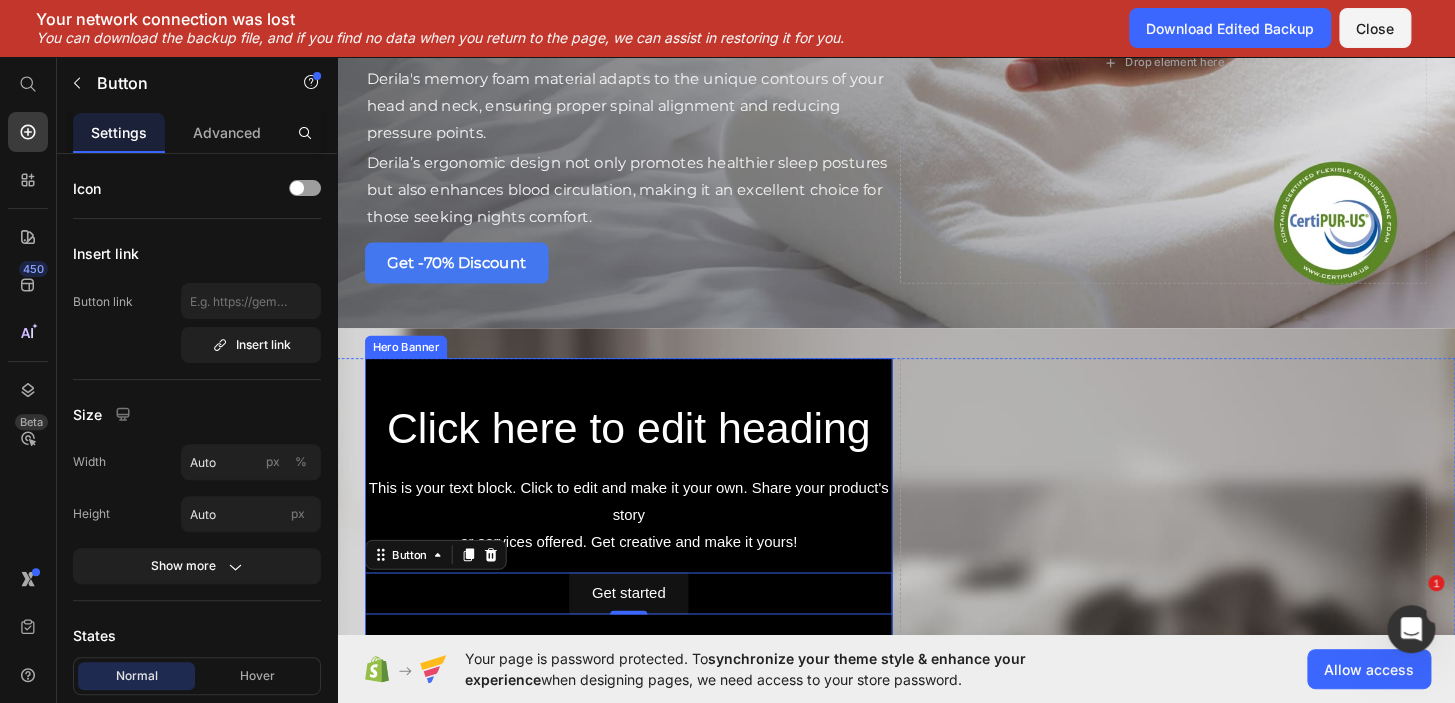 click on "Click here to edit heading Heading This is your text block. Click to edit and make it your own. Share your product's story                   or services offered. Get creative and make it yours! Text Block Get started Button   0" at bounding box center (650, 539) 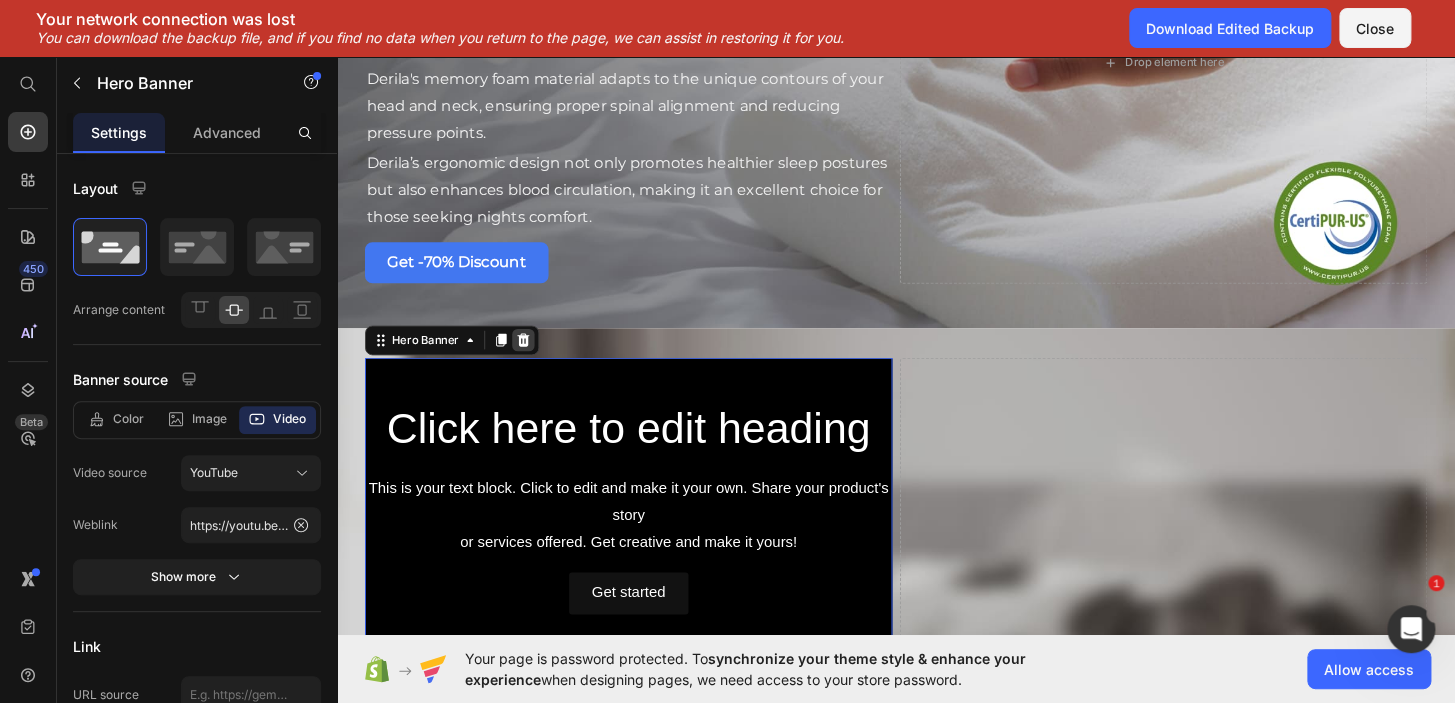 click at bounding box center [537, 361] 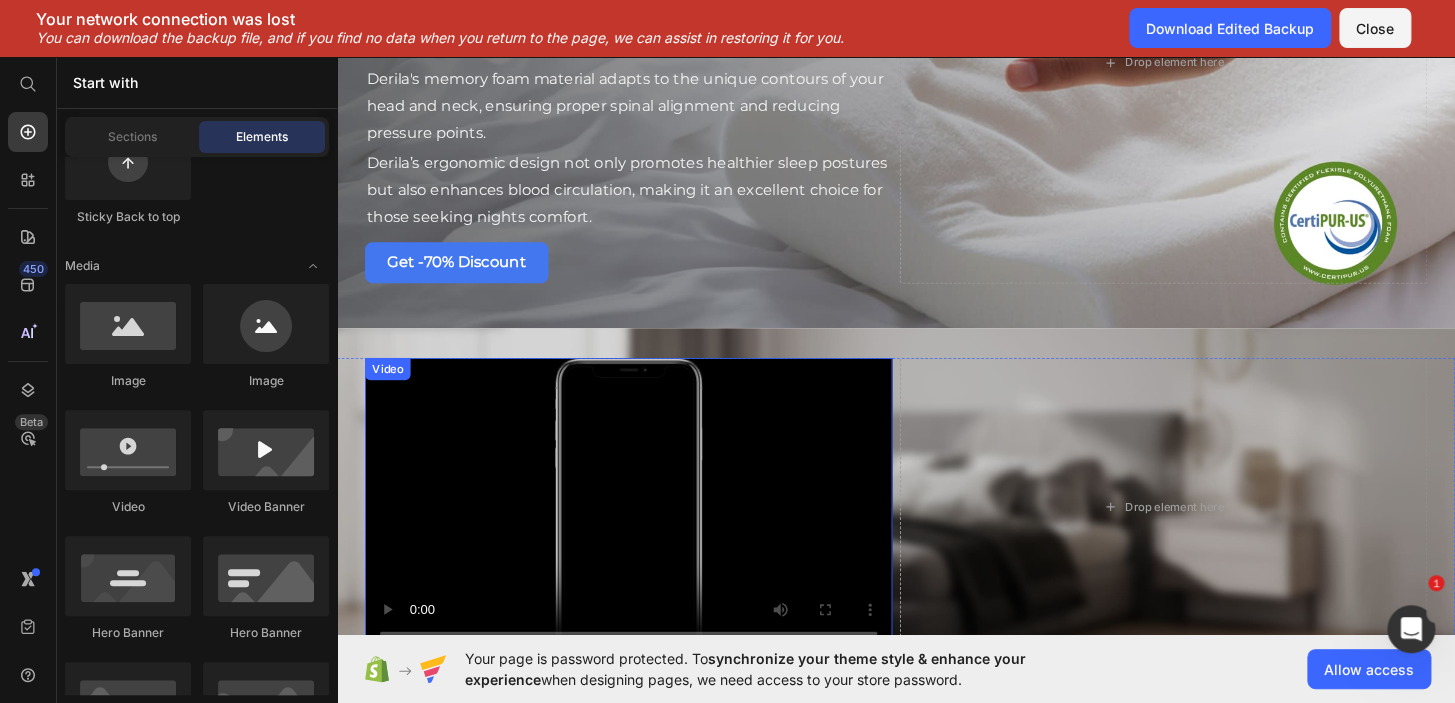 click at bounding box center [650, 539] 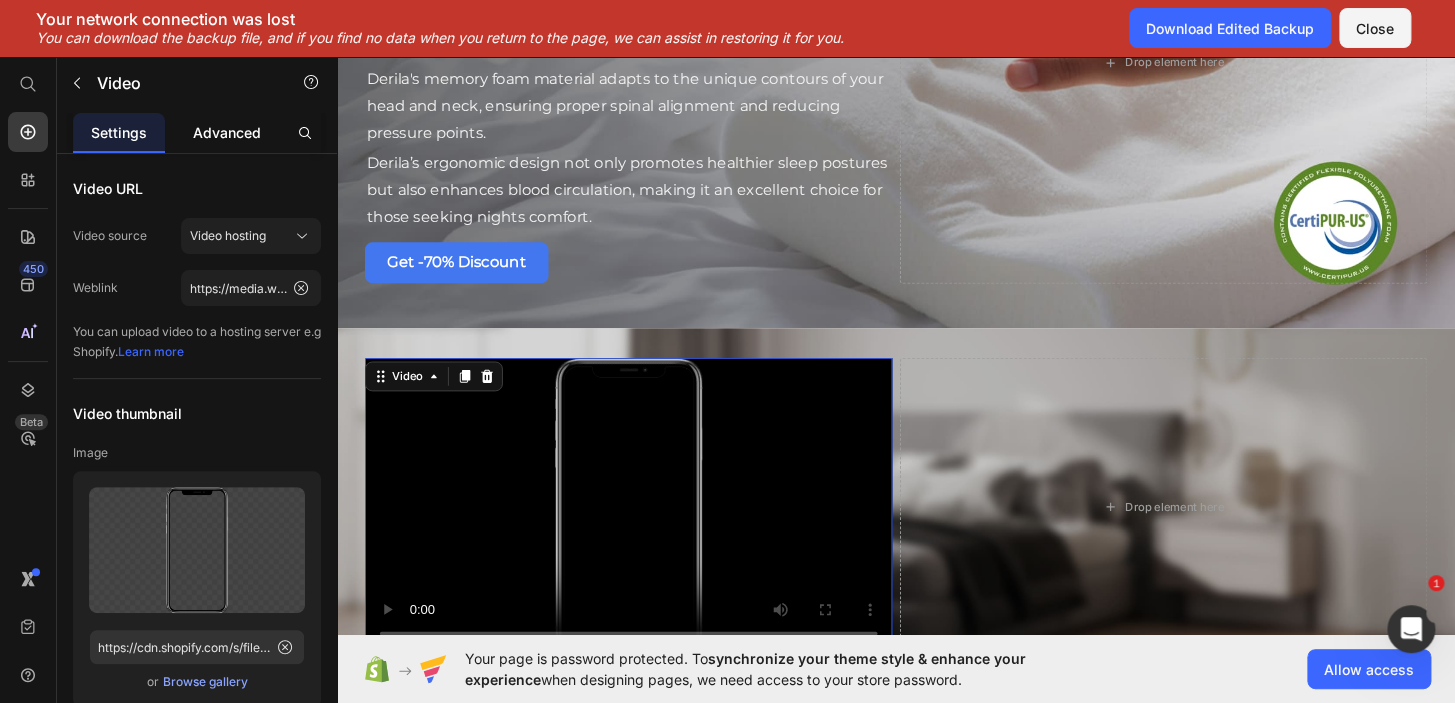 click on "Advanced" 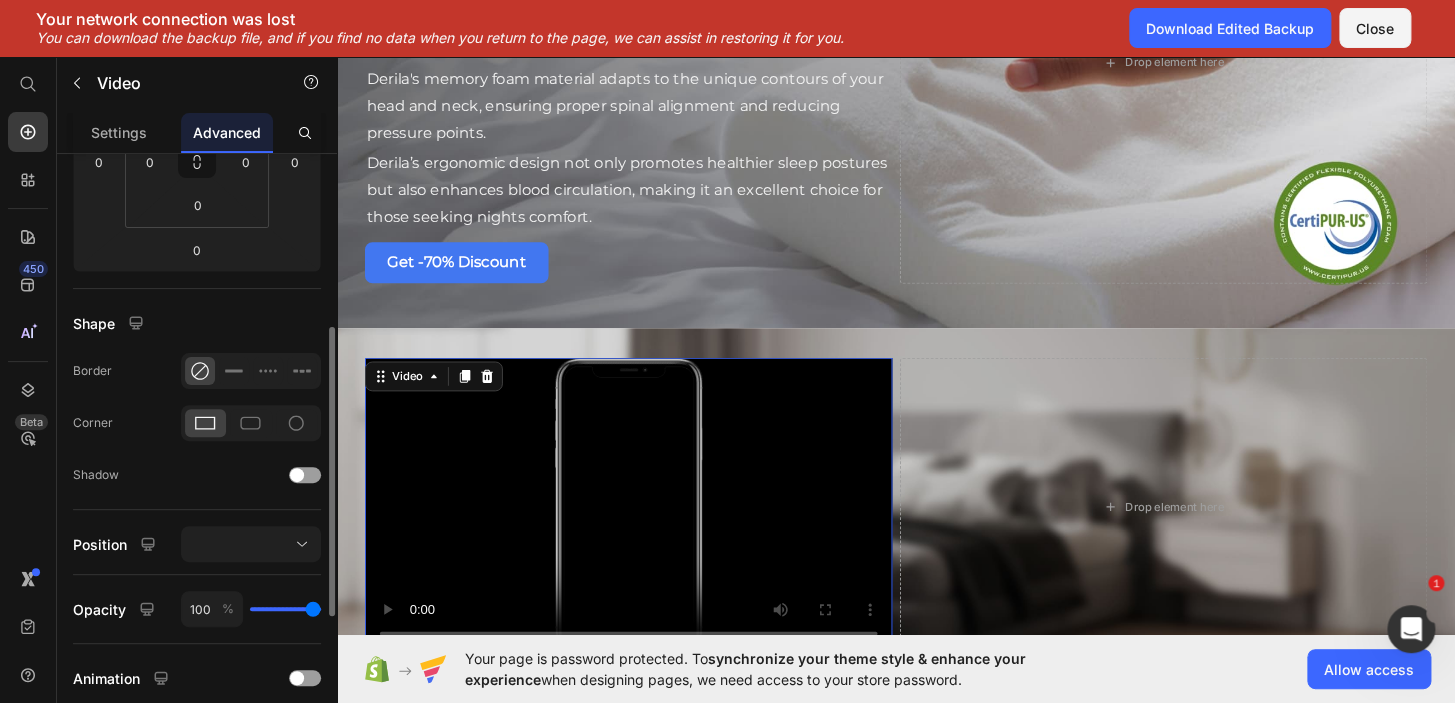 scroll, scrollTop: 0, scrollLeft: 0, axis: both 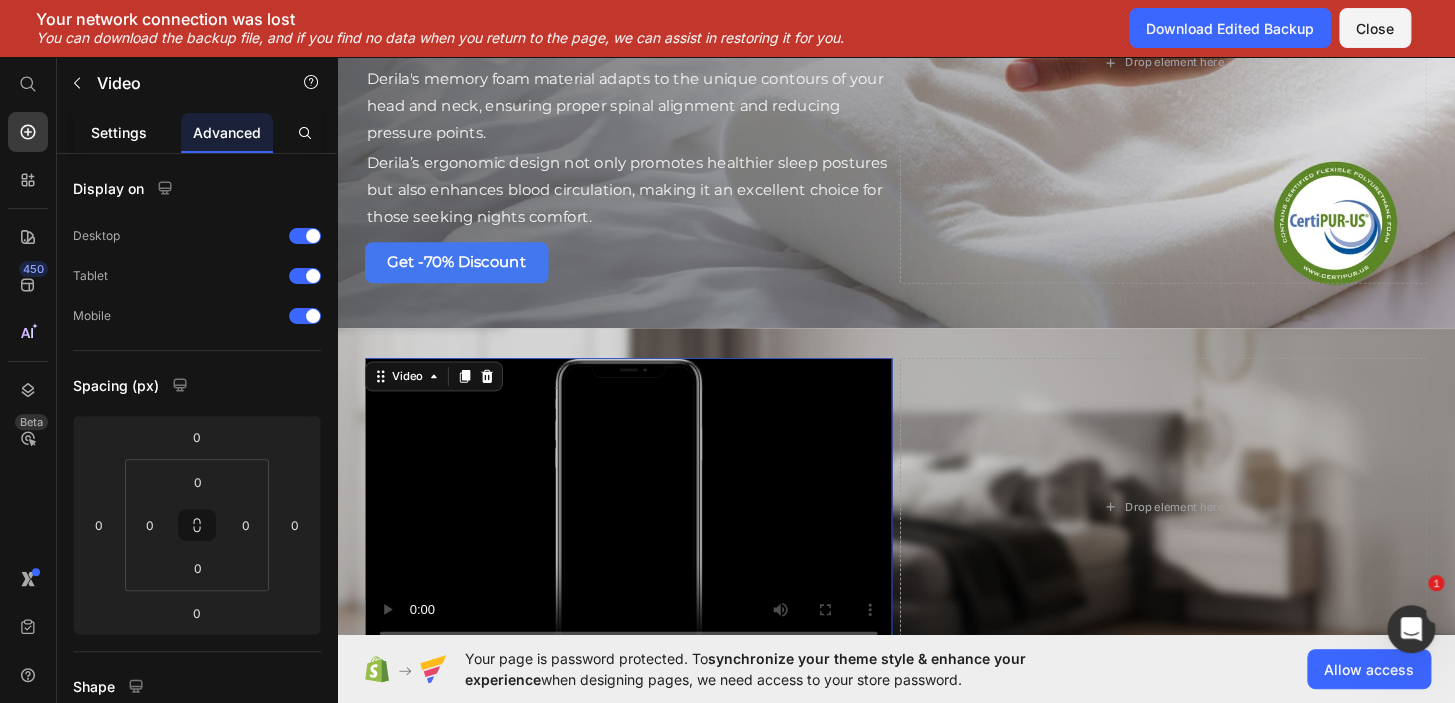 click on "Settings" at bounding box center (119, 132) 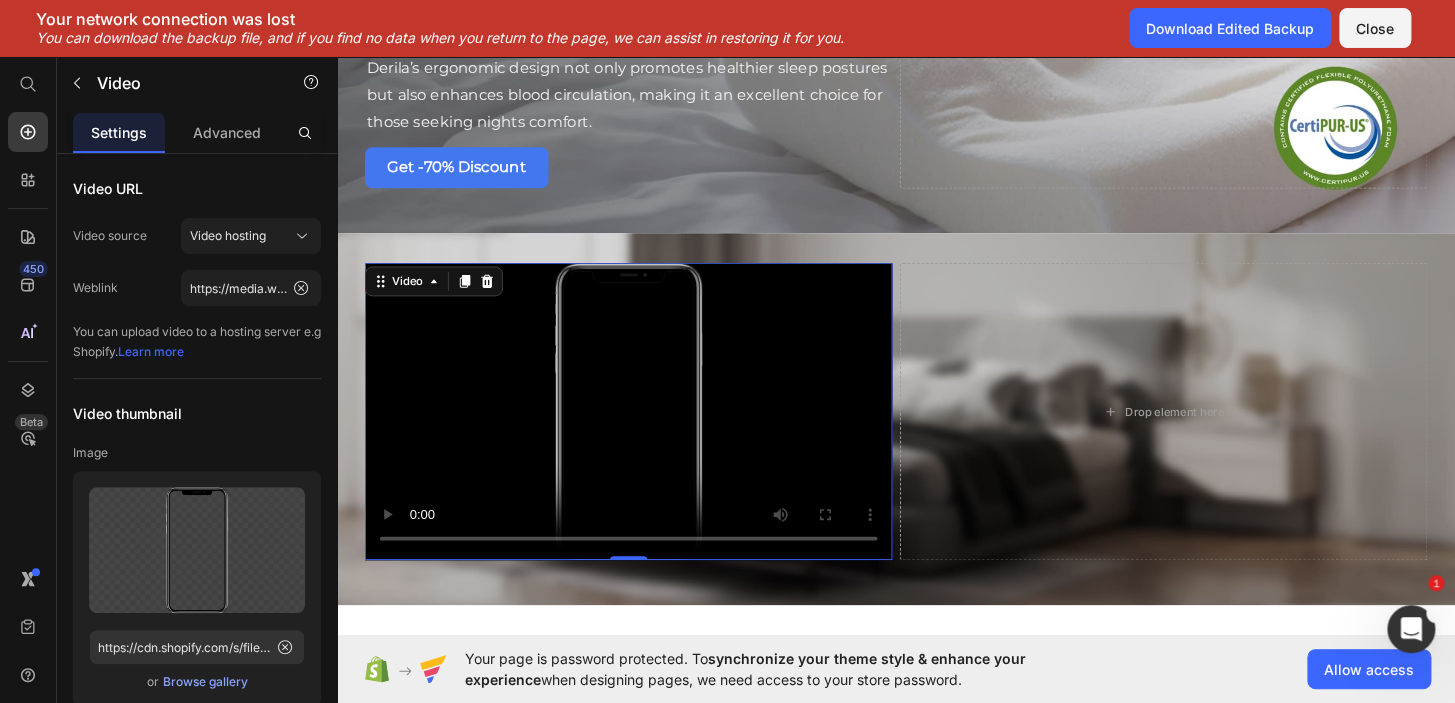 scroll, scrollTop: 5802, scrollLeft: 0, axis: vertical 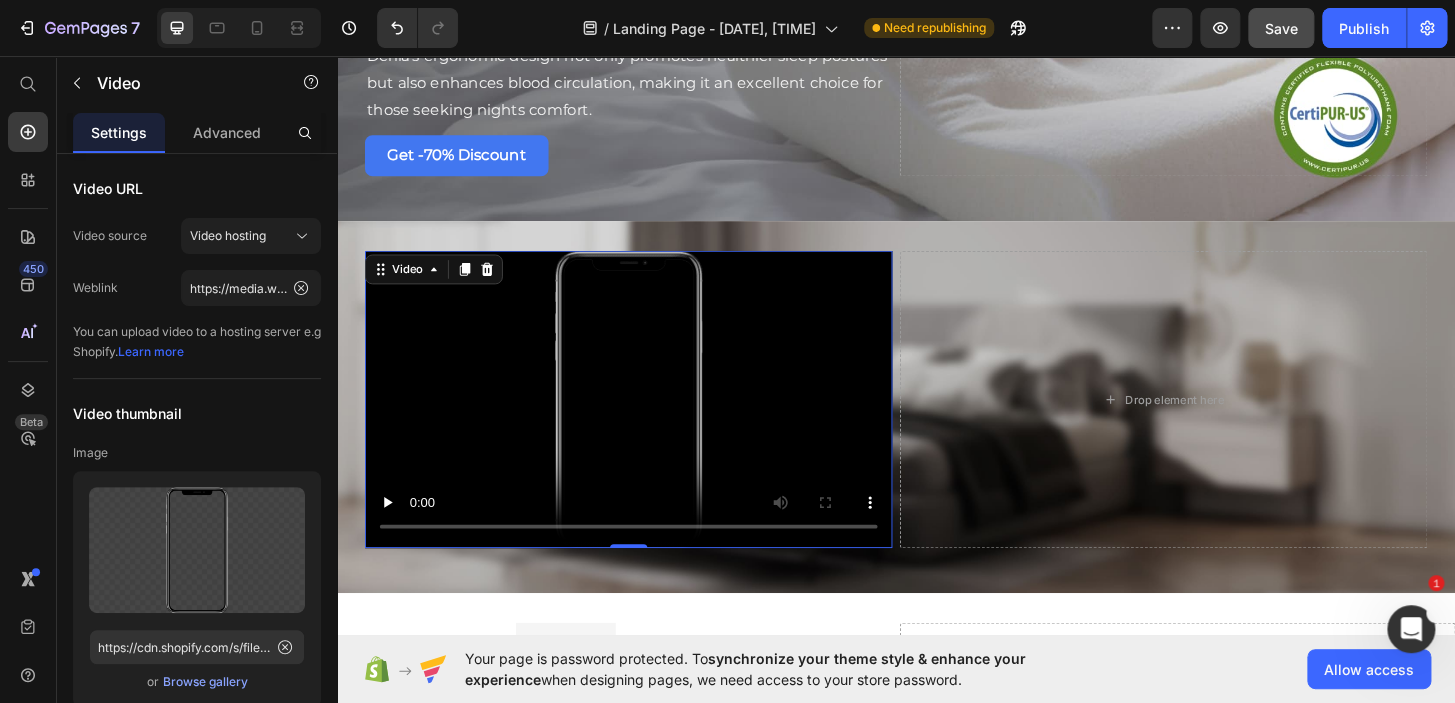 click at bounding box center (650, 424) 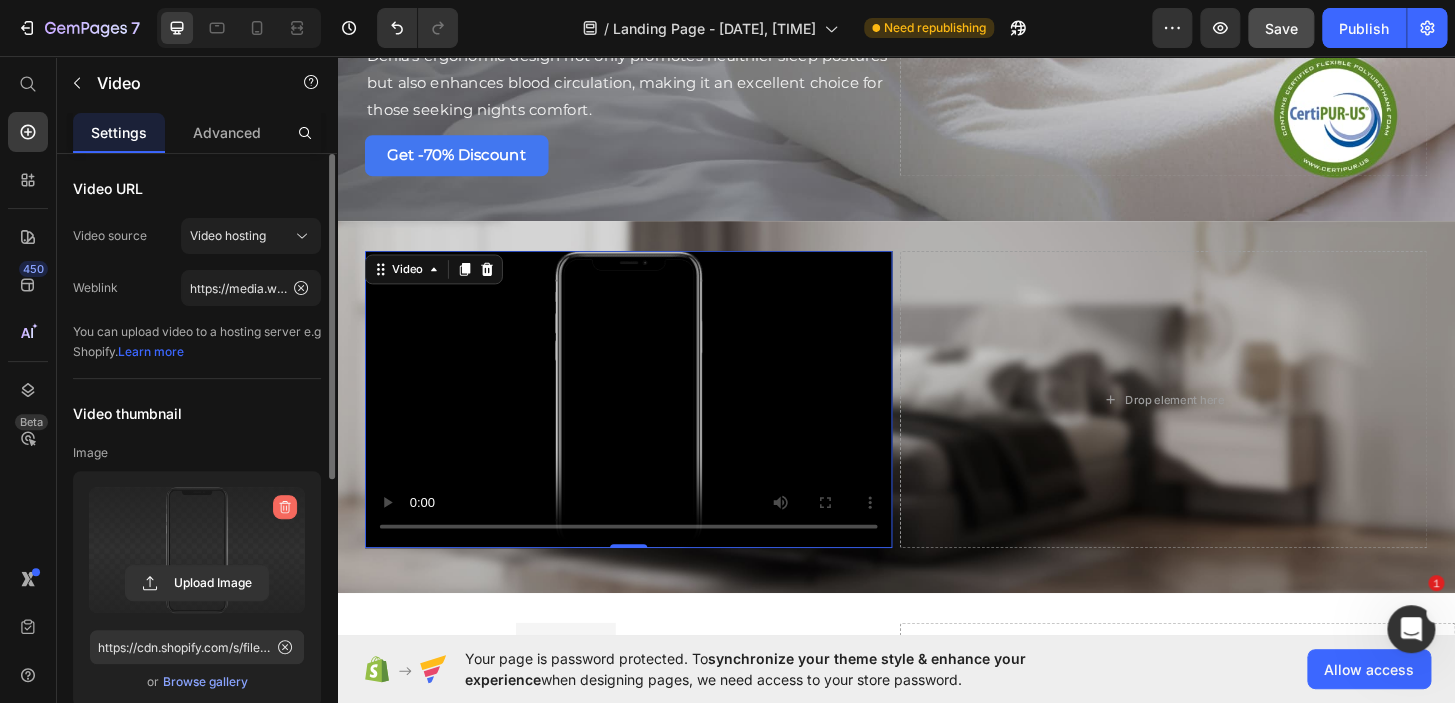click 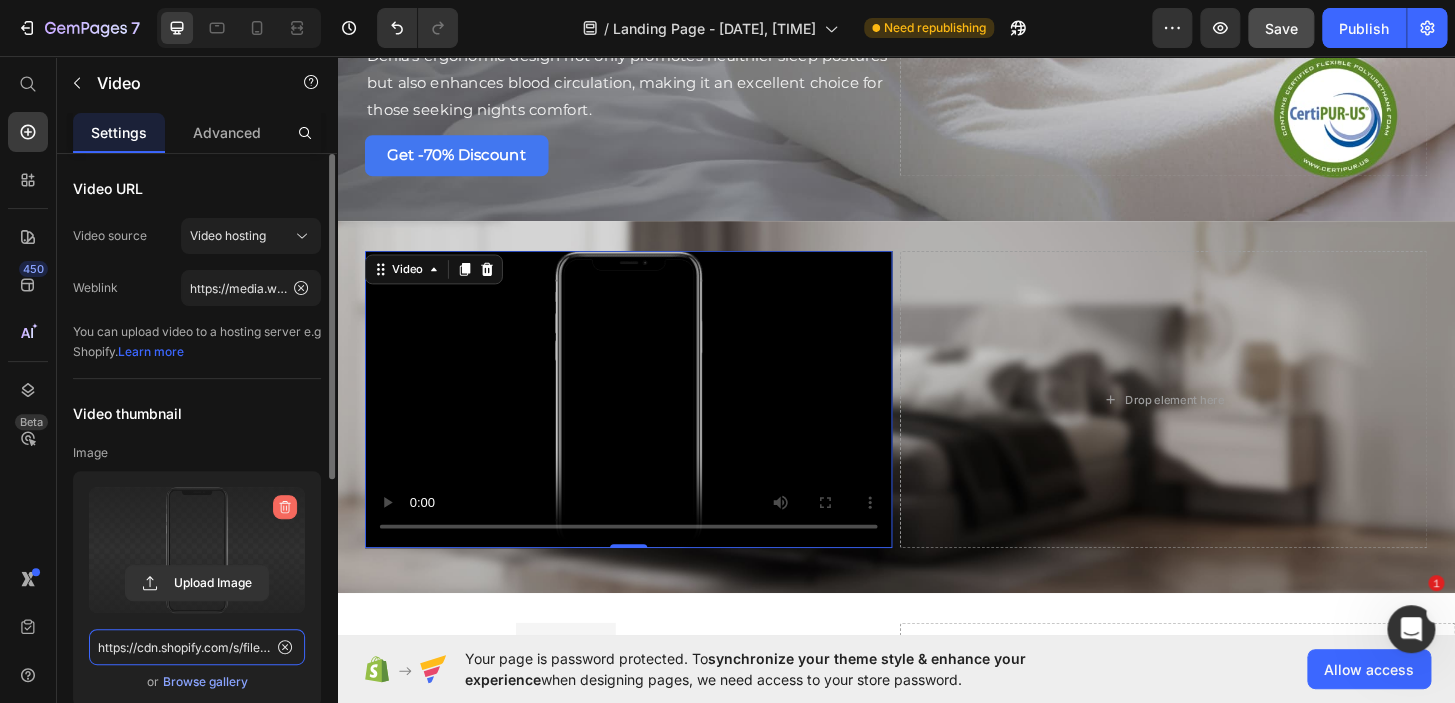 type 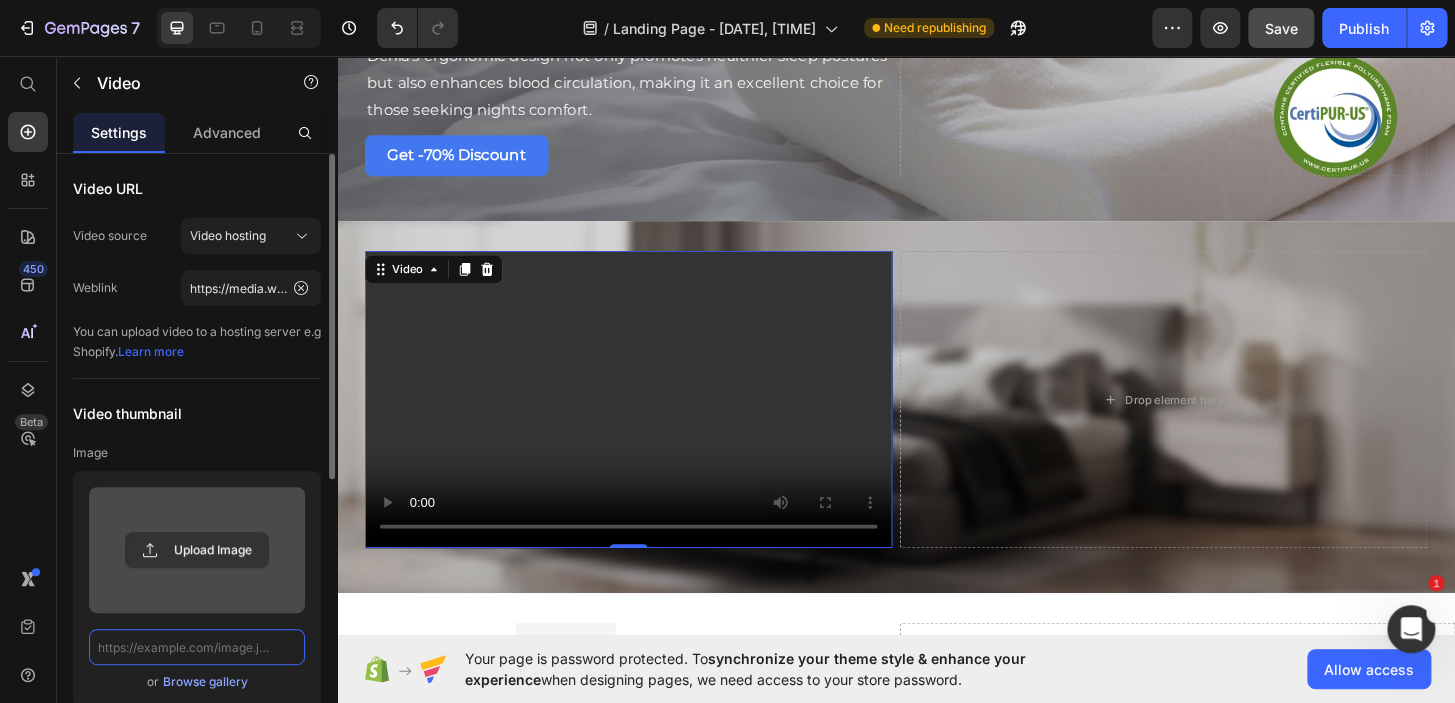scroll, scrollTop: 0, scrollLeft: 0, axis: both 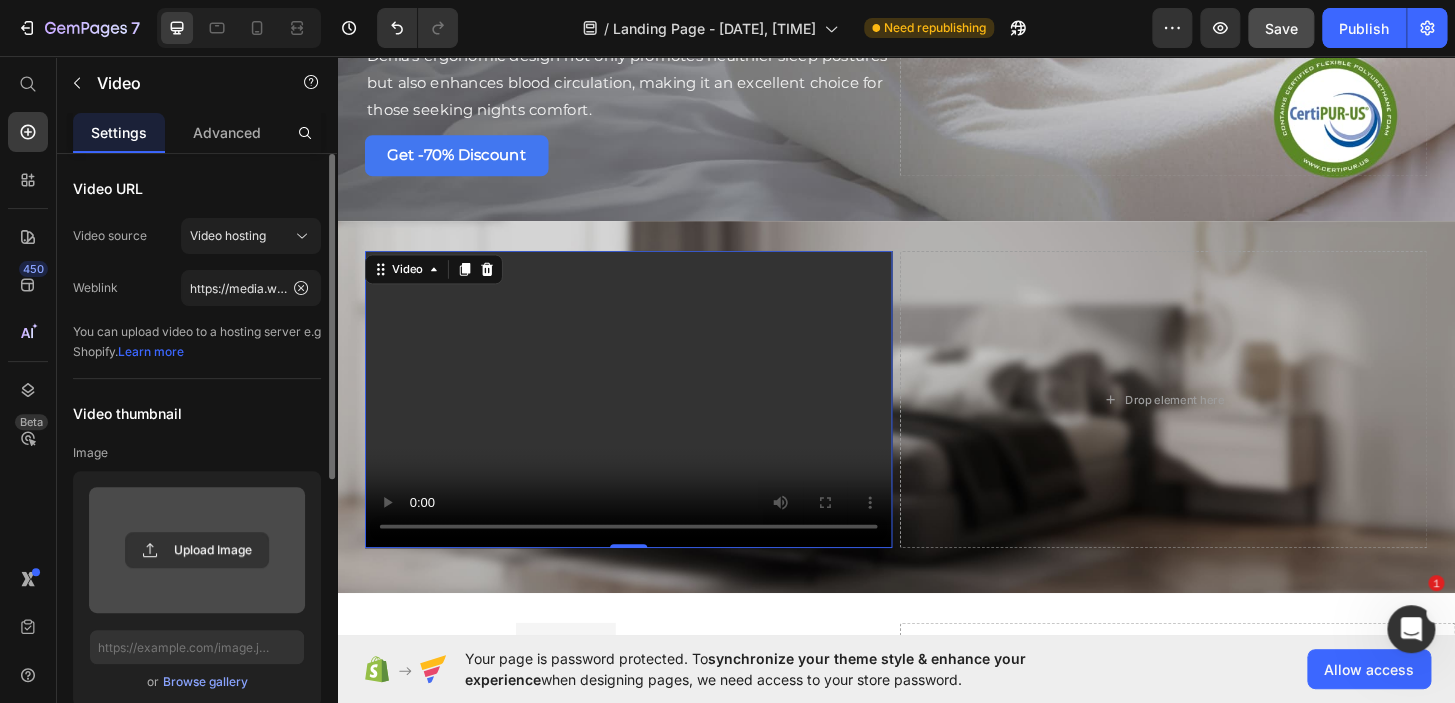 click at bounding box center [650, 424] 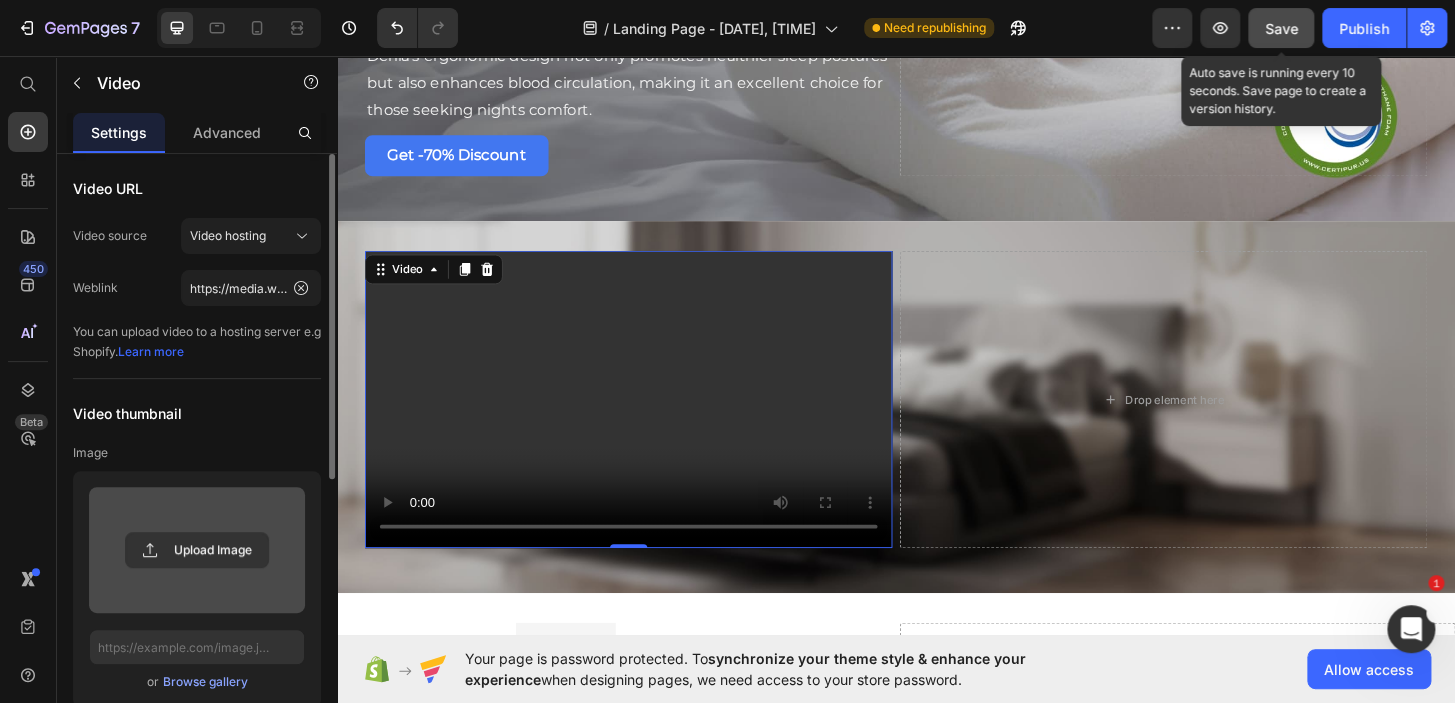 click on "Save" 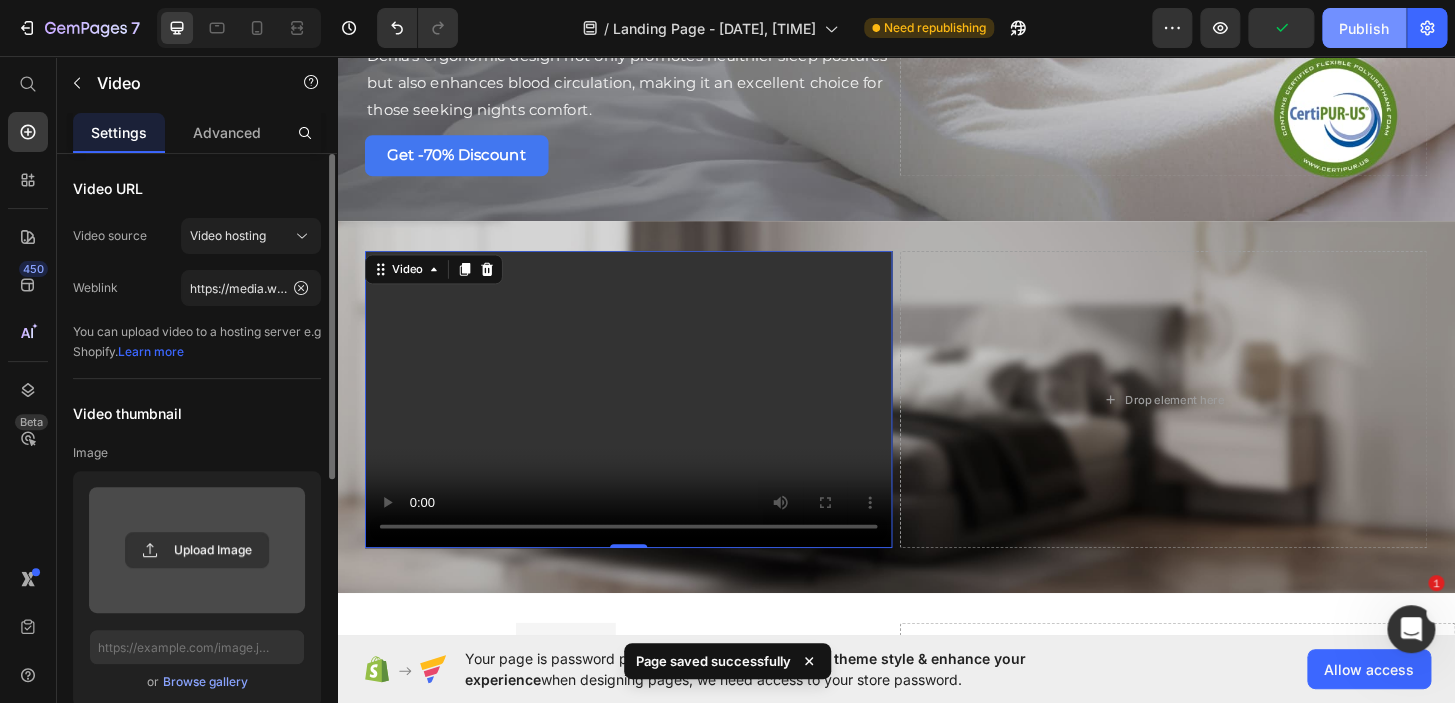 click on "Publish" at bounding box center [1364, 28] 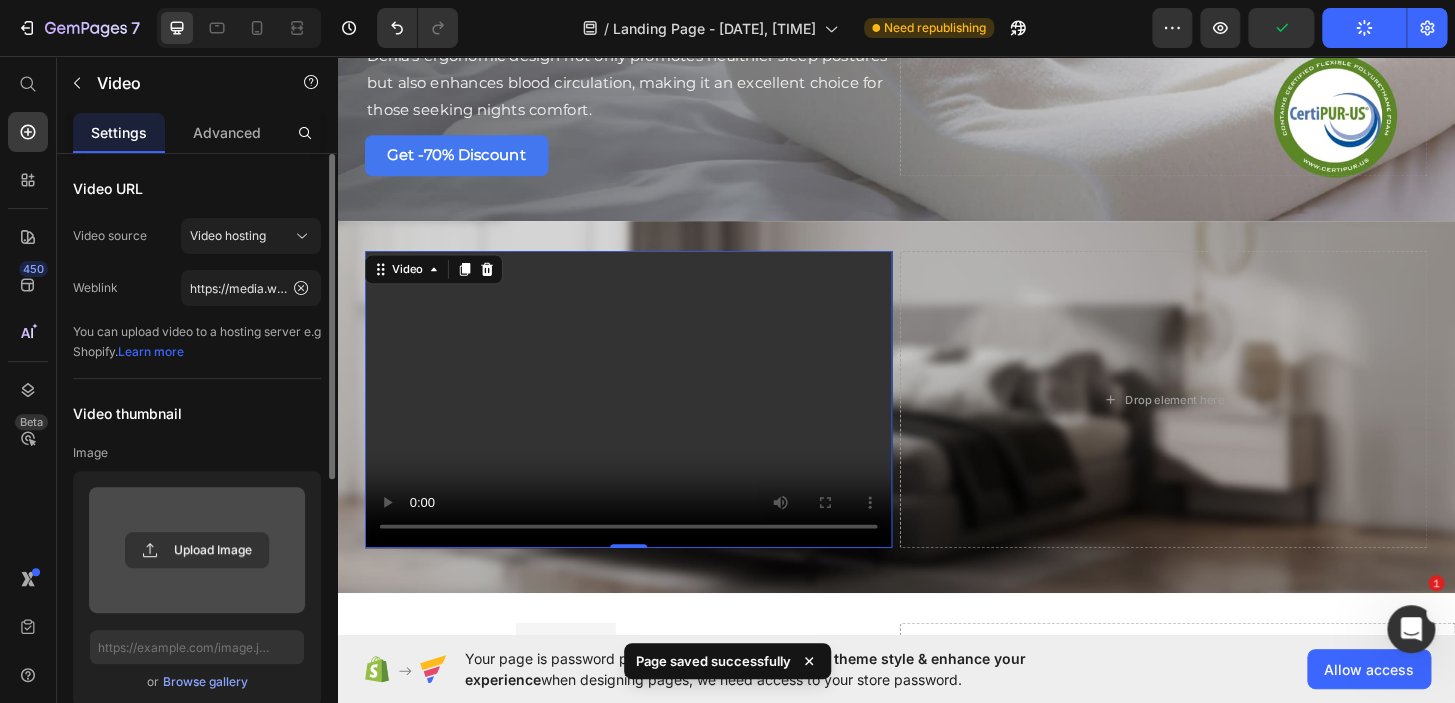 drag, startPoint x: 1090, startPoint y: 72, endPoint x: 485, endPoint y: 319, distance: 653.4784 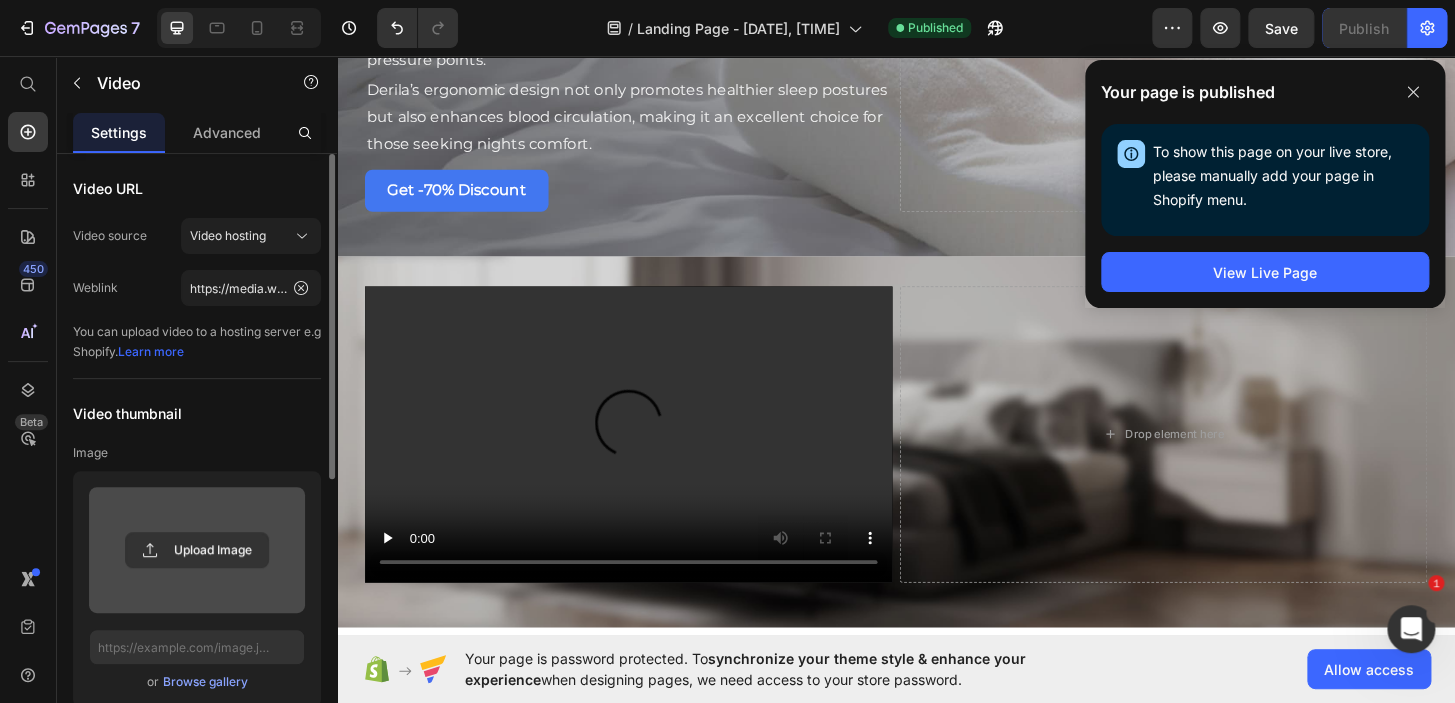 scroll, scrollTop: 4920, scrollLeft: 0, axis: vertical 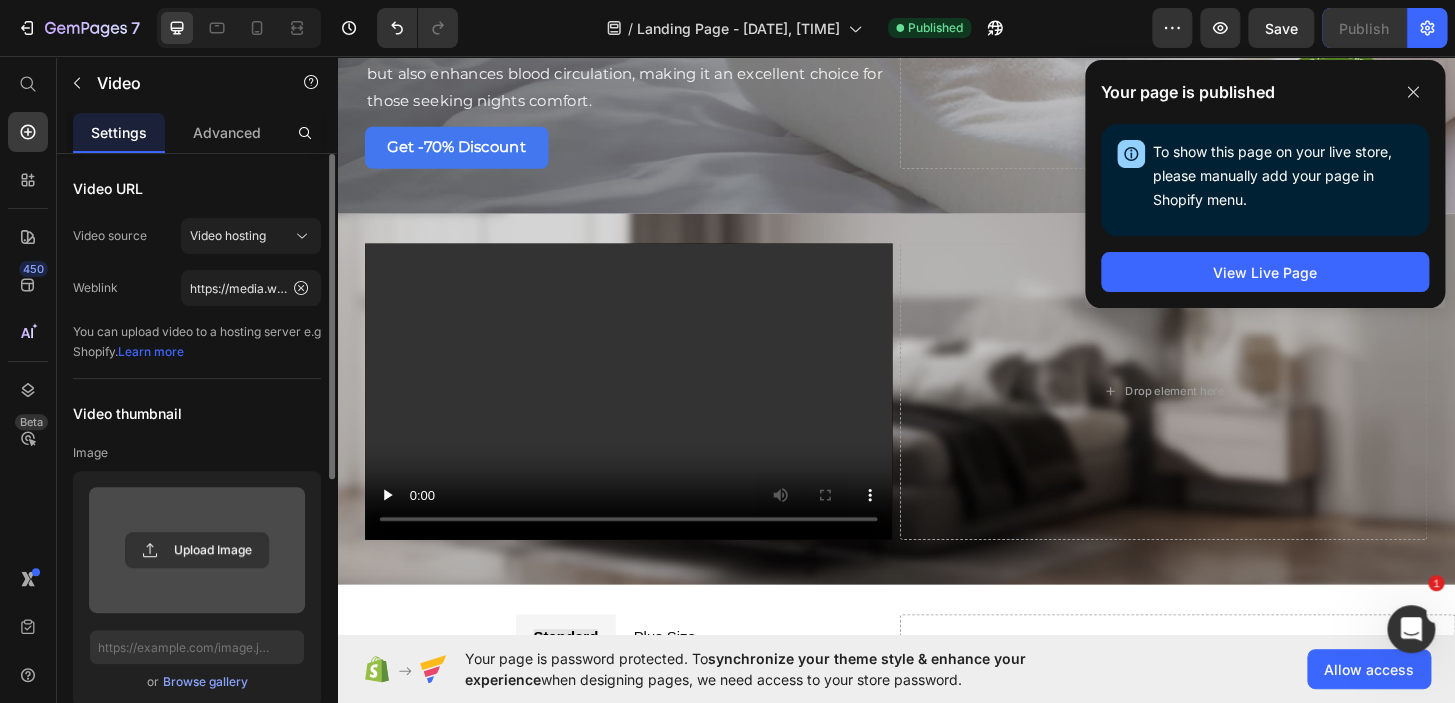 click at bounding box center (650, 416) 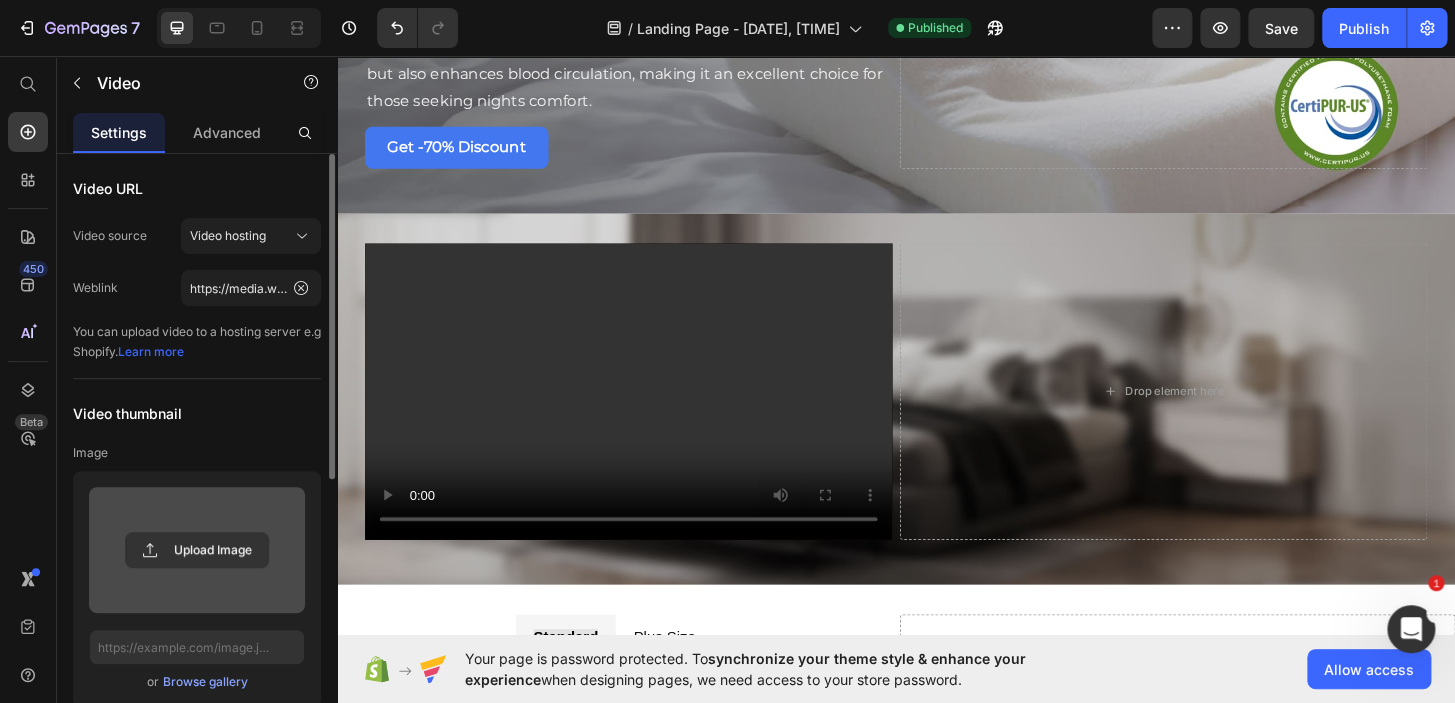 click at bounding box center [650, 416] 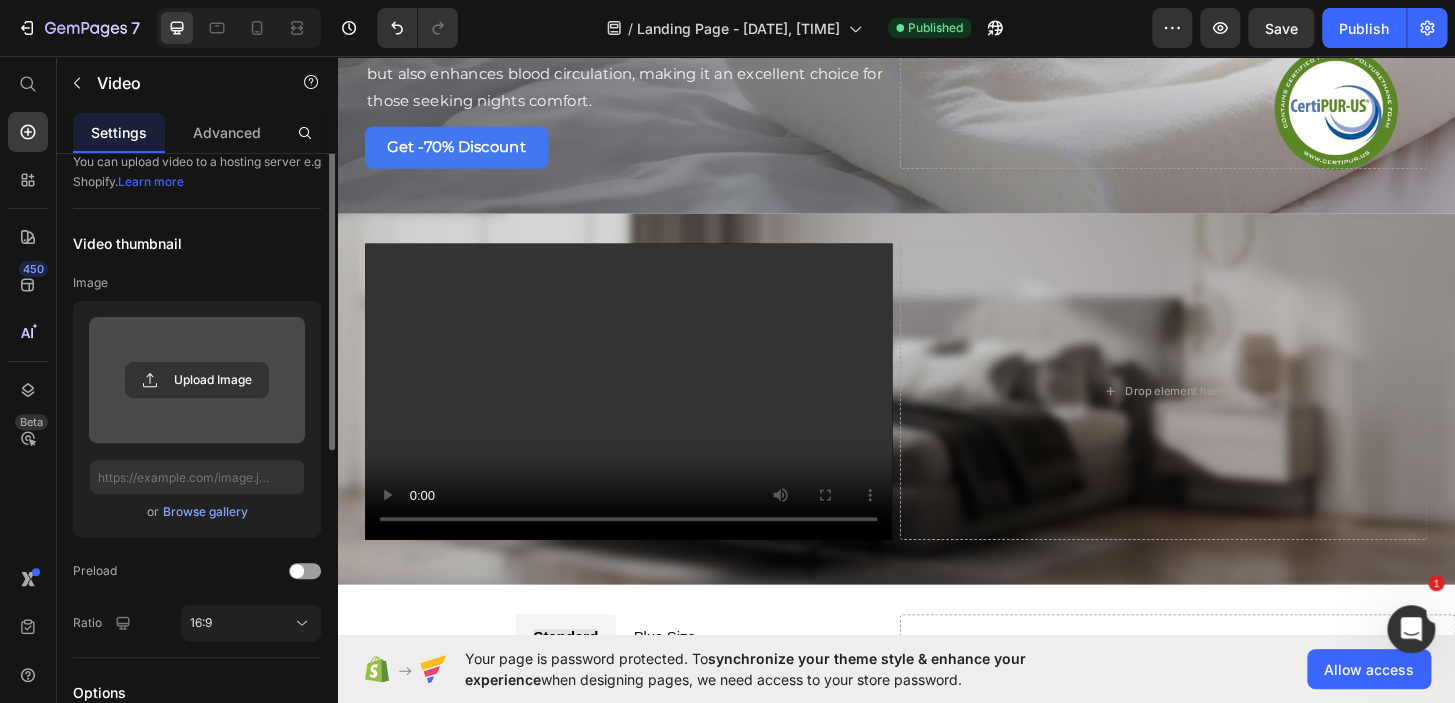 scroll, scrollTop: 0, scrollLeft: 0, axis: both 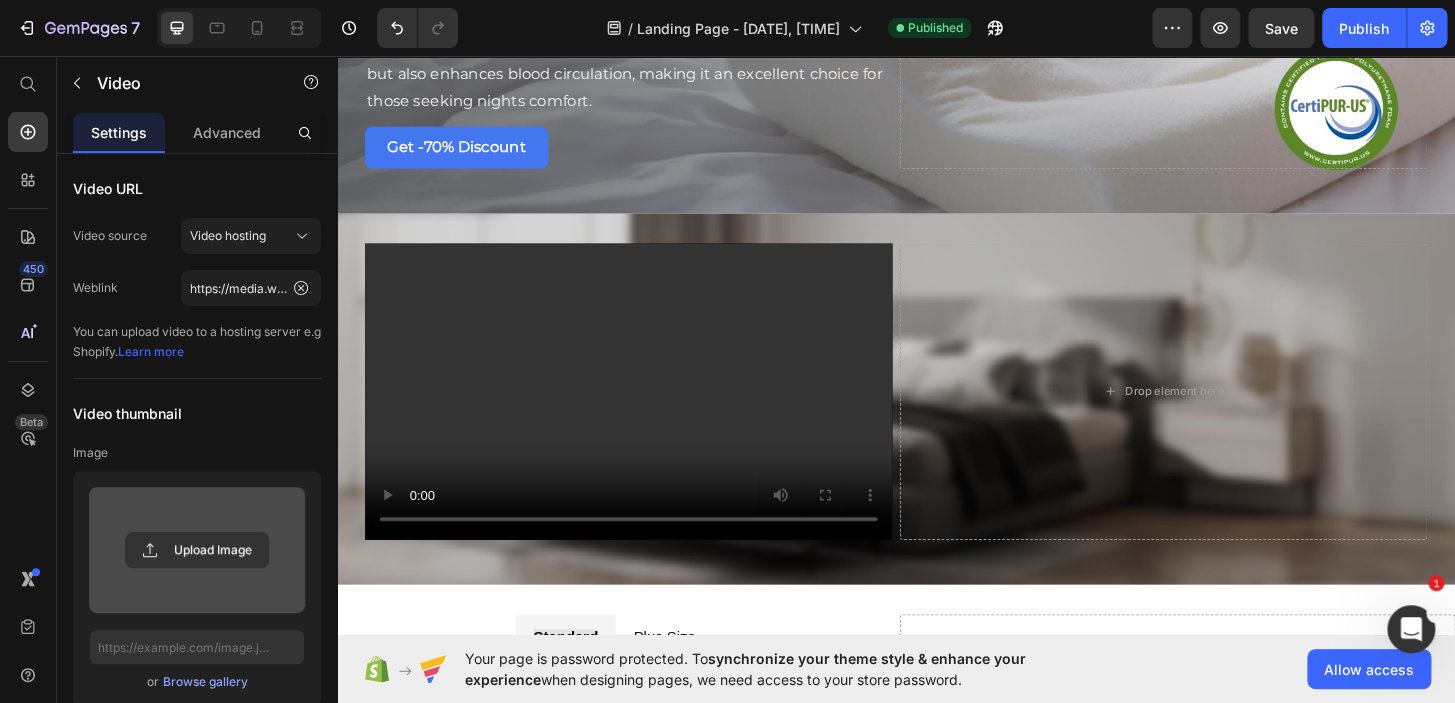 click at bounding box center [650, 416] 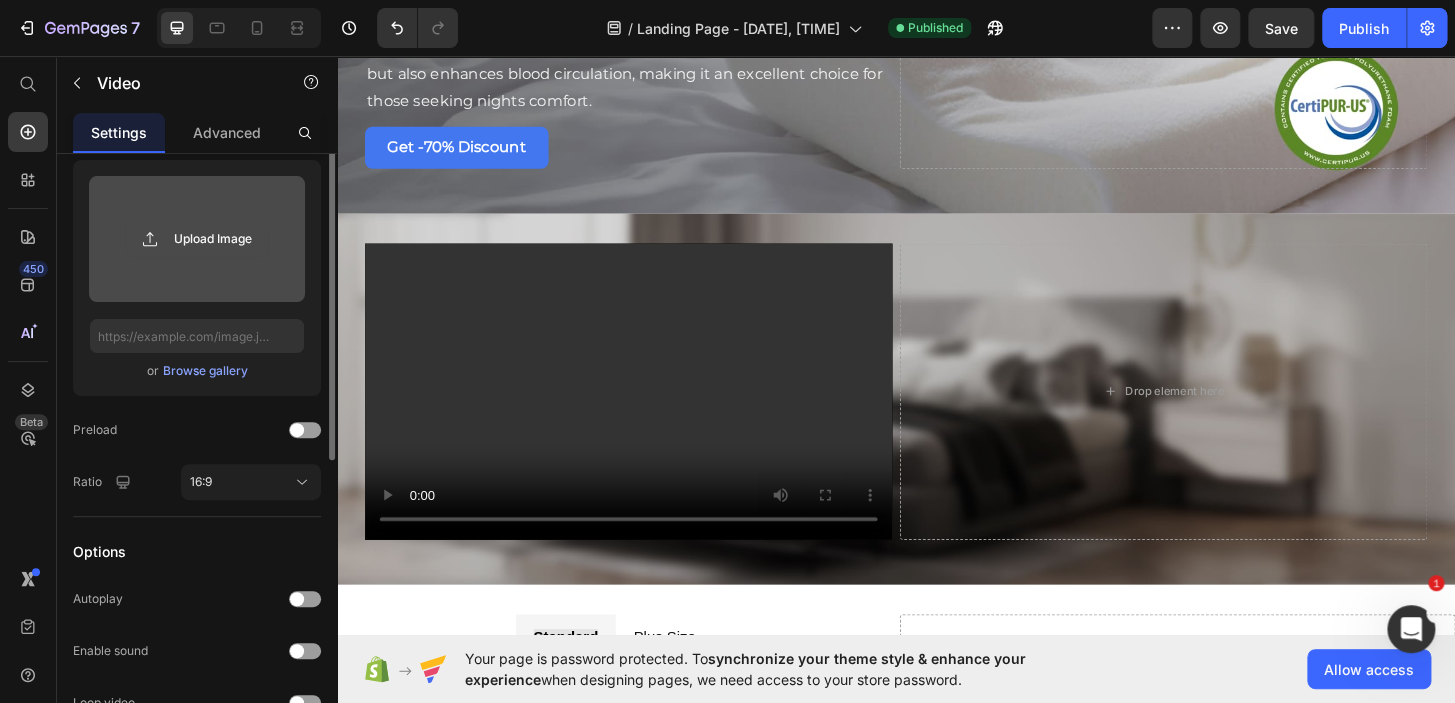 scroll, scrollTop: 0, scrollLeft: 0, axis: both 